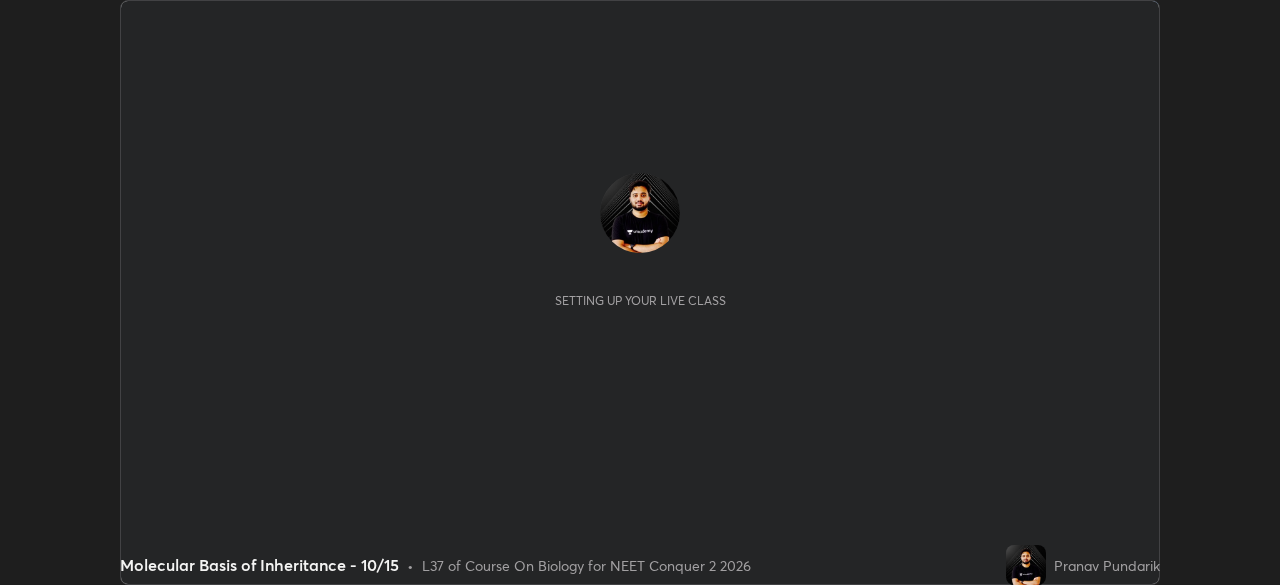 scroll, scrollTop: 0, scrollLeft: 0, axis: both 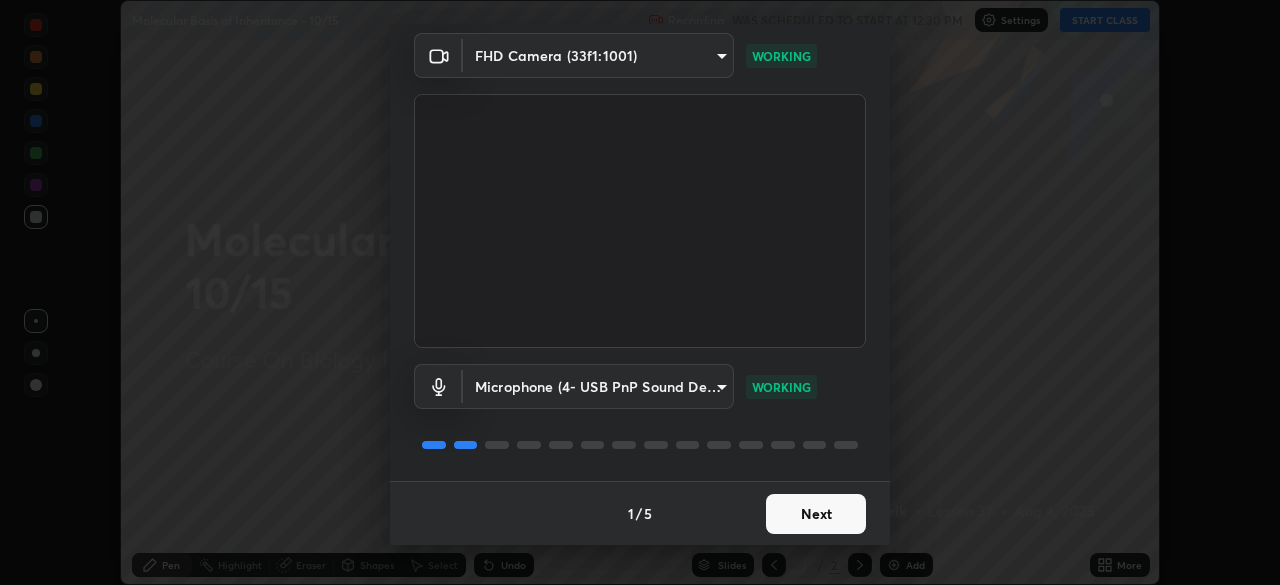 click on "Next" at bounding box center [816, 514] 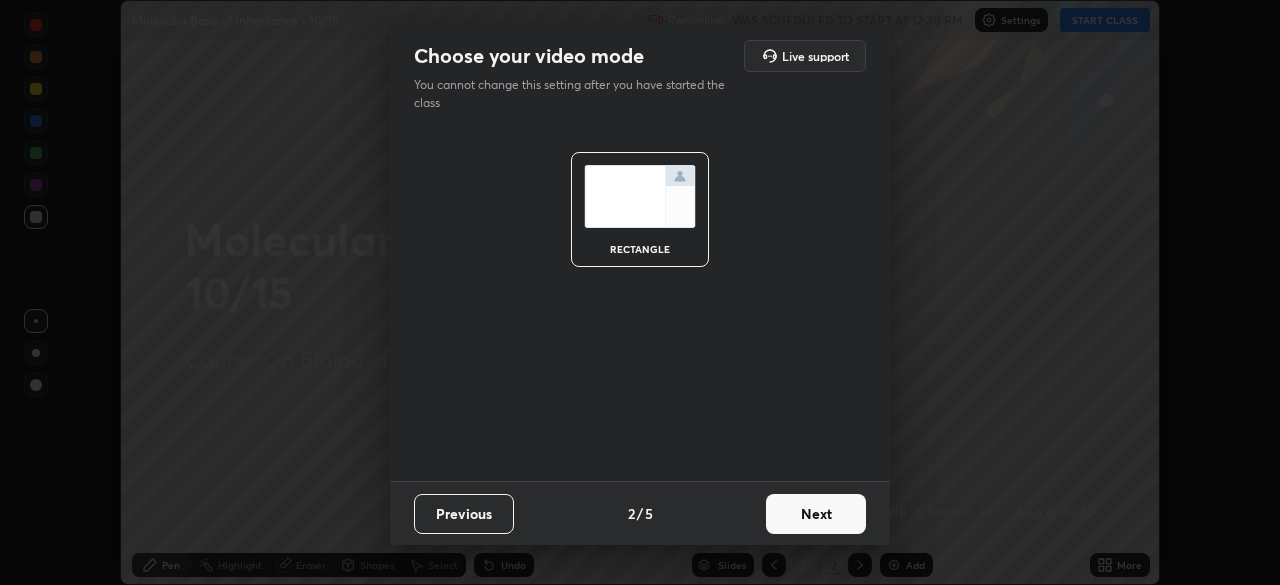 scroll, scrollTop: 0, scrollLeft: 0, axis: both 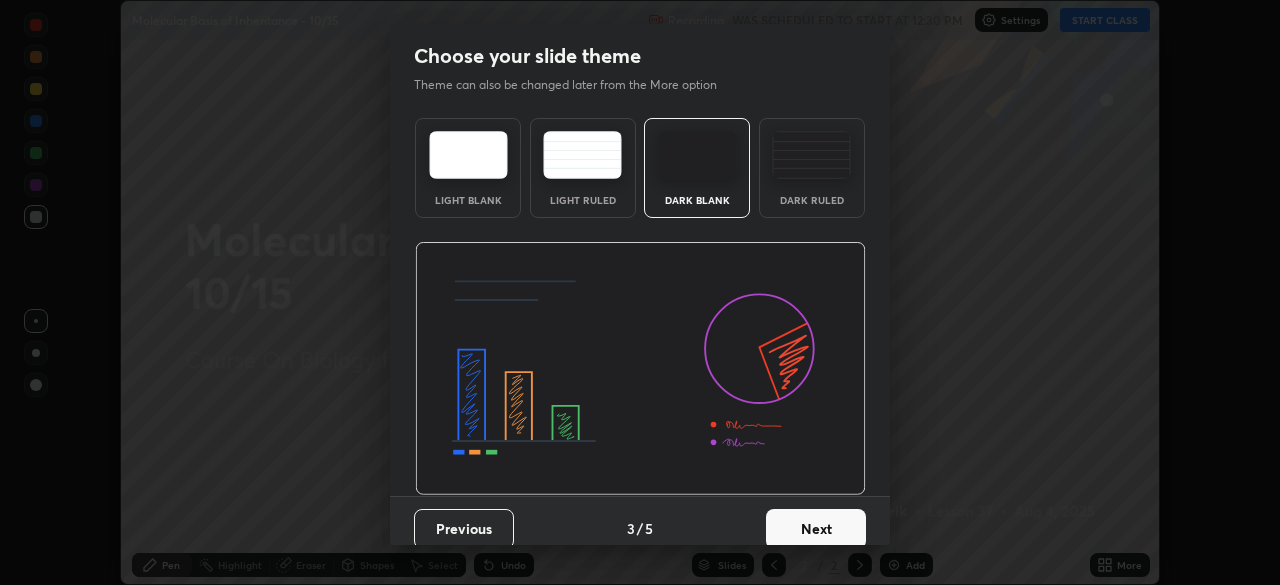 click on "Next" at bounding box center (816, 529) 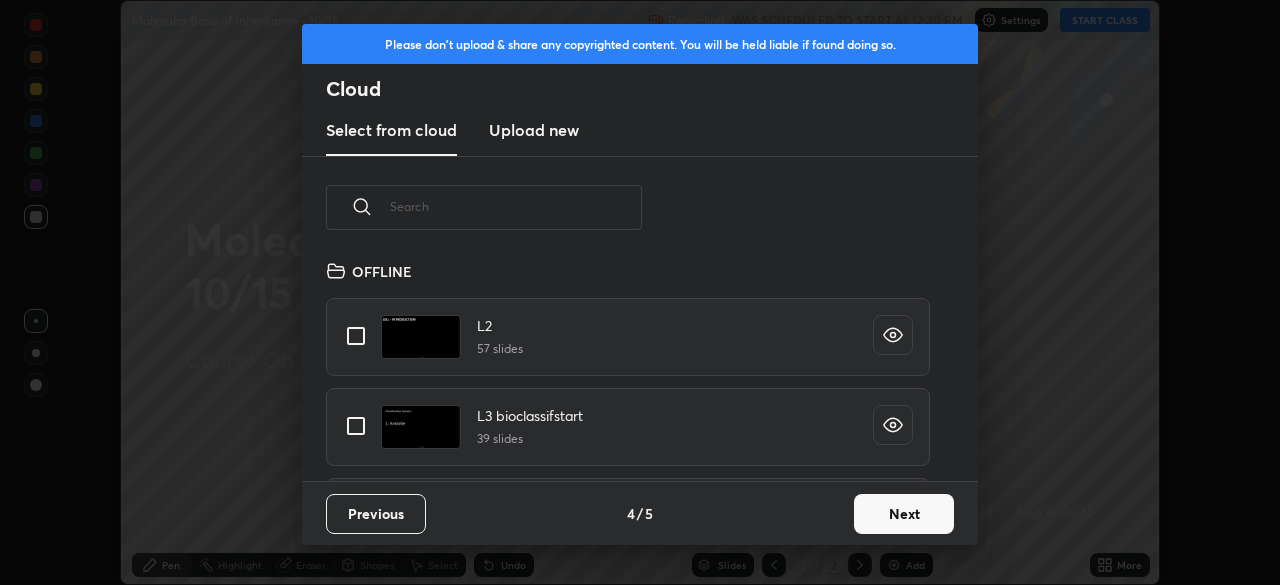 scroll, scrollTop: 7, scrollLeft: 11, axis: both 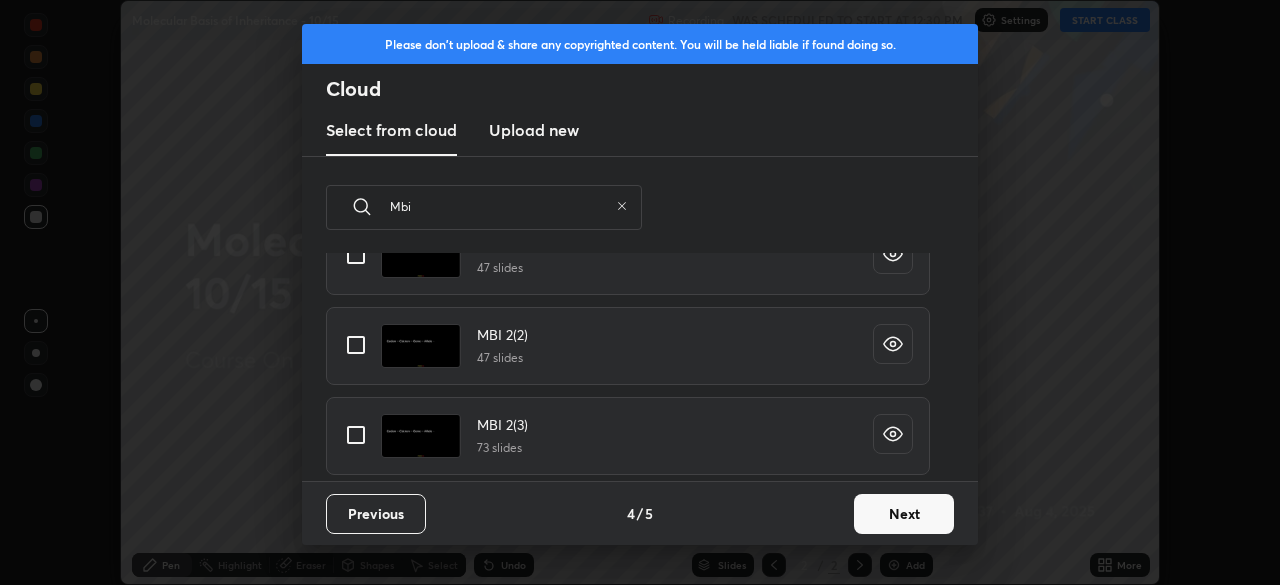 type on "Mbi" 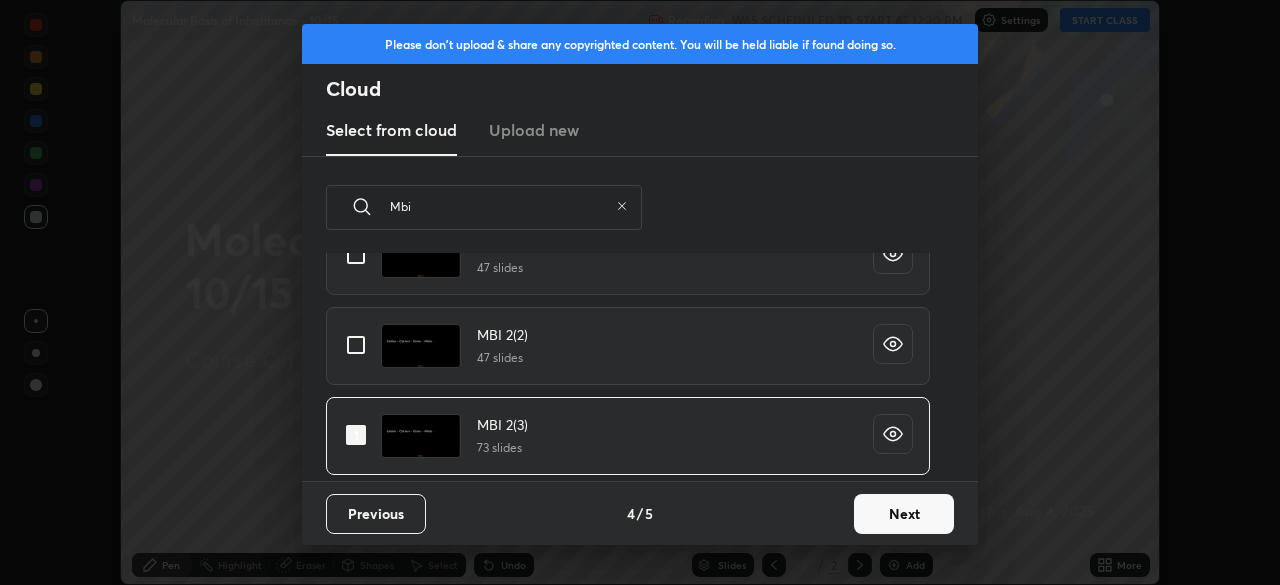 click on "Next" at bounding box center (904, 514) 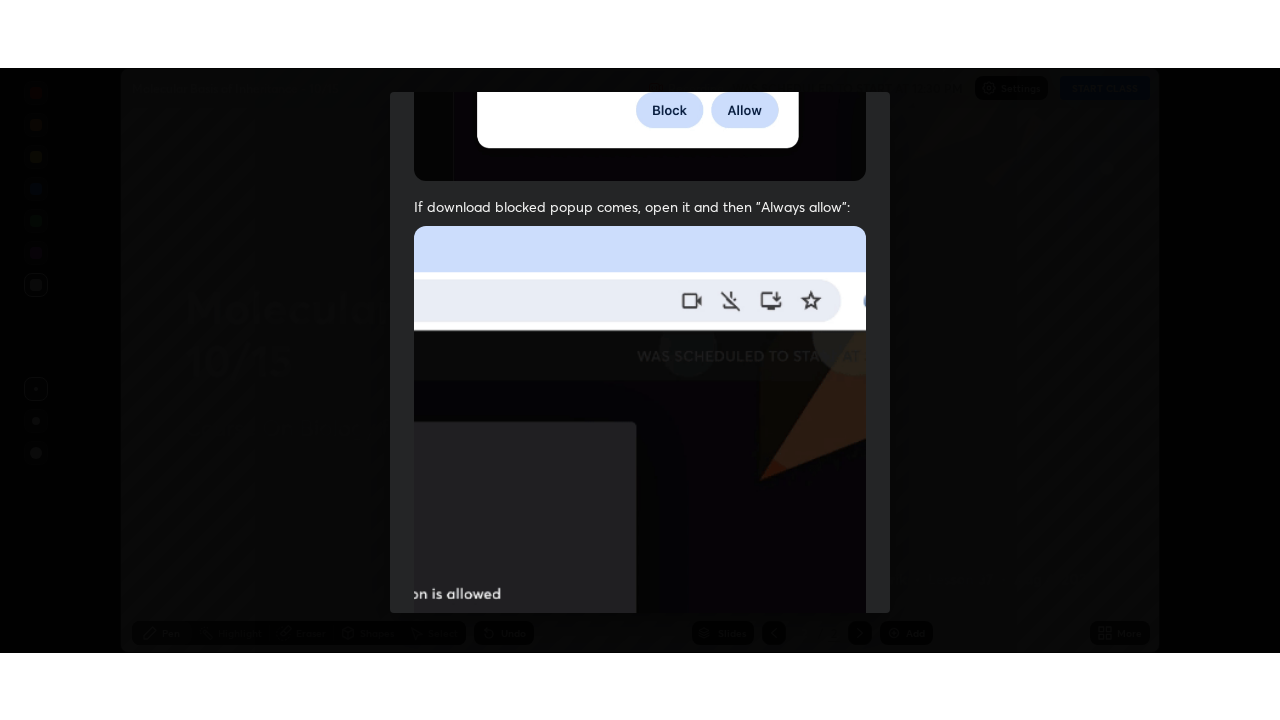 scroll, scrollTop: 479, scrollLeft: 0, axis: vertical 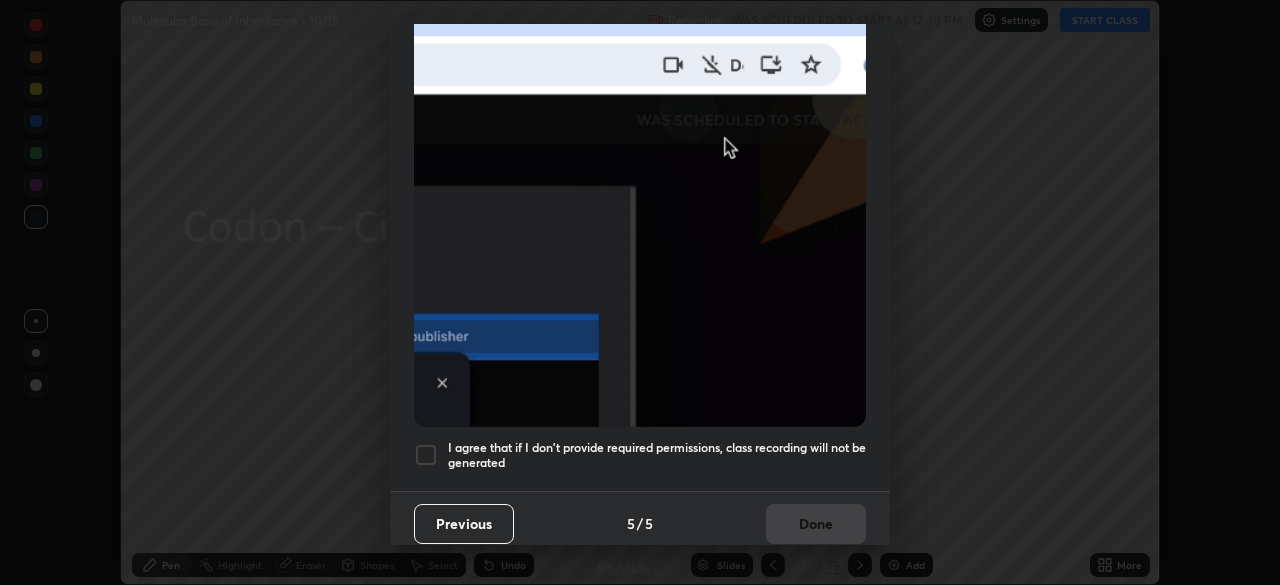 click on "I agree that if I don't provide required permissions, class recording will not be generated" at bounding box center [657, 455] 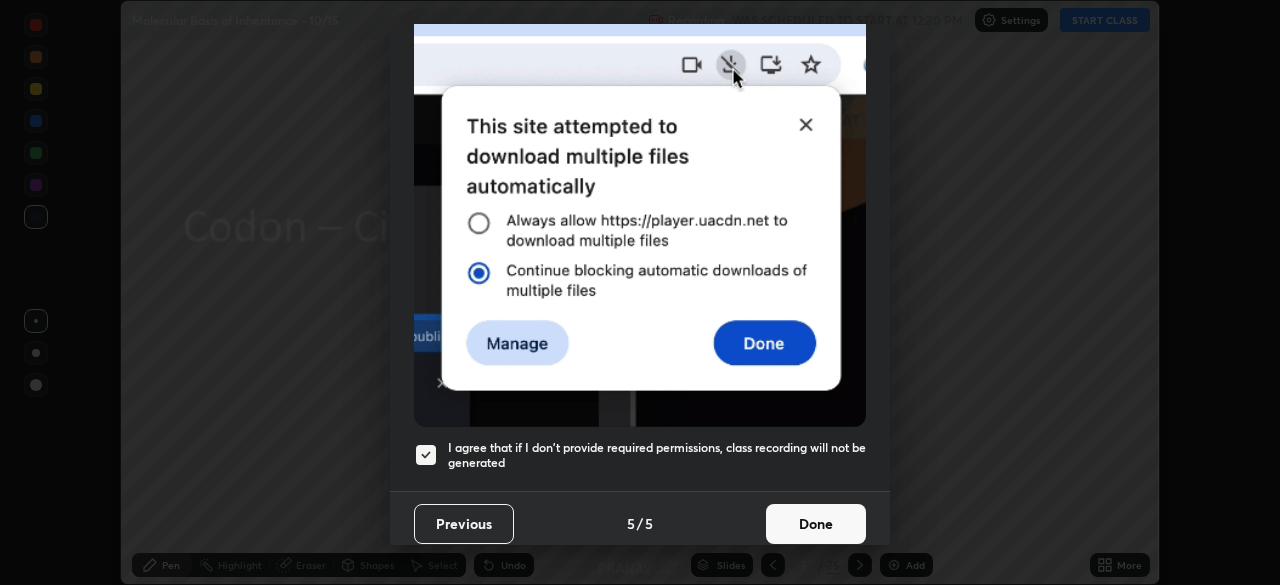 click on "I agree that if I don't provide required permissions, class recording will not be generated" at bounding box center [657, 455] 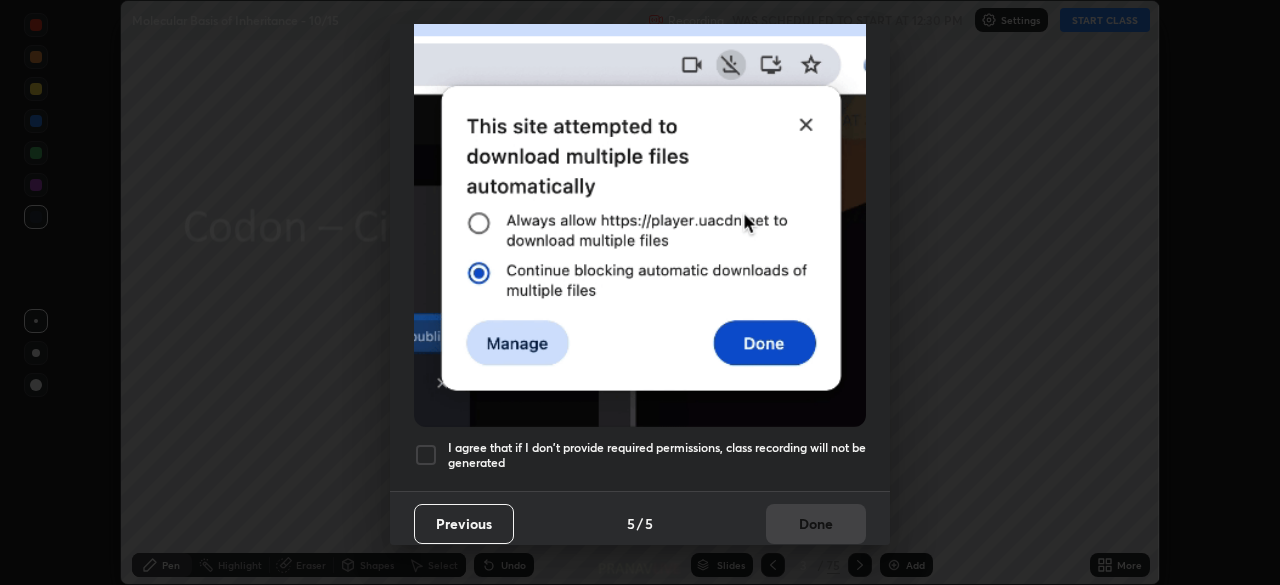 click on "I agree that if I don't provide required permissions, class recording will not be generated" at bounding box center [657, 455] 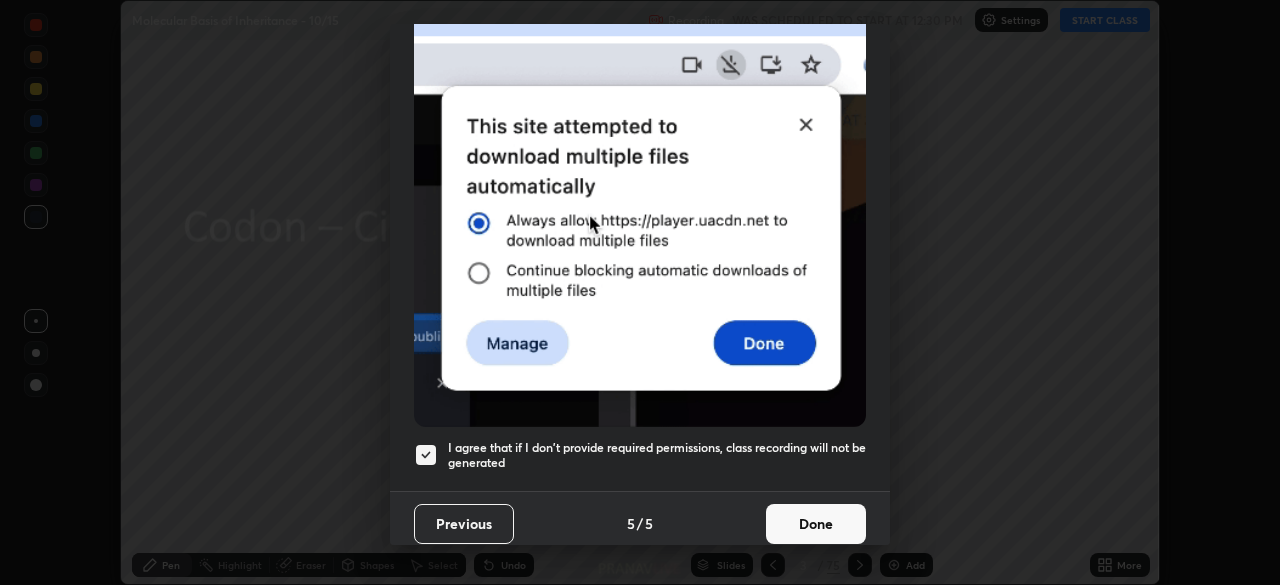 click on "Done" at bounding box center (816, 524) 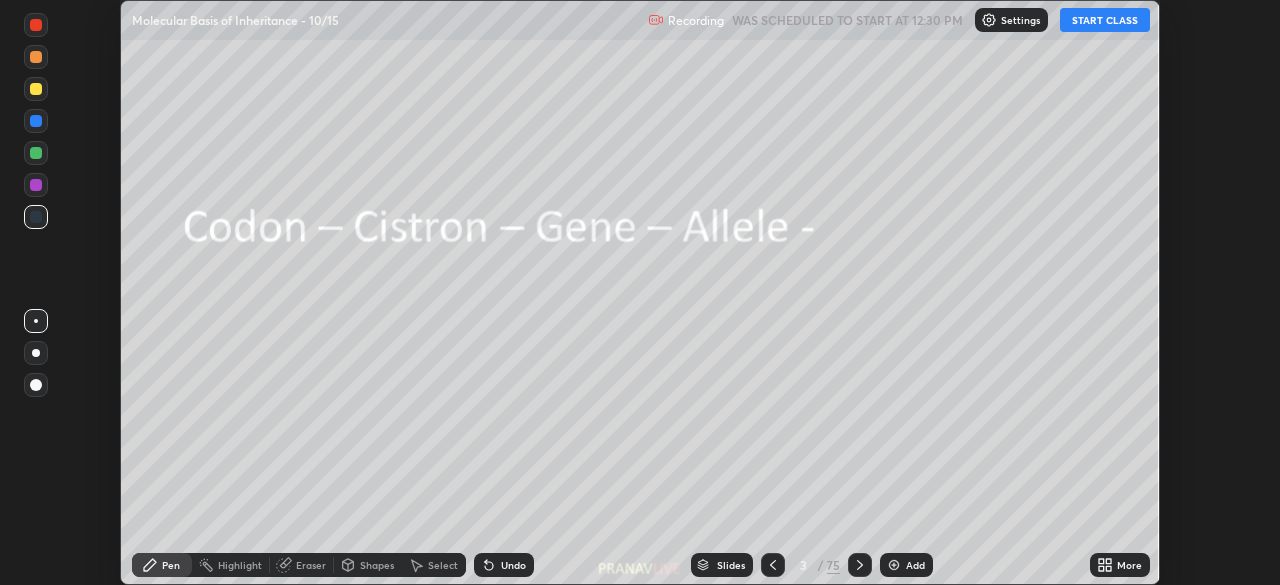 click 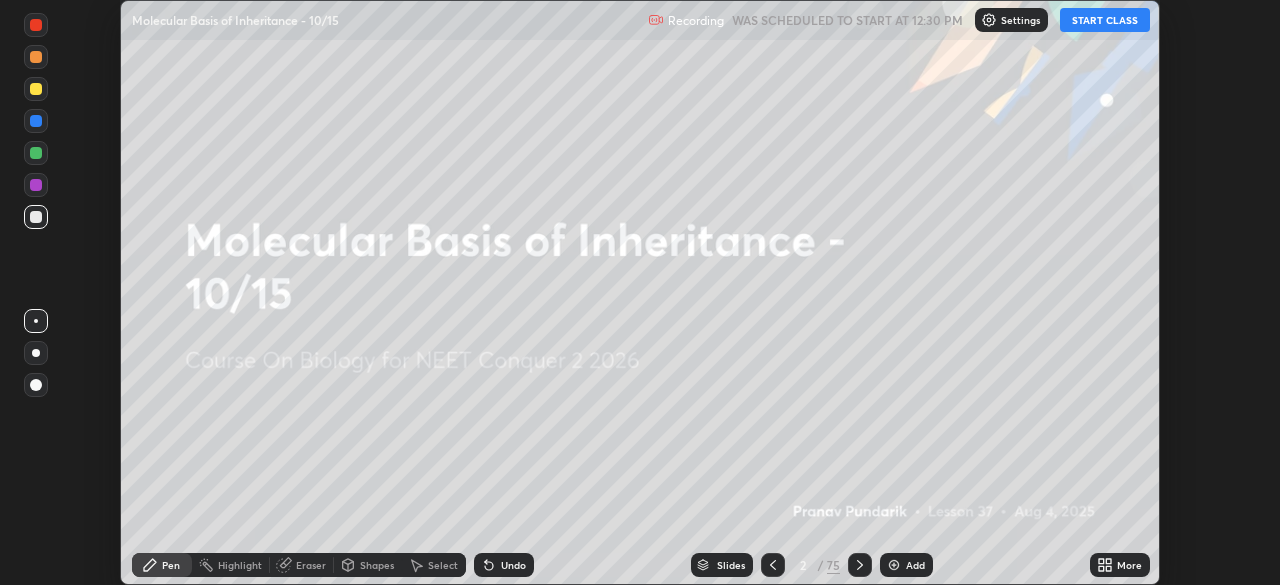 click on "Add" at bounding box center [915, 565] 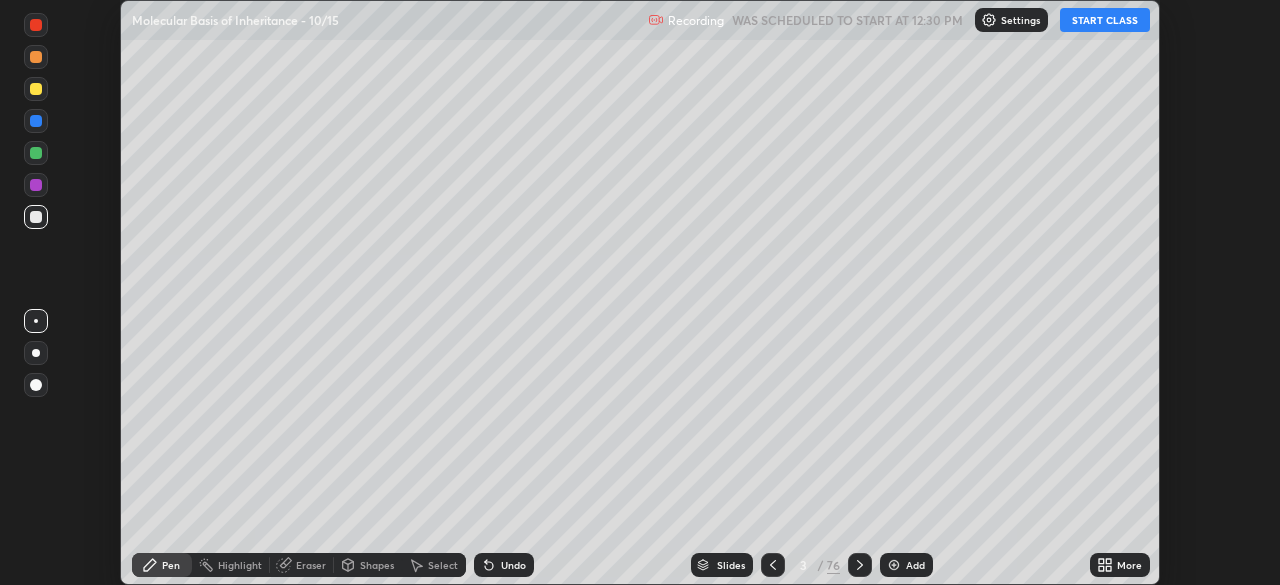 click 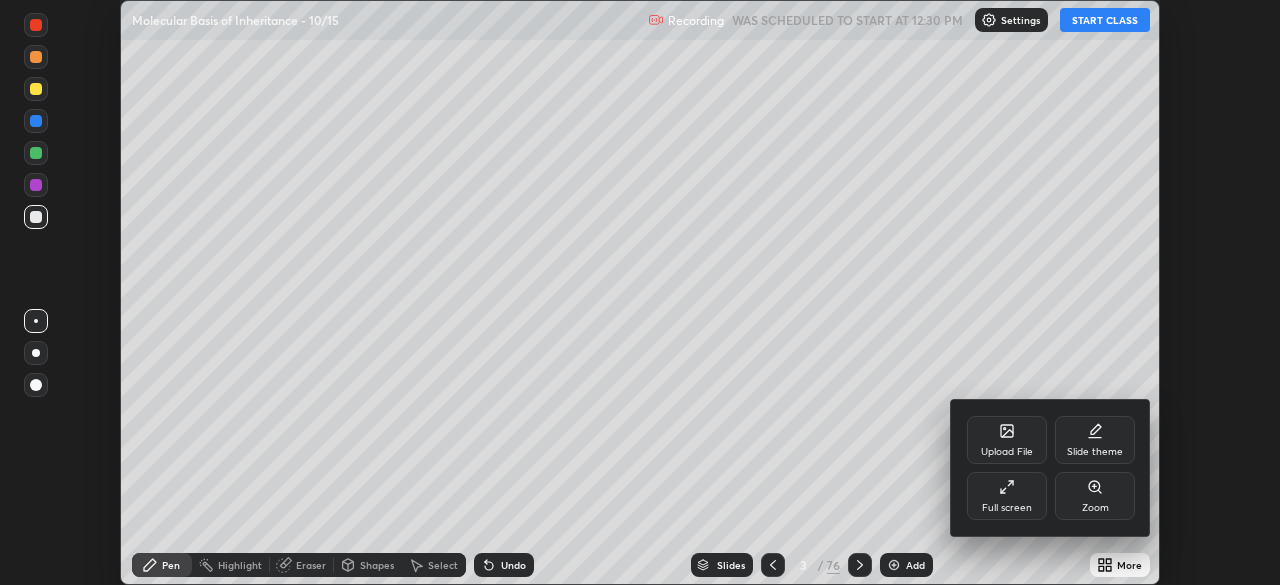 click on "Full screen" at bounding box center (1007, 496) 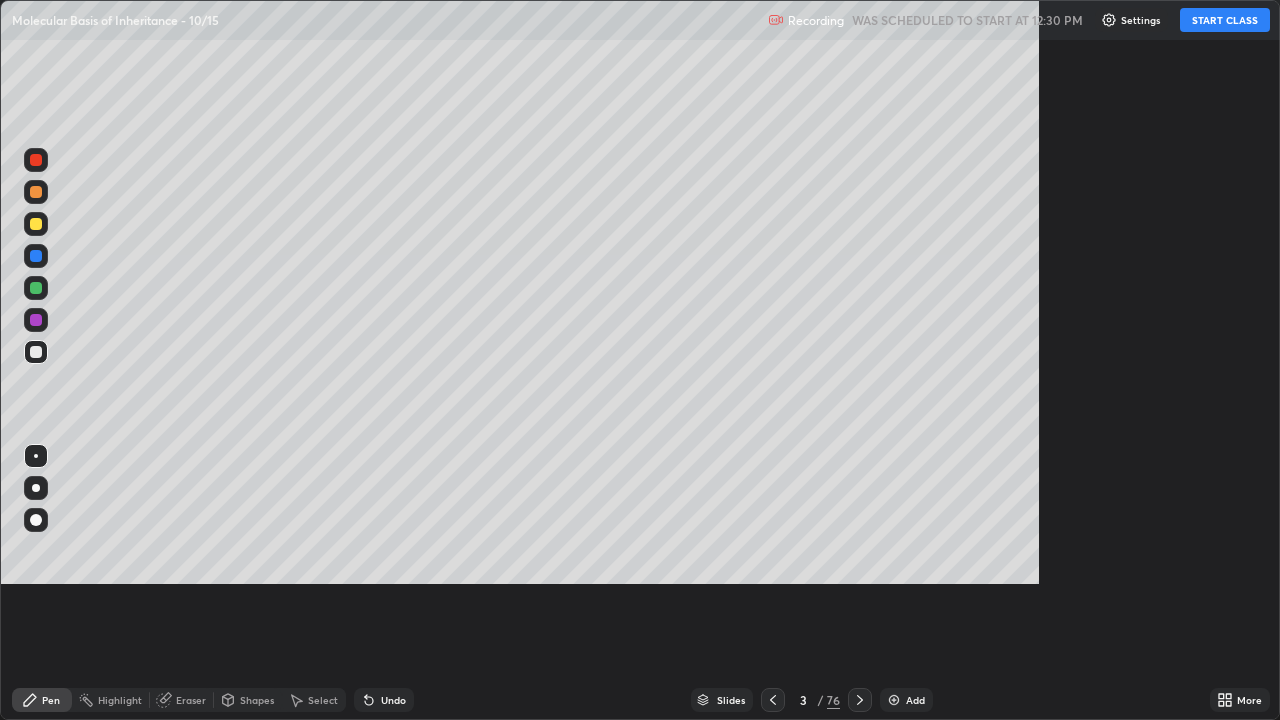 scroll, scrollTop: 99280, scrollLeft: 98720, axis: both 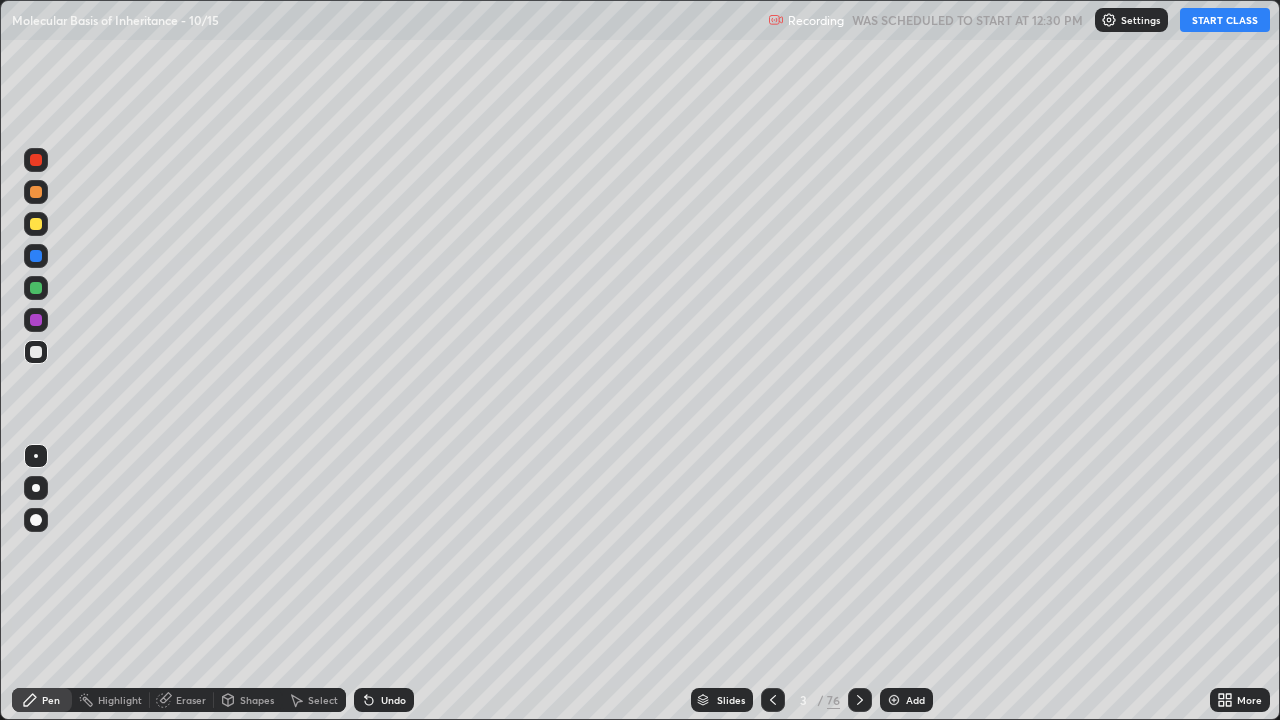 click on "START CLASS" at bounding box center (1225, 20) 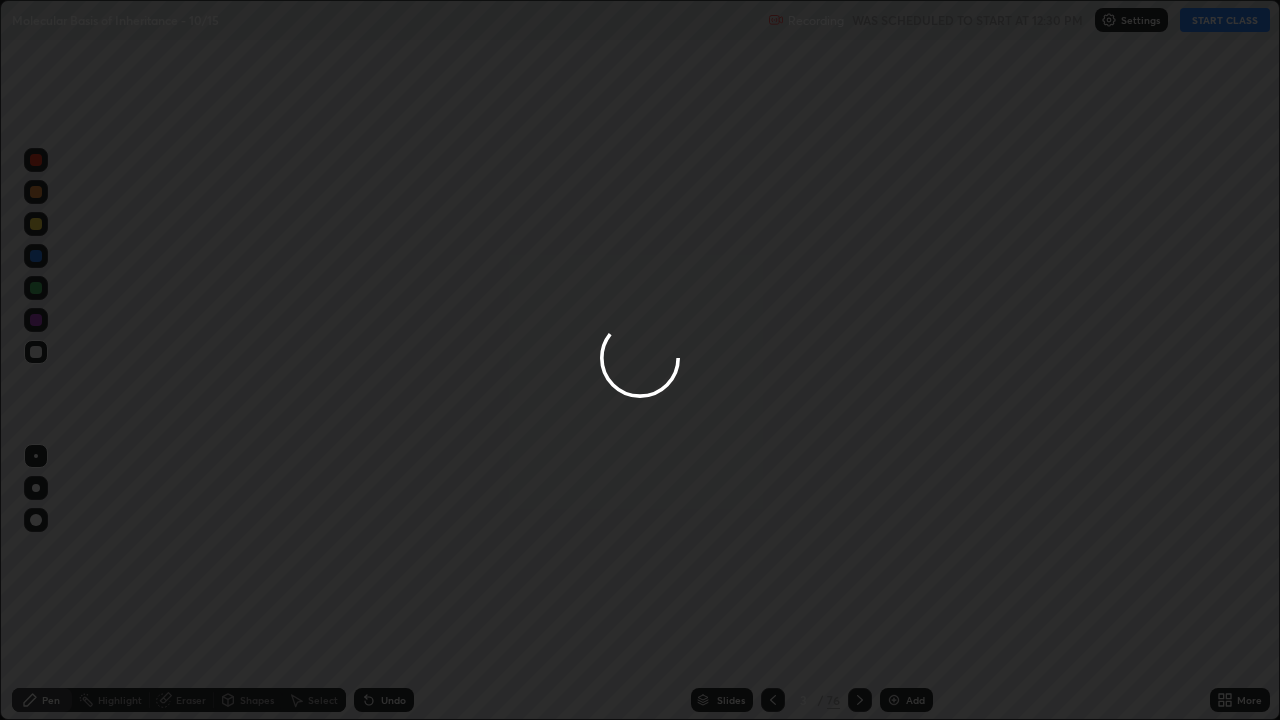 click at bounding box center (640, 360) 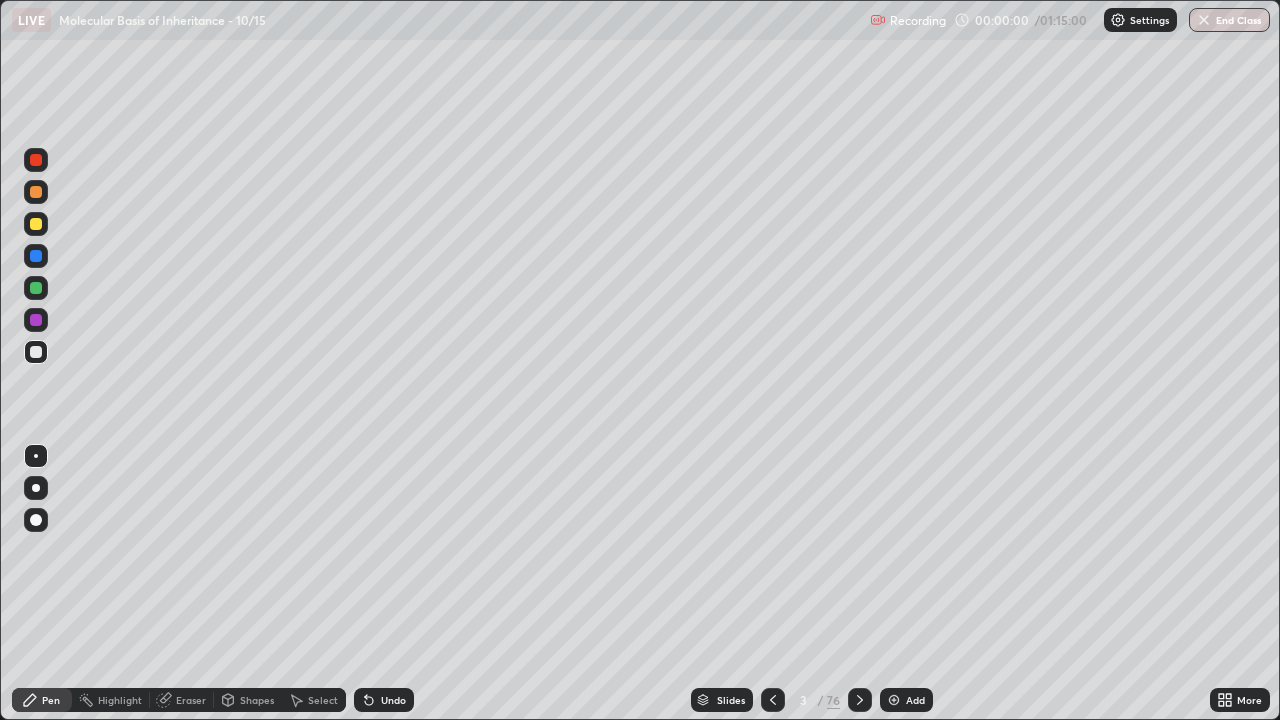 click at bounding box center (36, 488) 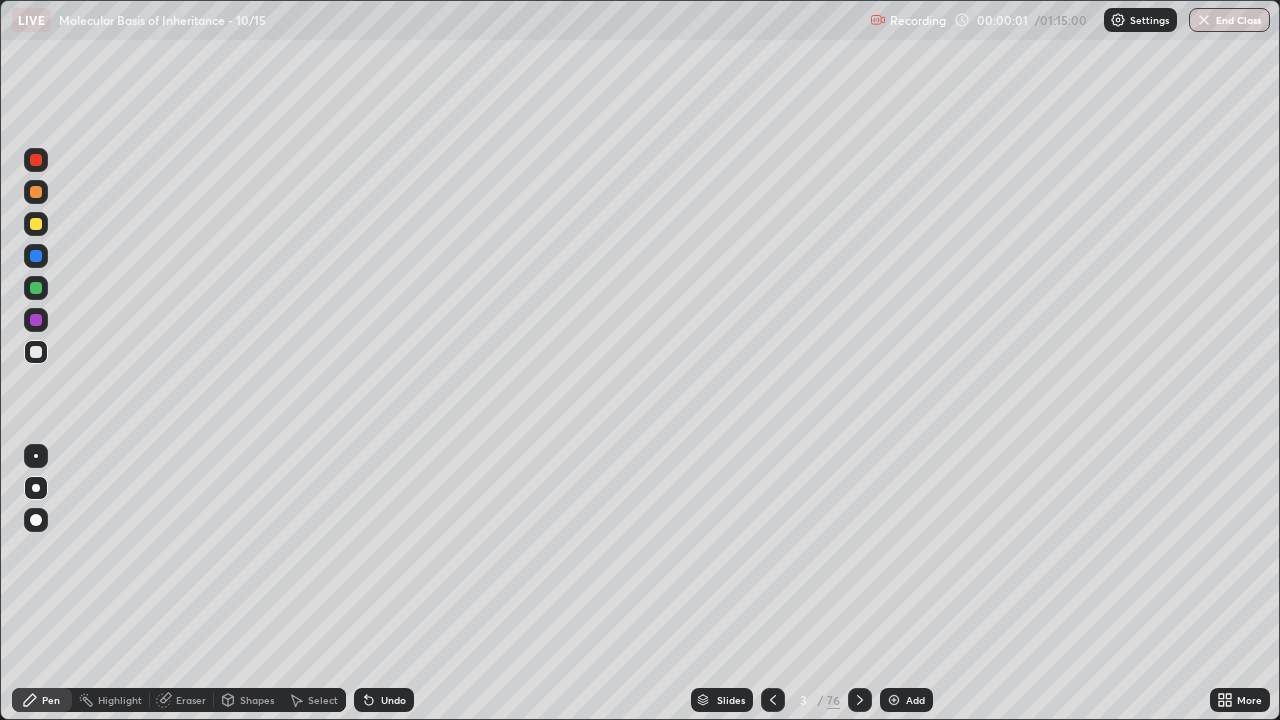 click at bounding box center [36, 224] 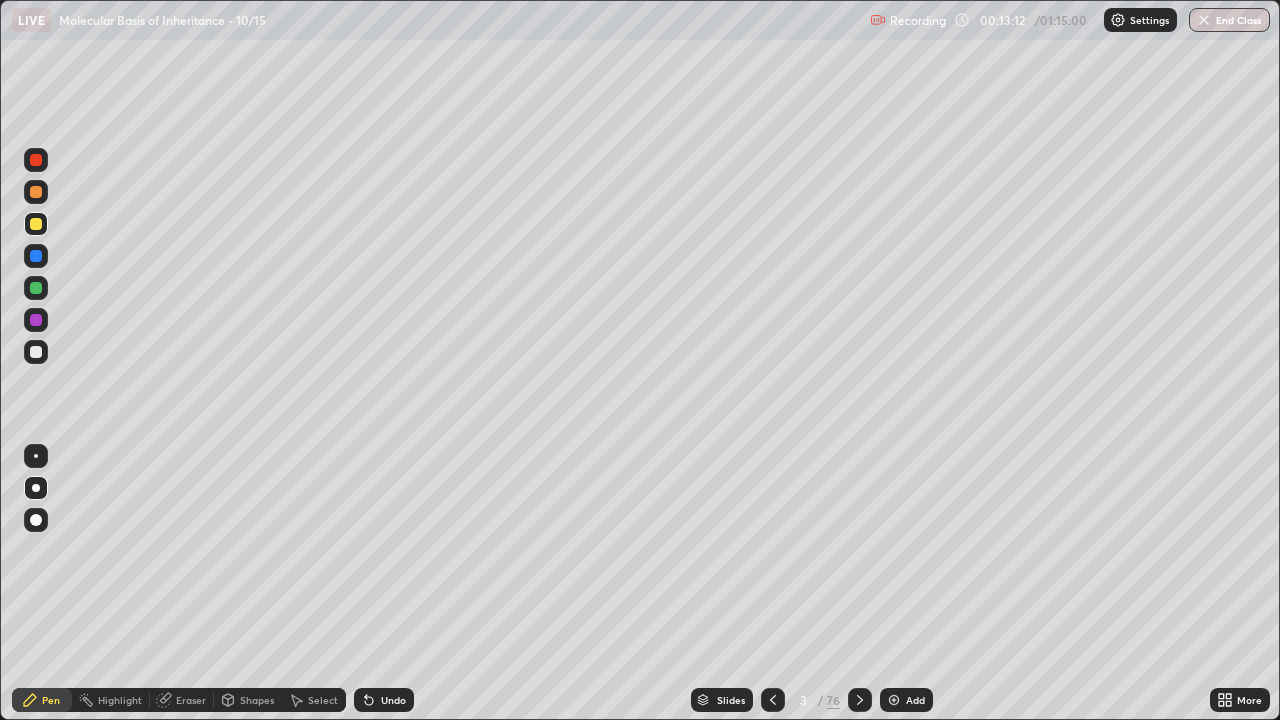 click 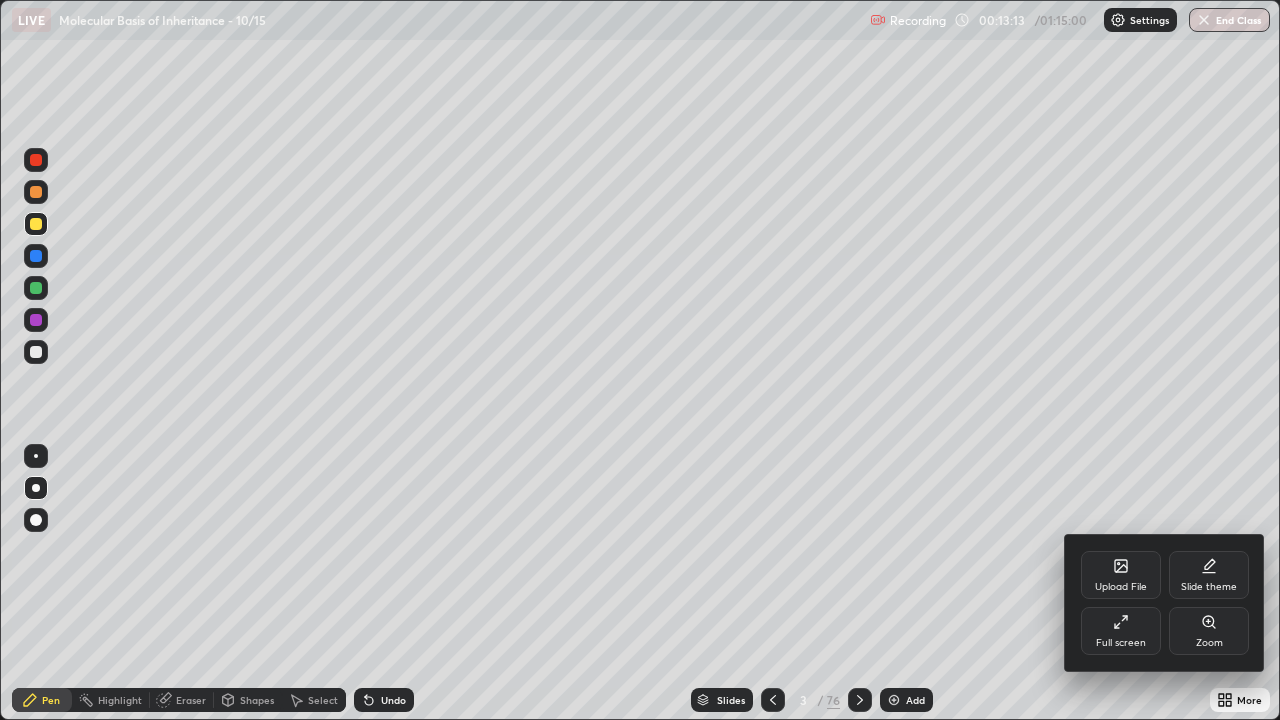 click on "Full screen" at bounding box center (1121, 643) 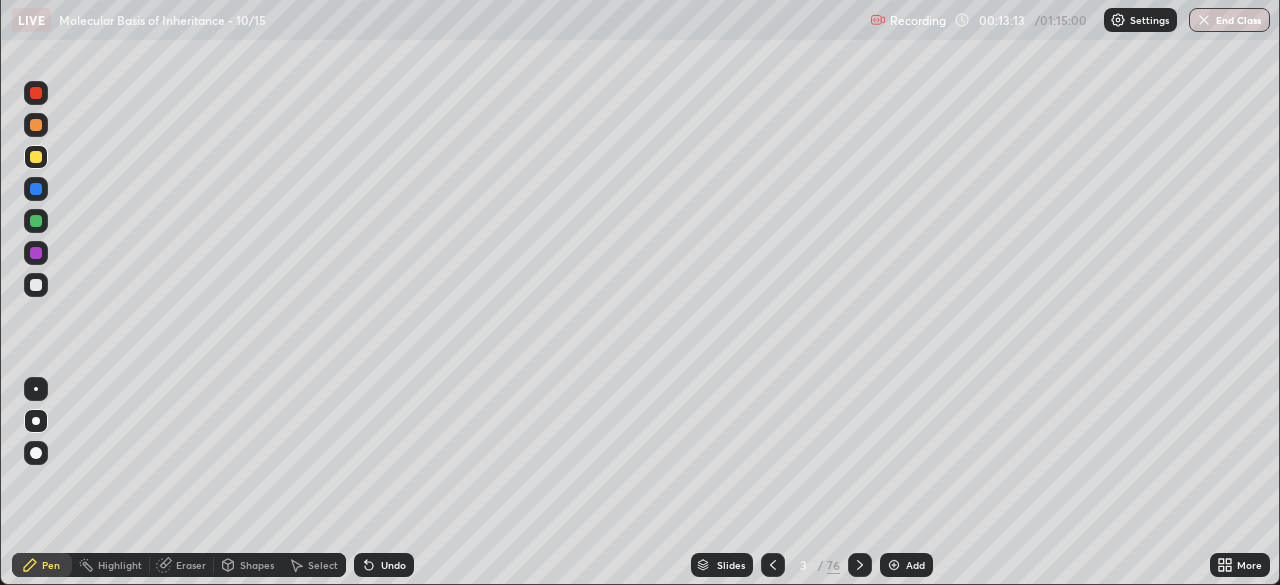 scroll, scrollTop: 585, scrollLeft: 1280, axis: both 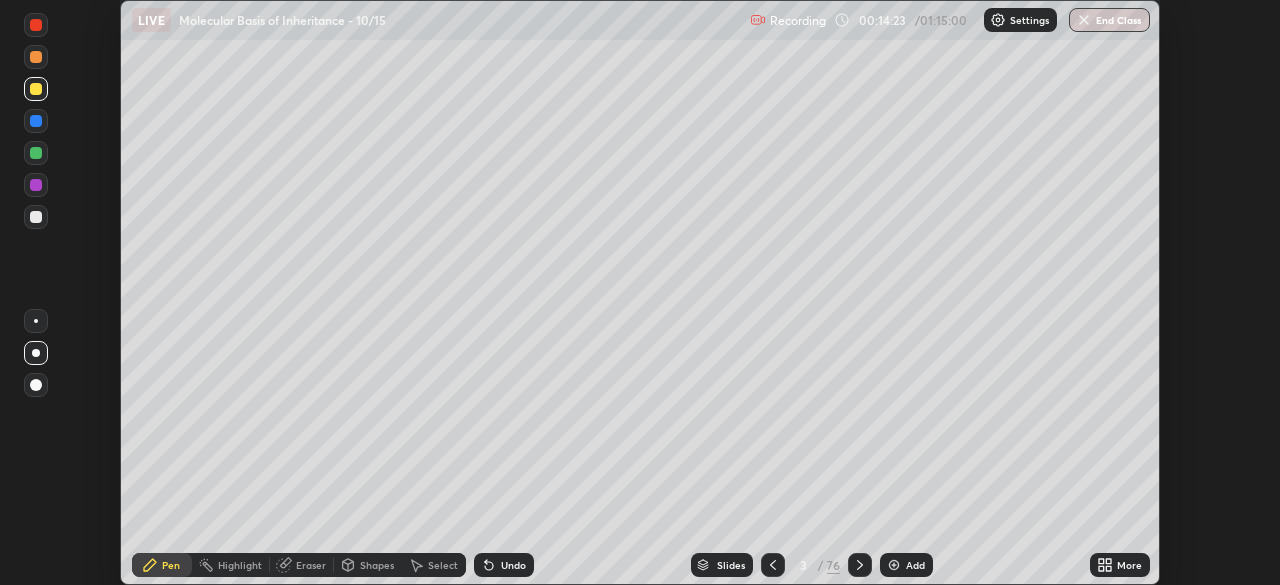 click on "More" at bounding box center (1120, 565) 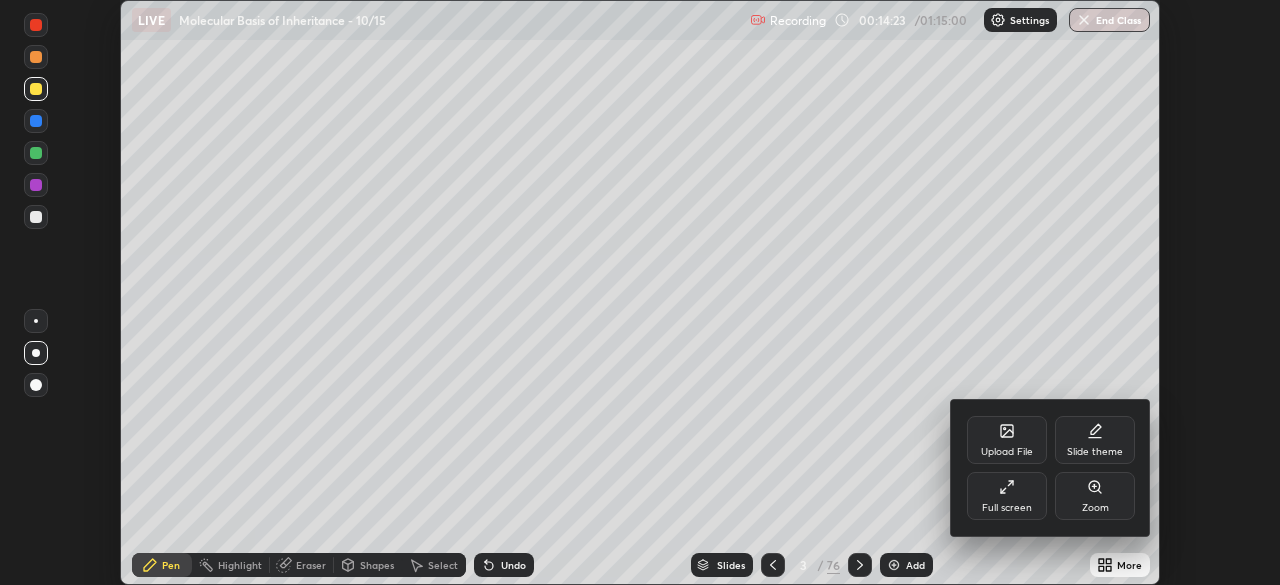 click on "Full screen" at bounding box center (1007, 508) 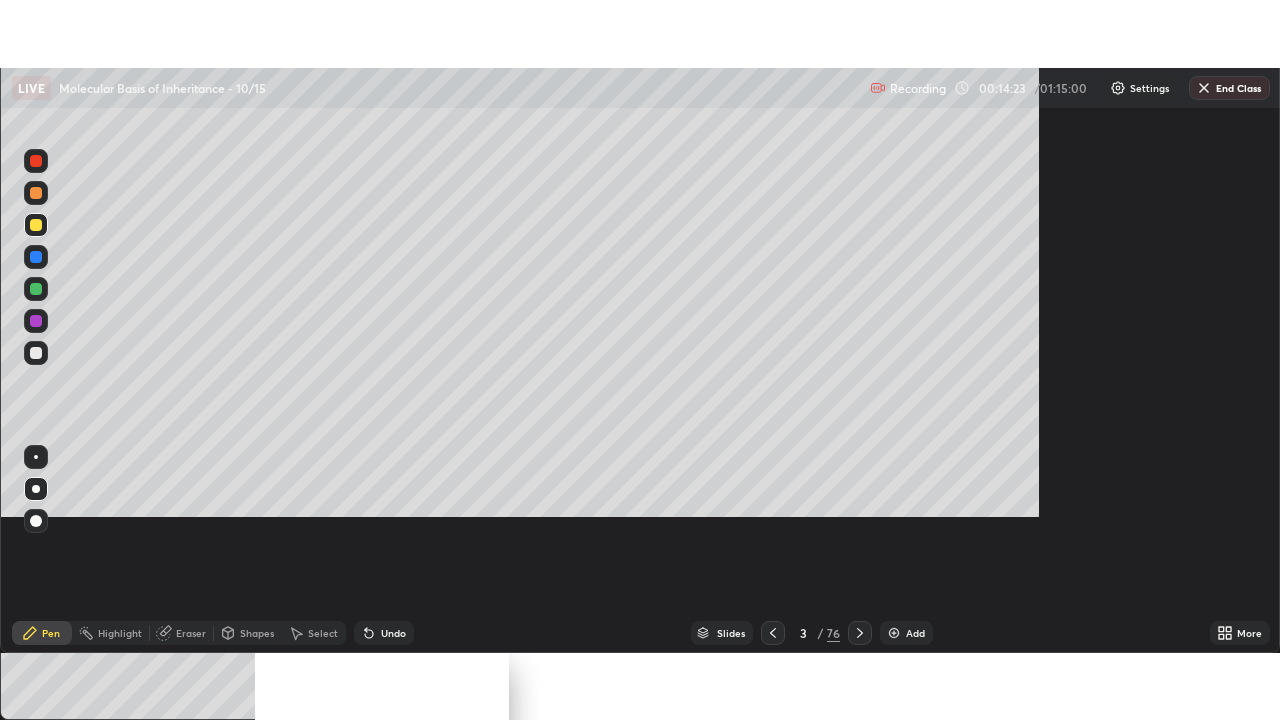 scroll, scrollTop: 99280, scrollLeft: 98720, axis: both 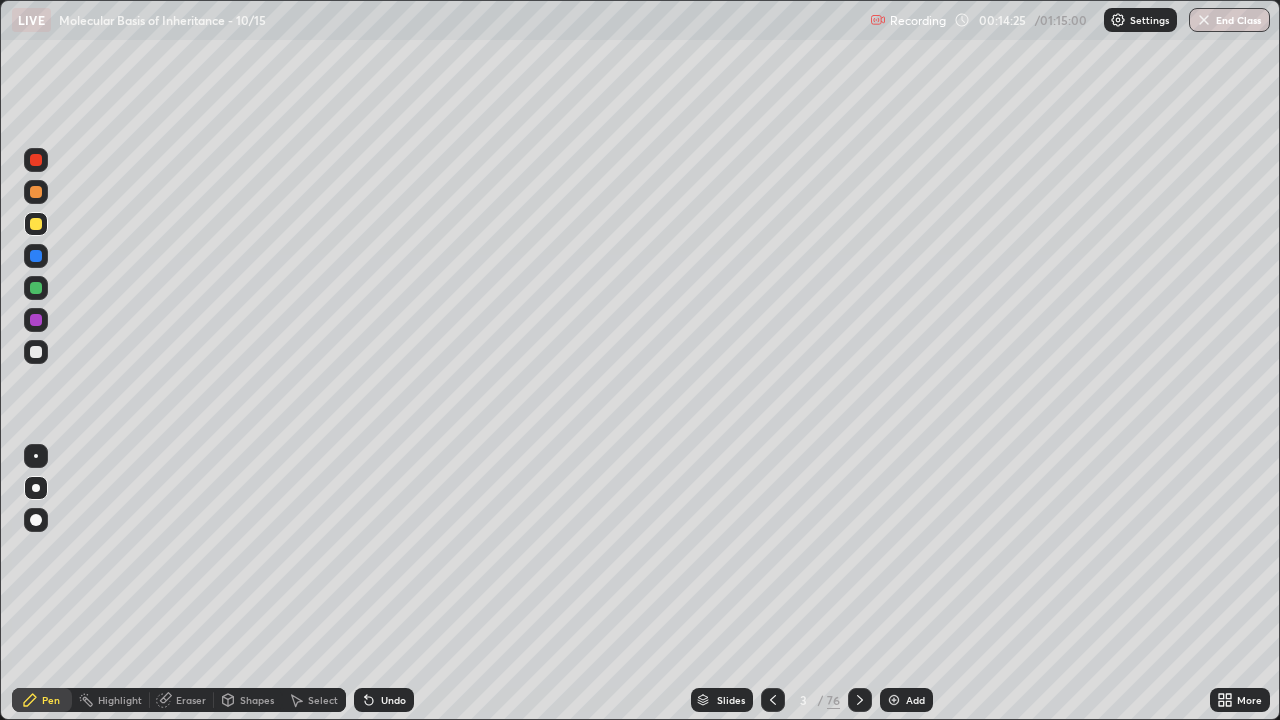 click at bounding box center (36, 352) 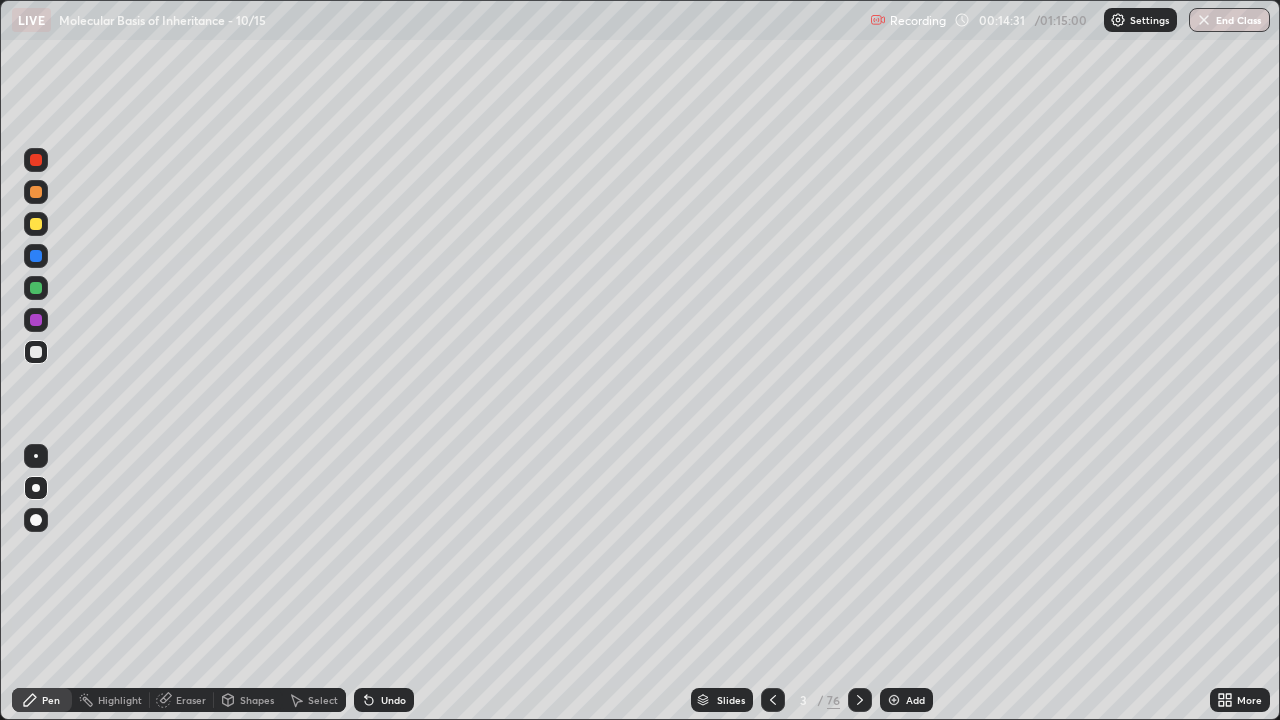 click on "Undo" at bounding box center [384, 700] 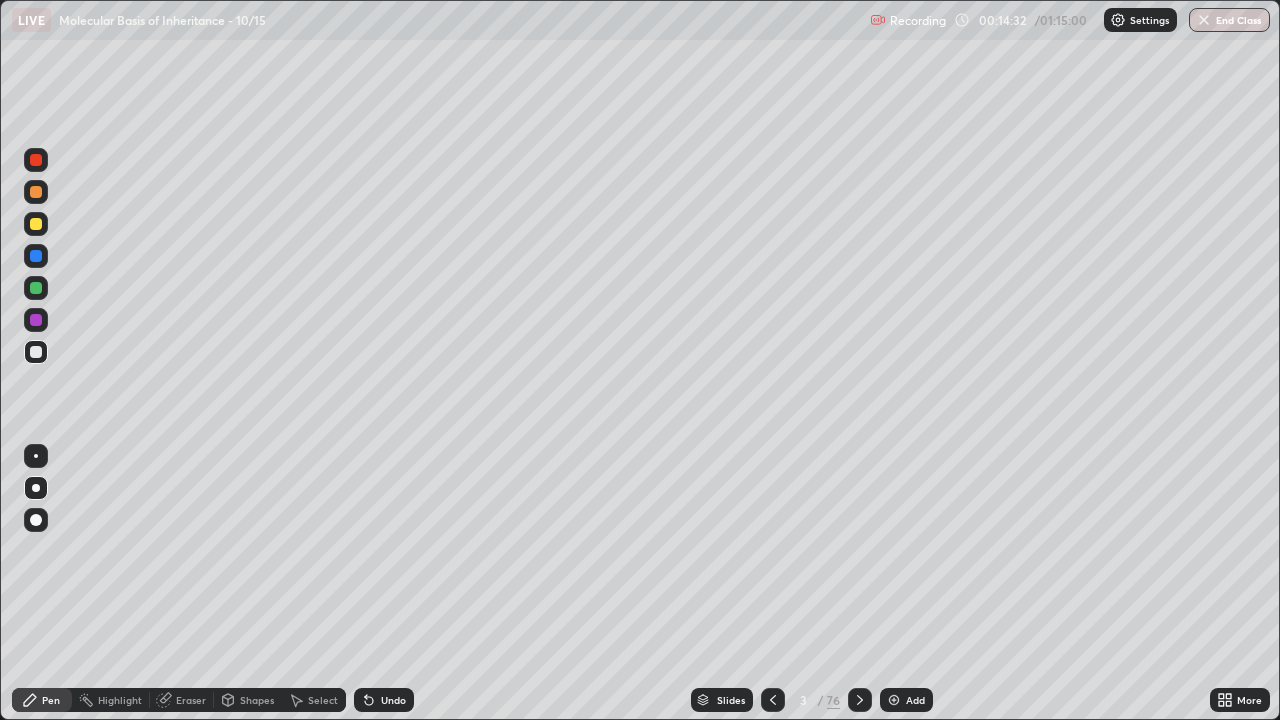 click on "Undo" at bounding box center (384, 700) 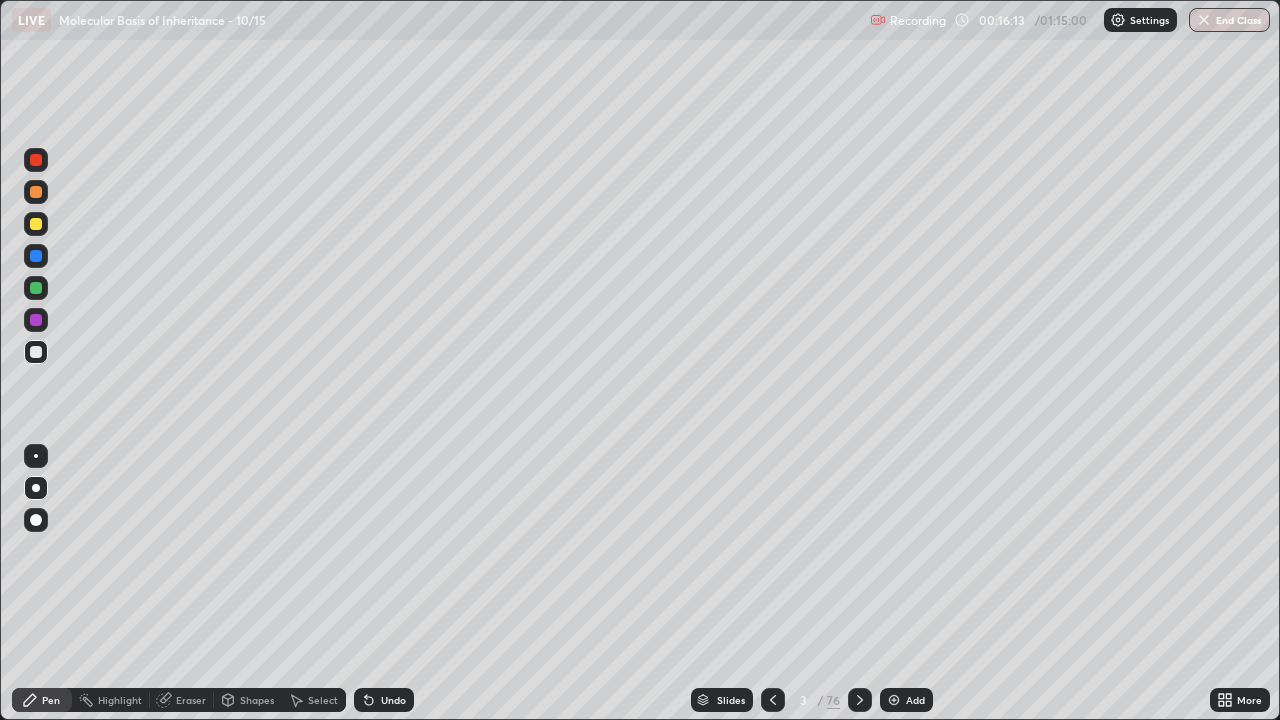 click at bounding box center (36, 160) 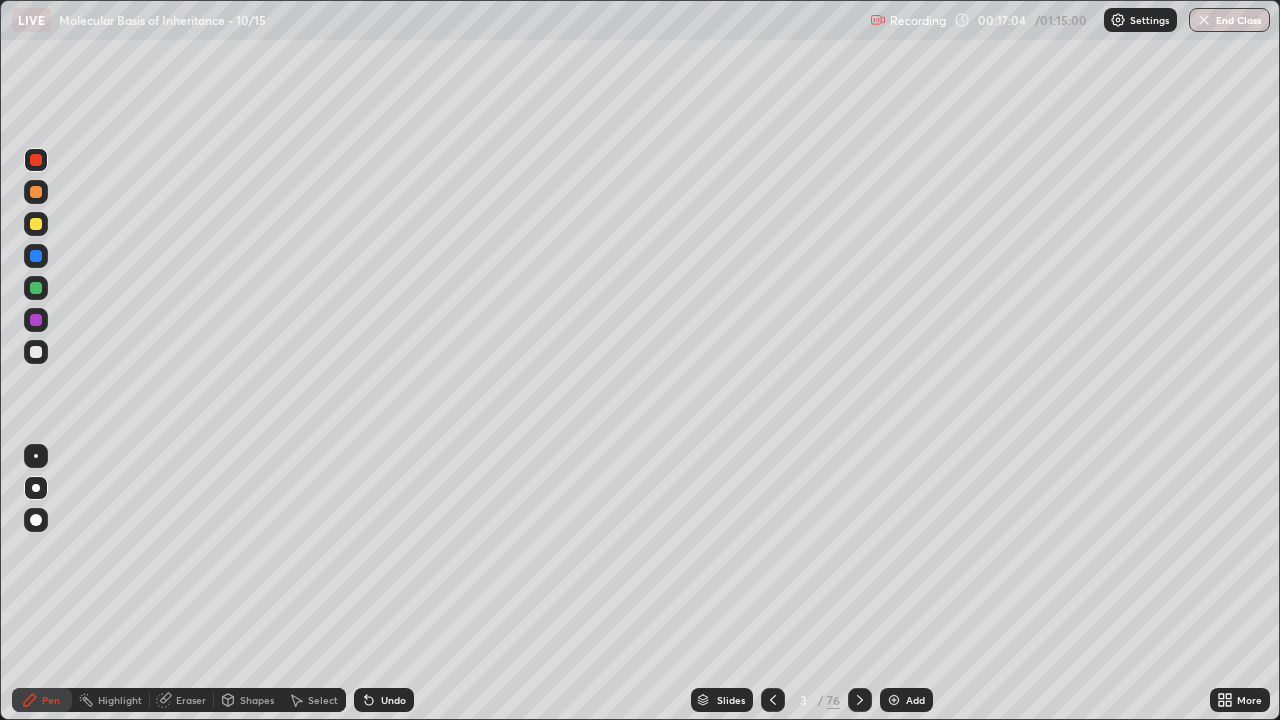 click at bounding box center (36, 256) 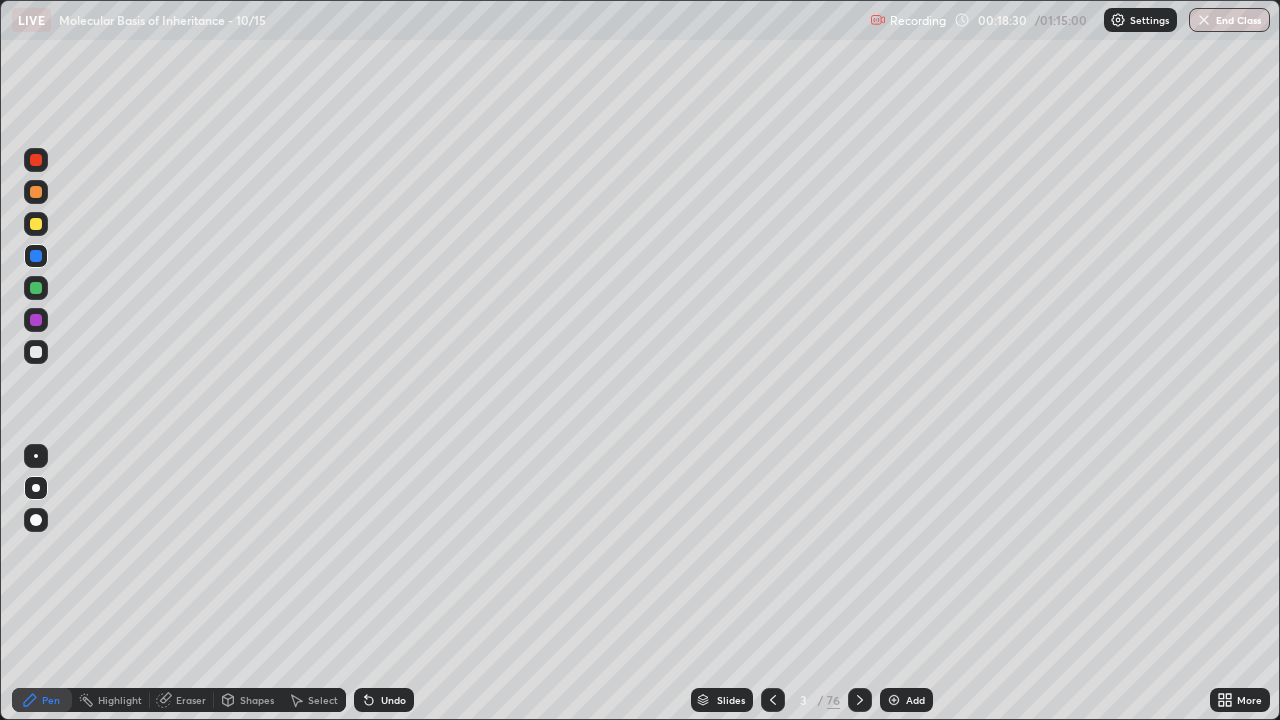 click at bounding box center [36, 352] 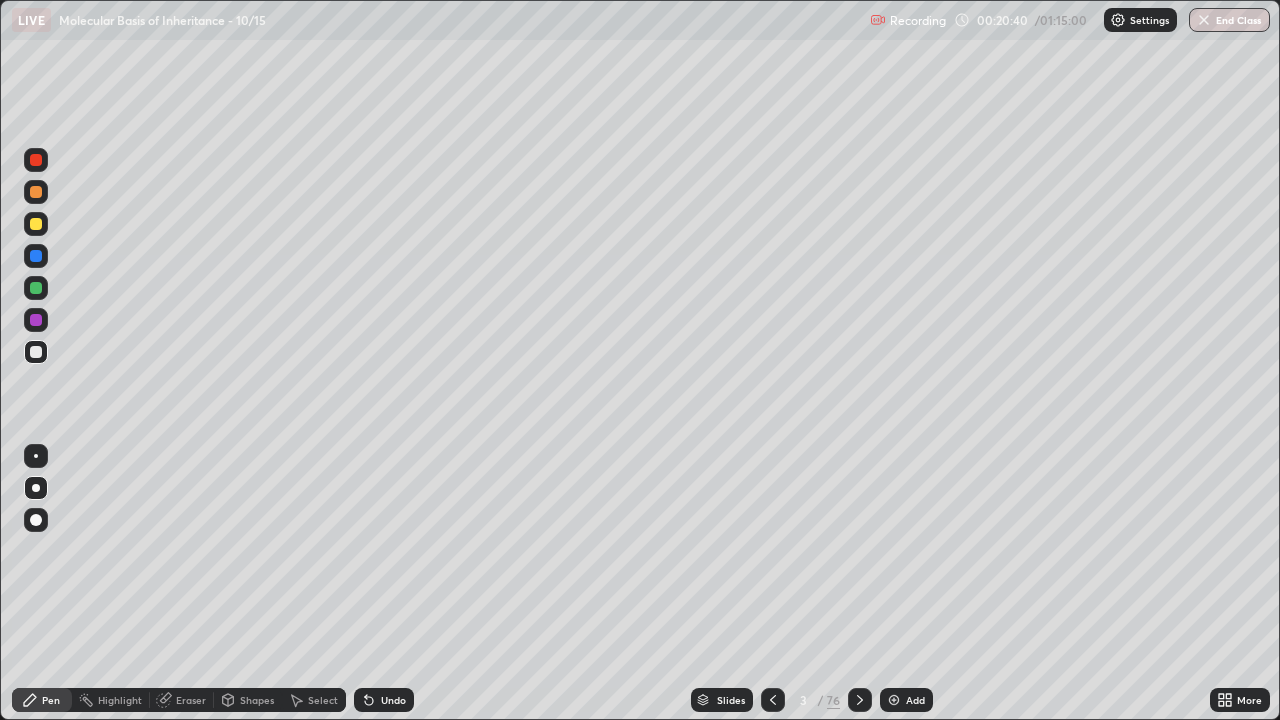 click on "Add" at bounding box center (906, 700) 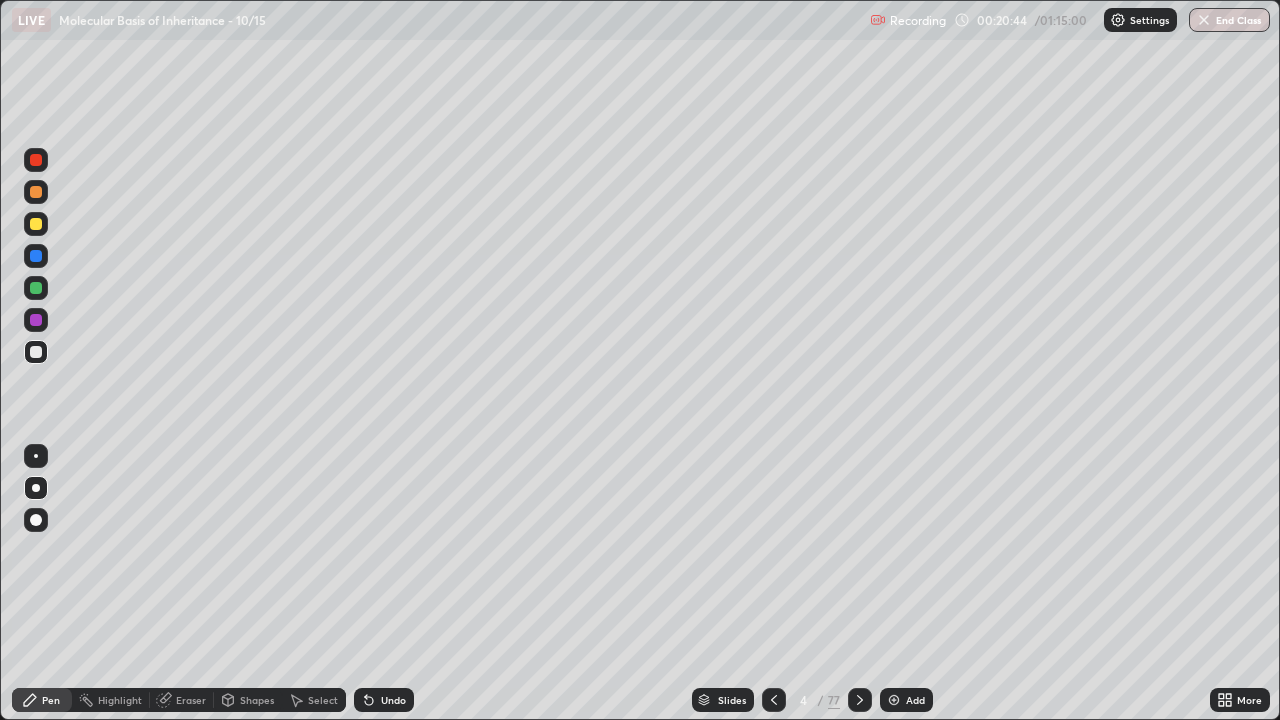 click at bounding box center [36, 288] 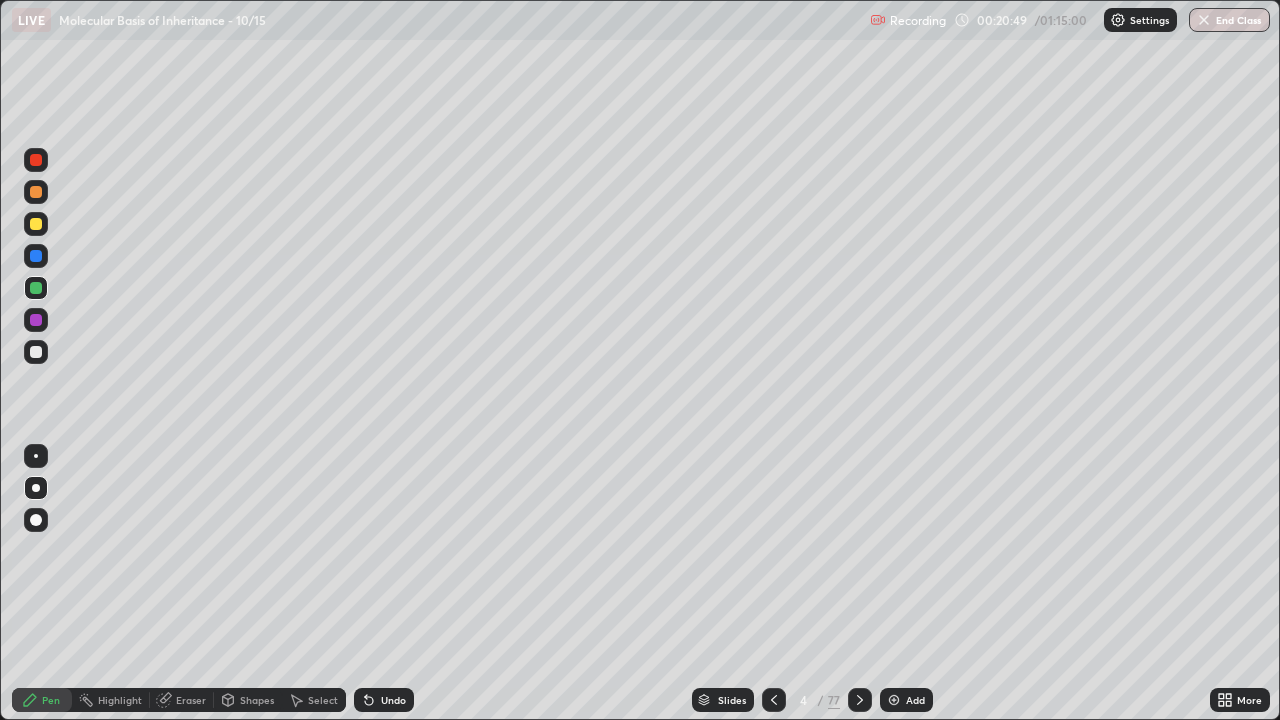 click at bounding box center (36, 256) 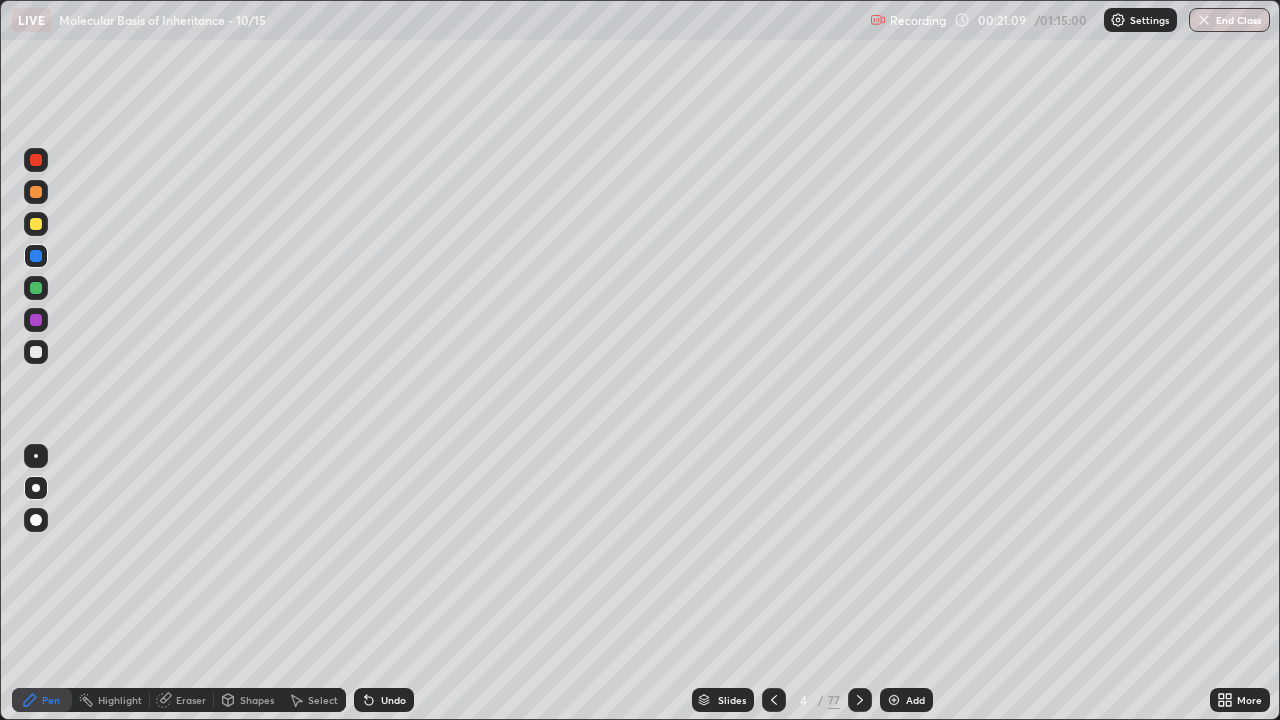 click 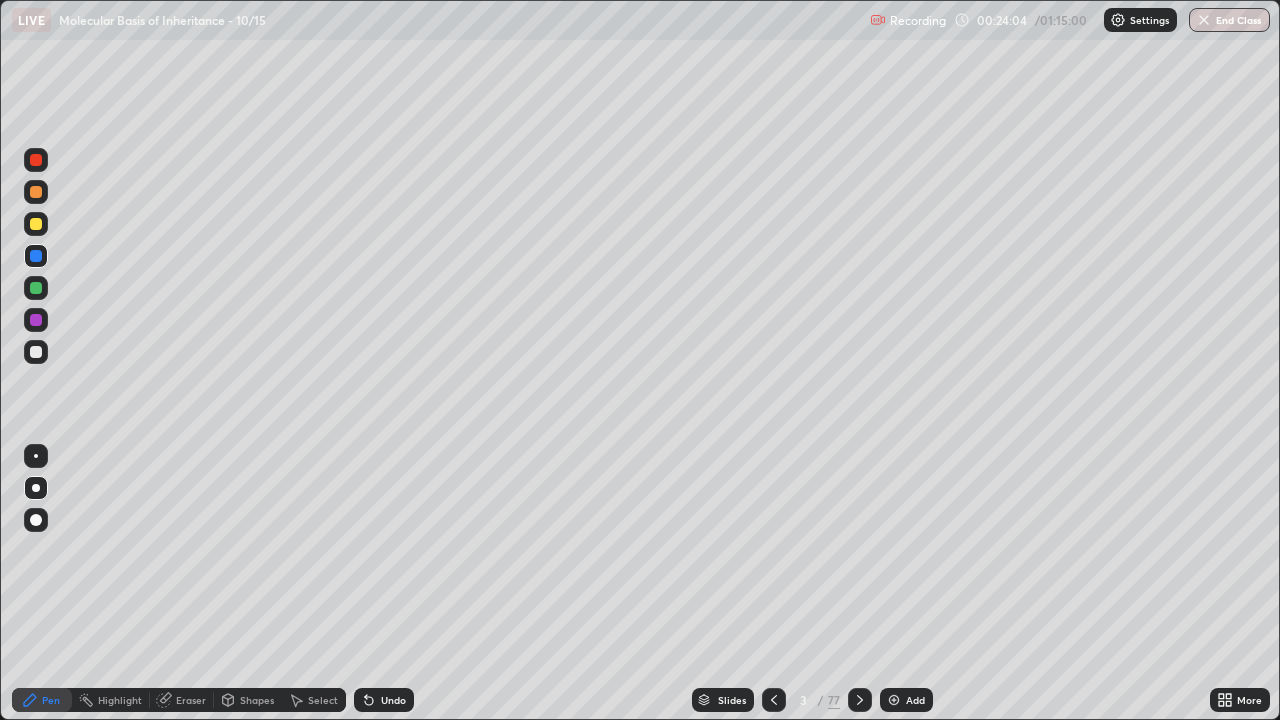 click on "Add" at bounding box center [906, 700] 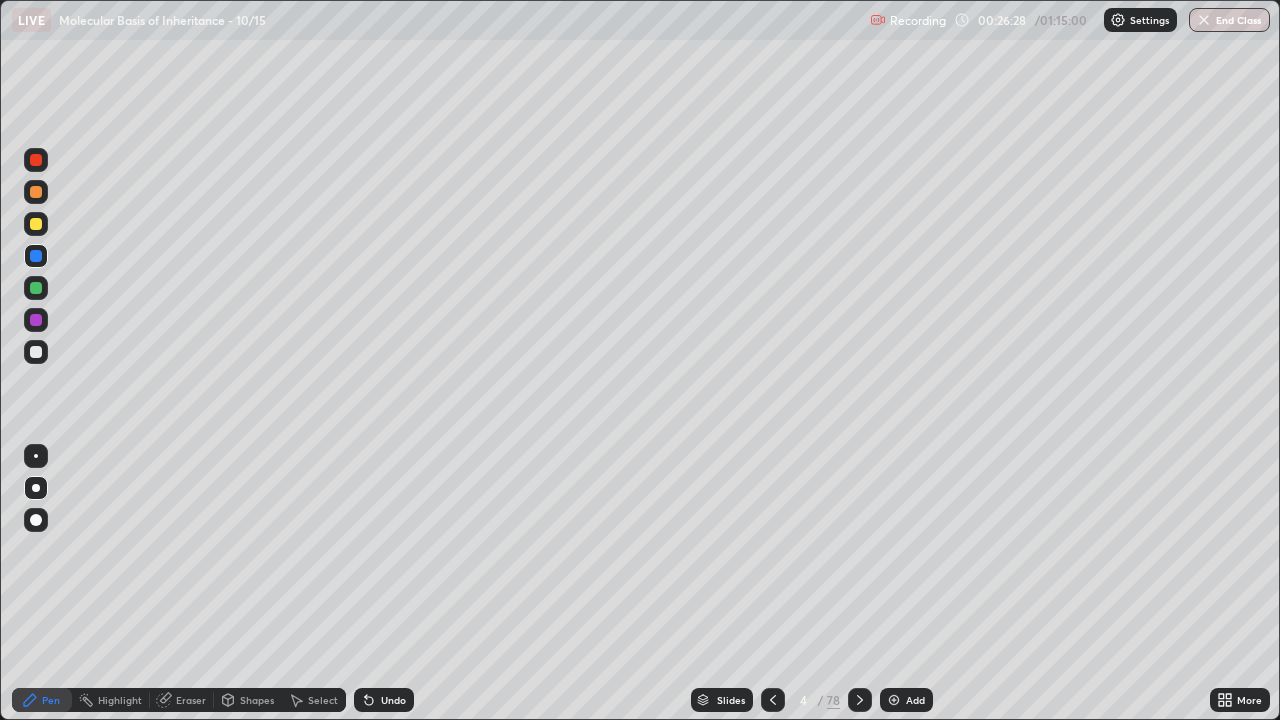 click on "Add" at bounding box center [906, 700] 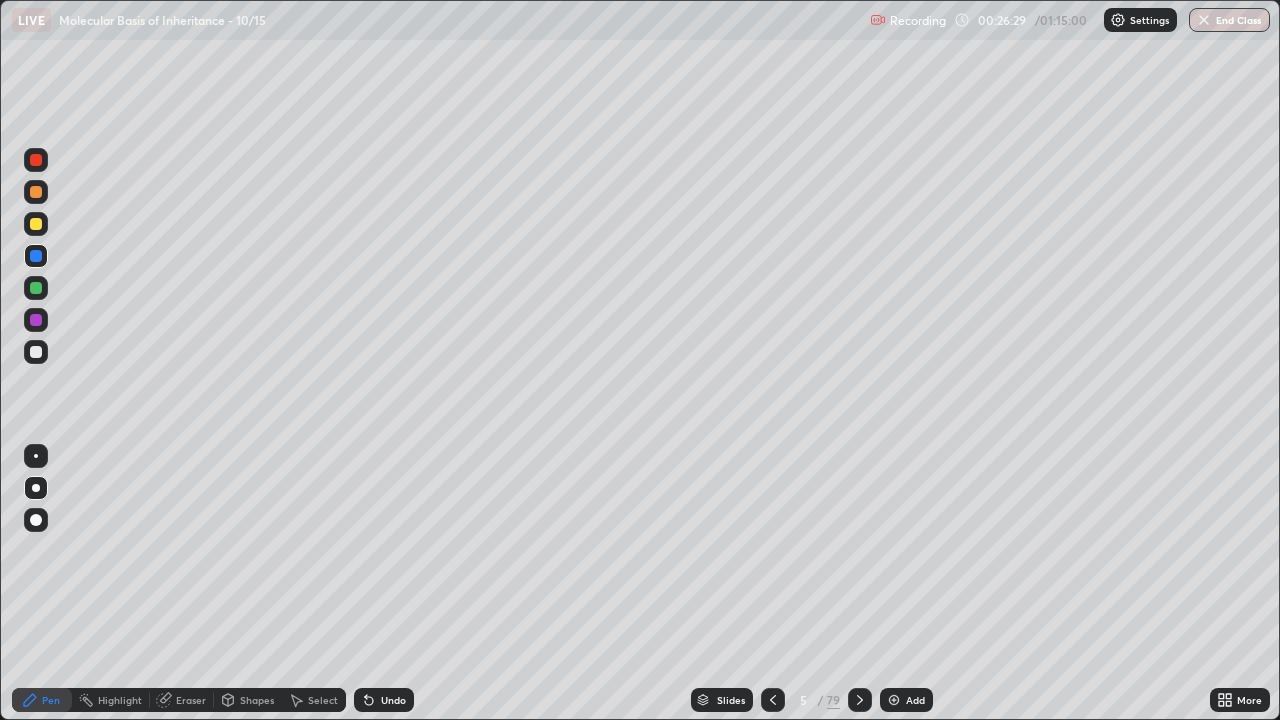 click on "Shapes" at bounding box center (257, 700) 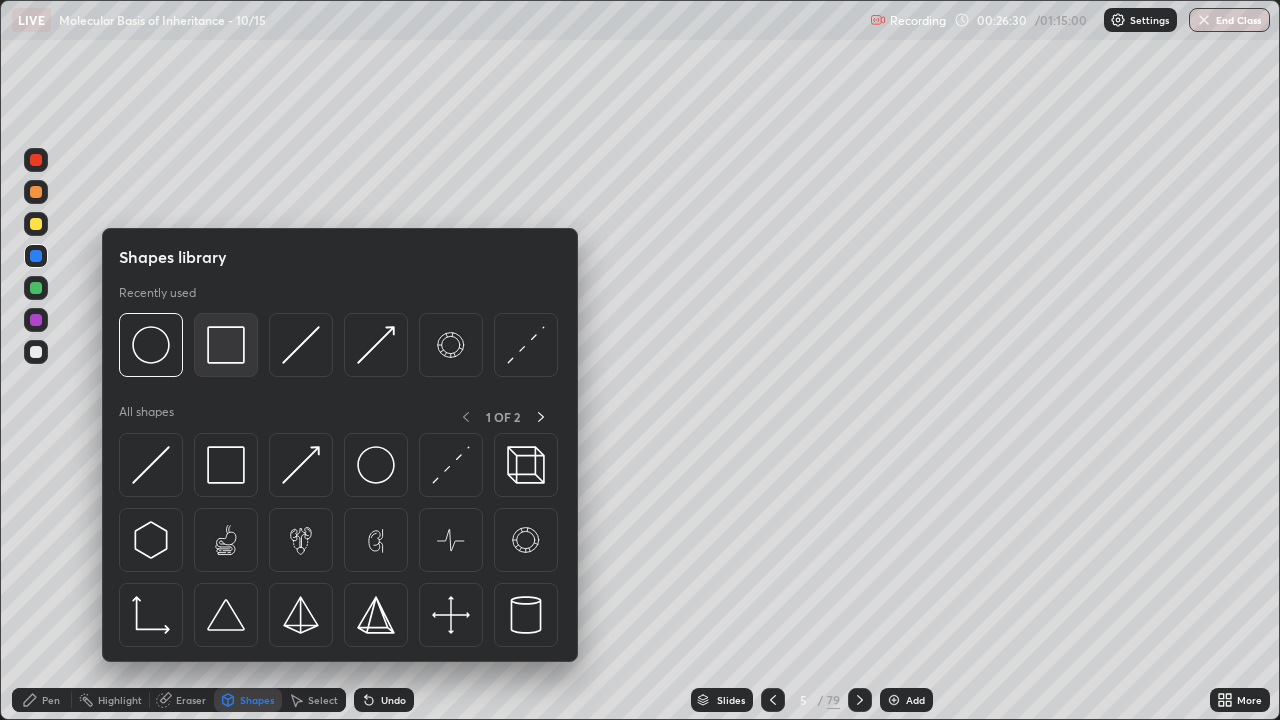 click at bounding box center (226, 345) 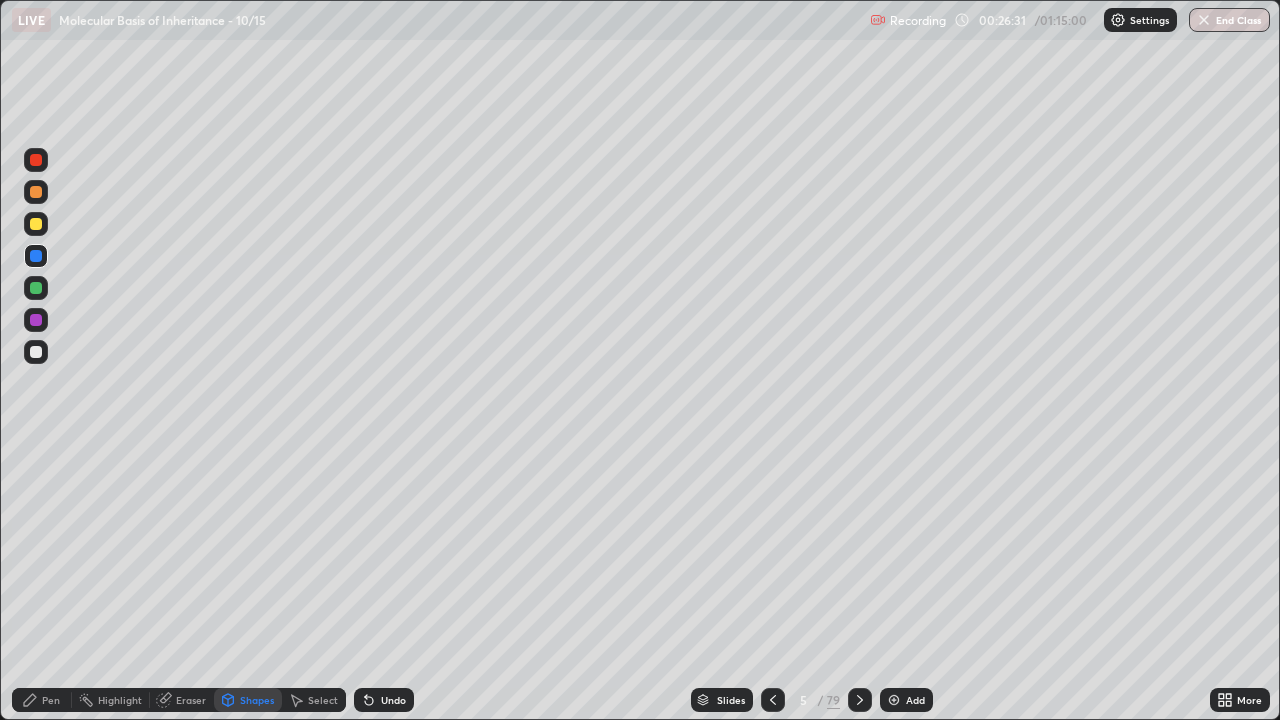 click at bounding box center (36, 224) 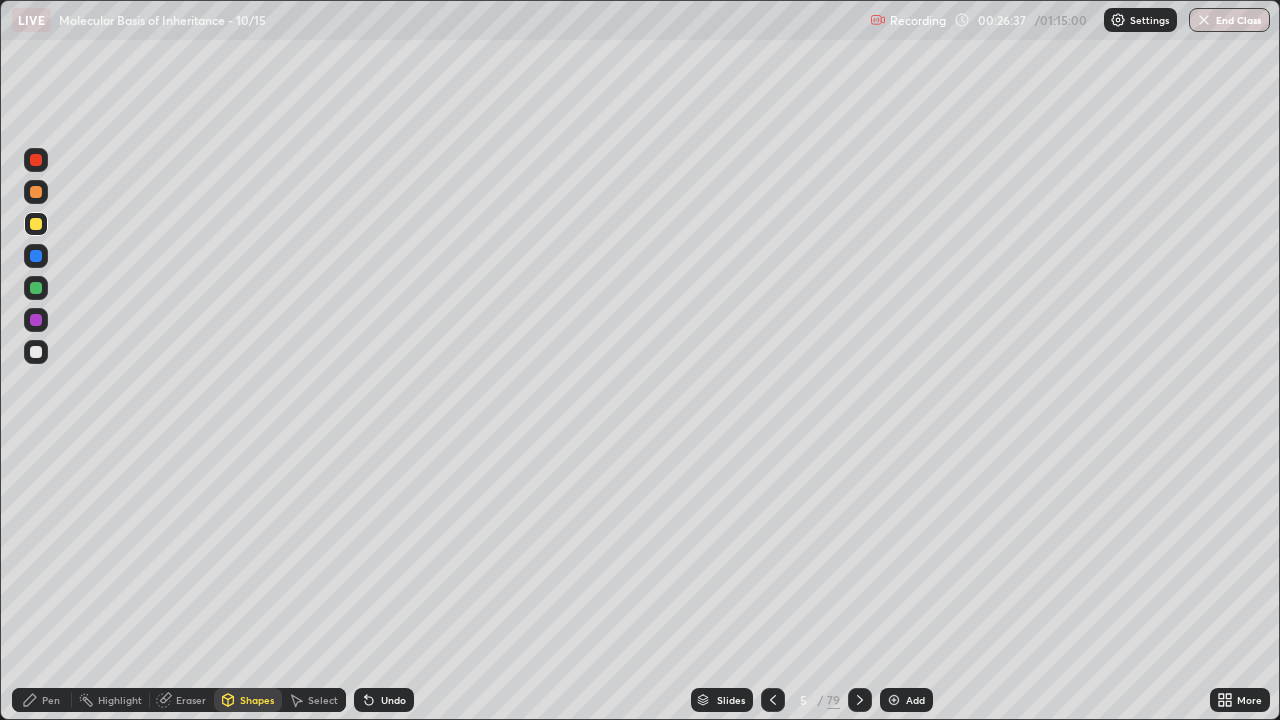 click on "Pen" at bounding box center [42, 700] 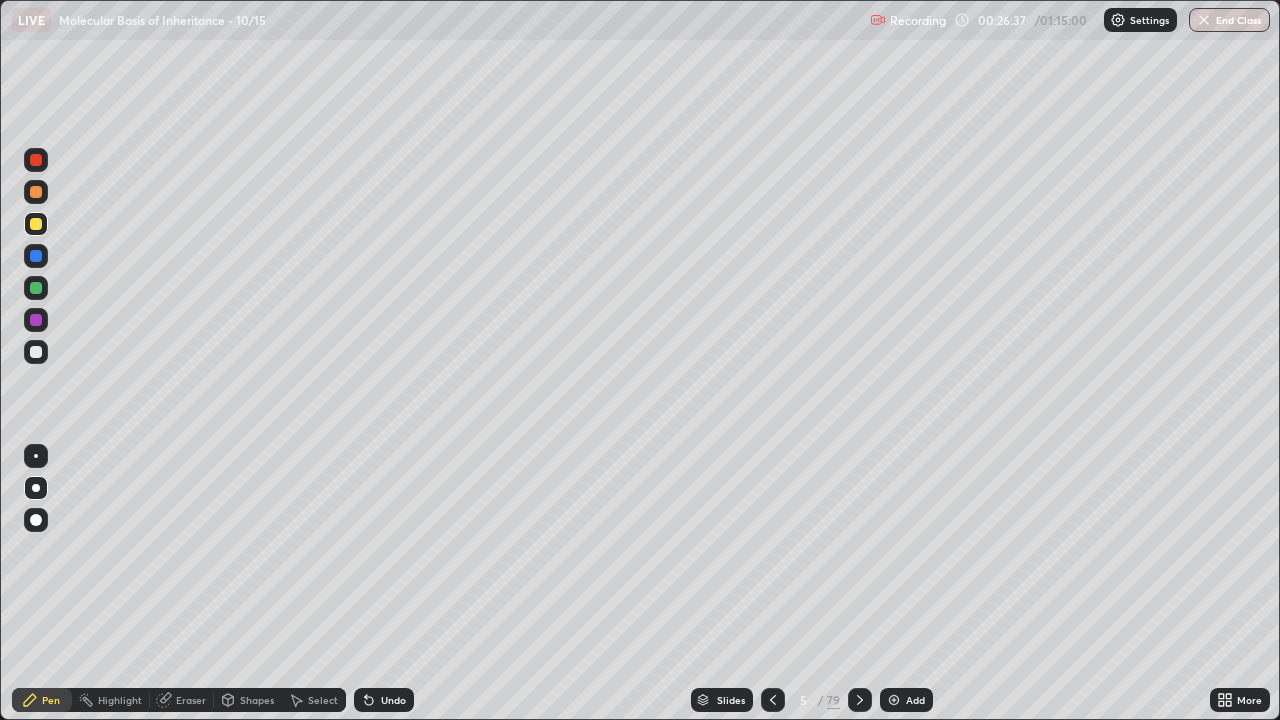 click at bounding box center (36, 352) 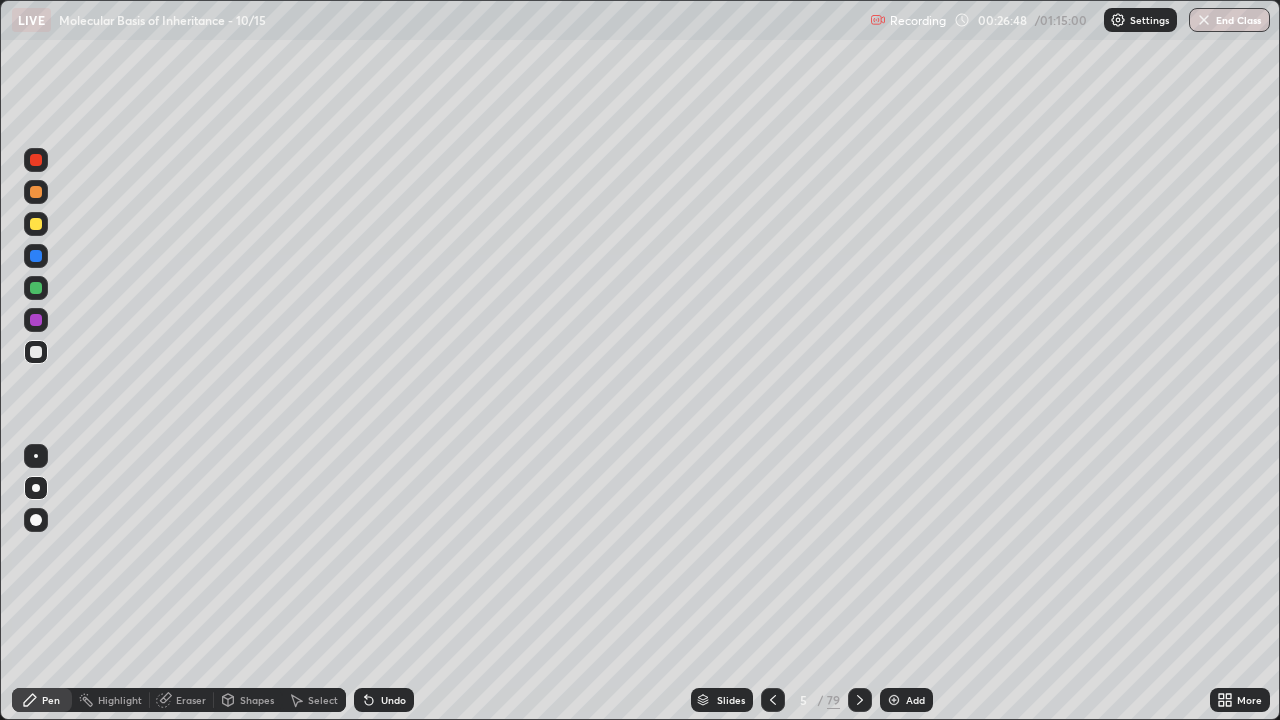 click at bounding box center (36, 224) 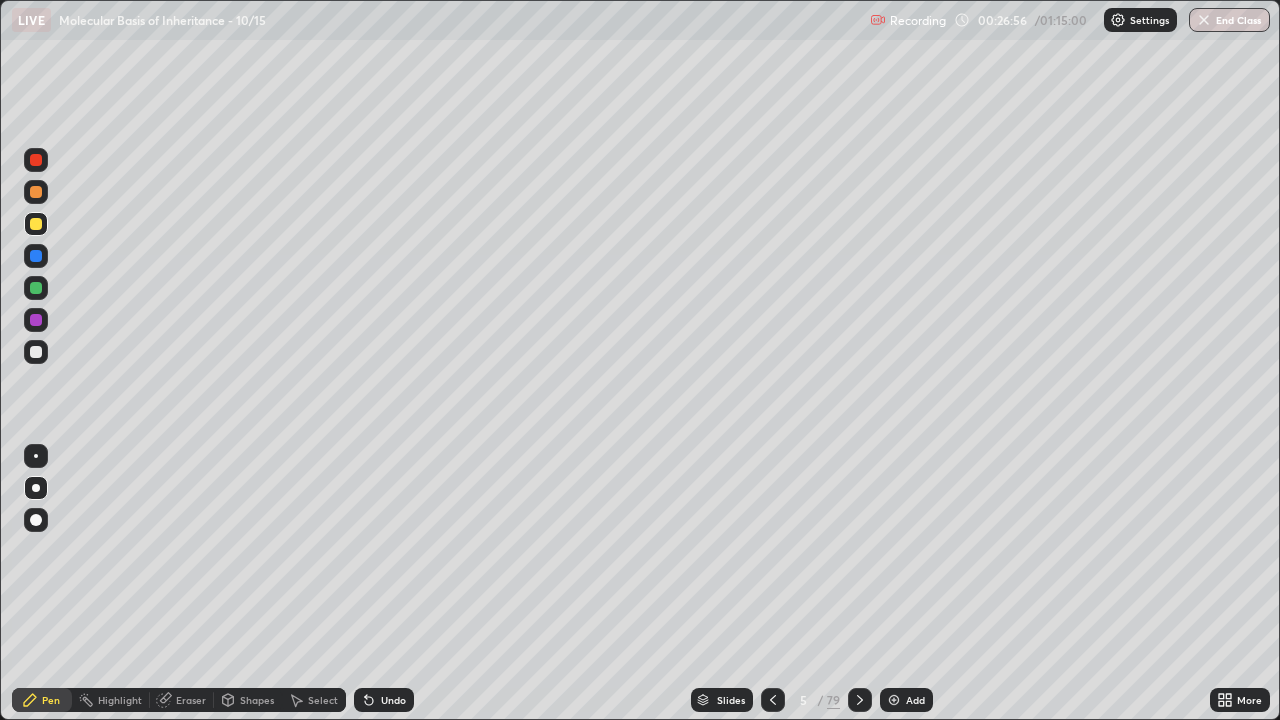 click on "Undo" at bounding box center [384, 700] 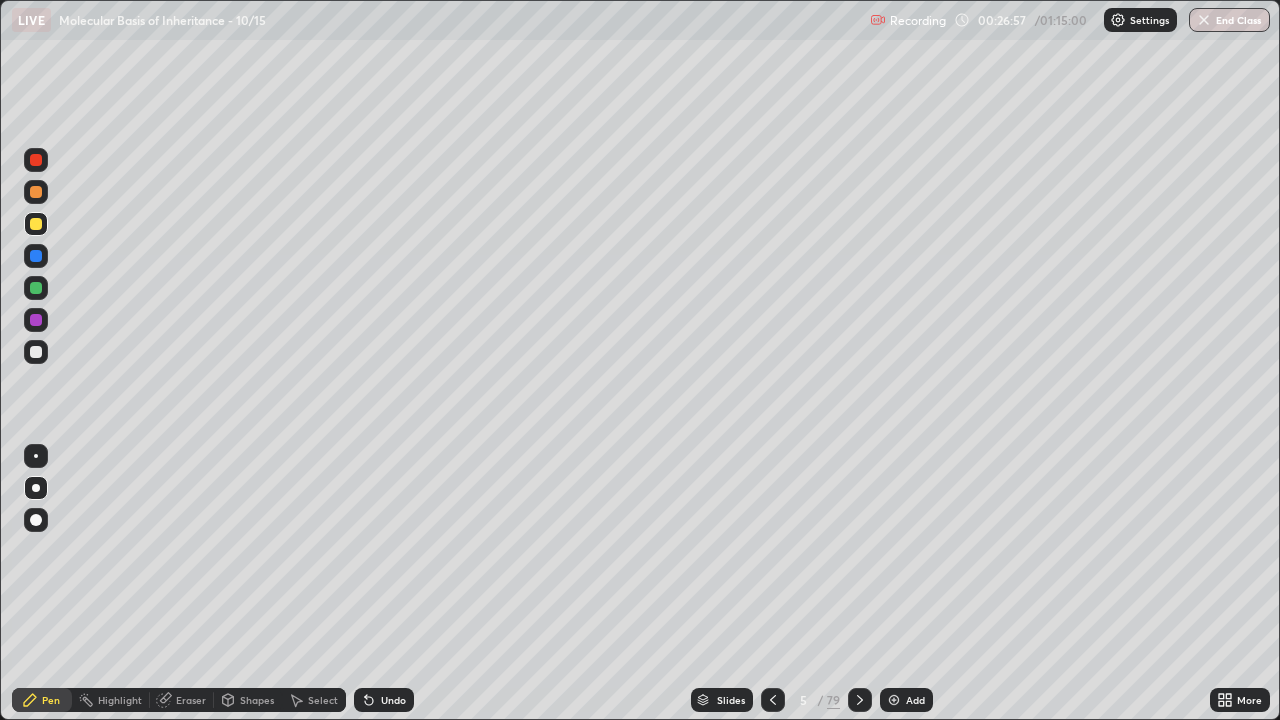 click on "Undo" at bounding box center (384, 700) 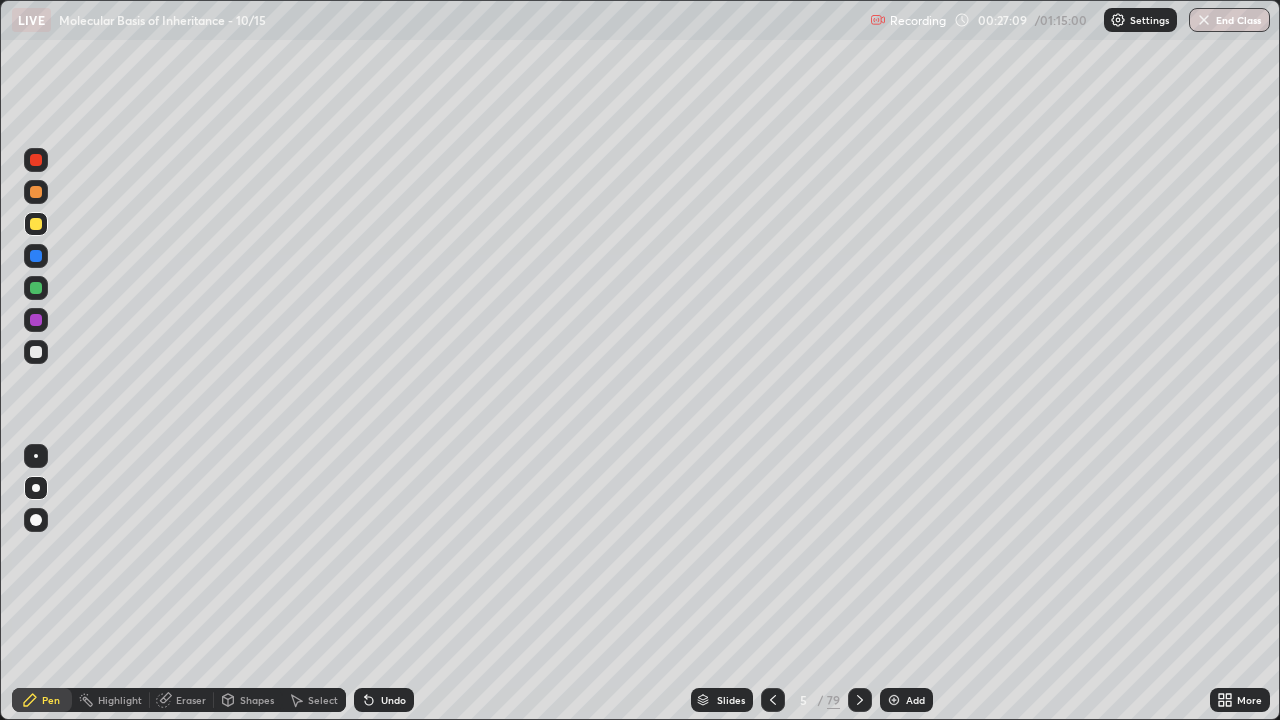 click at bounding box center [36, 224] 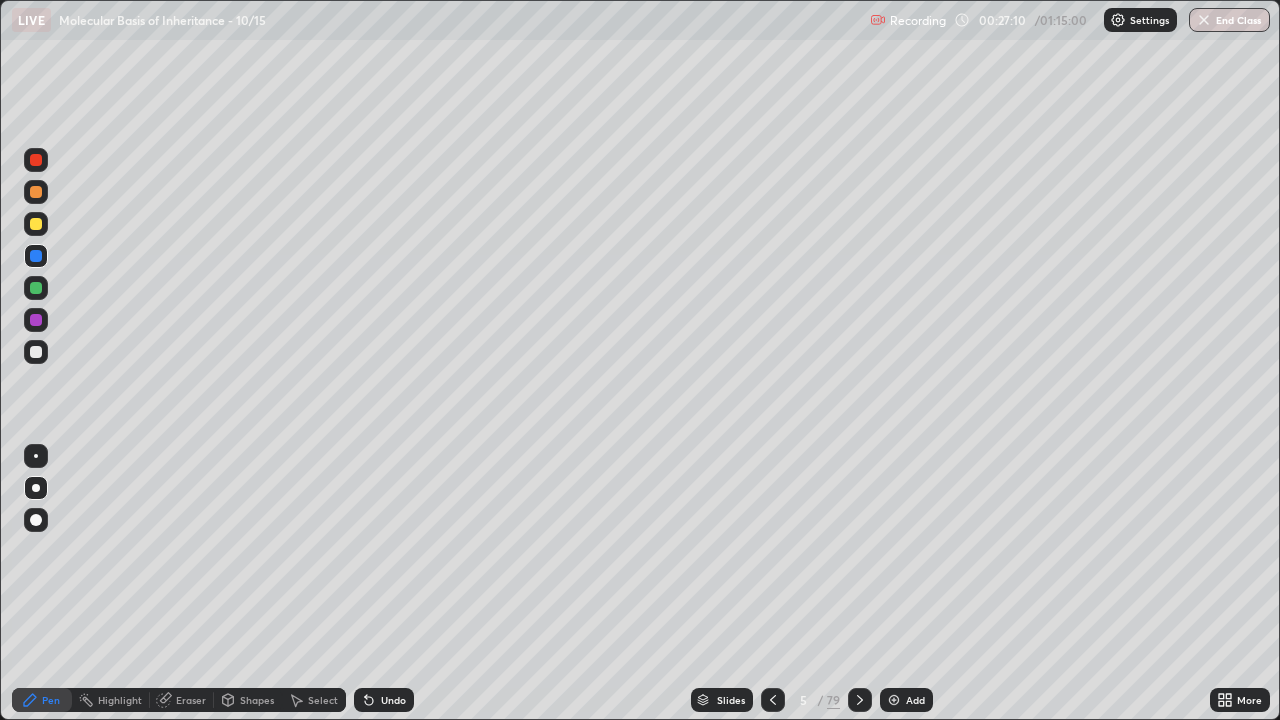 click at bounding box center (36, 456) 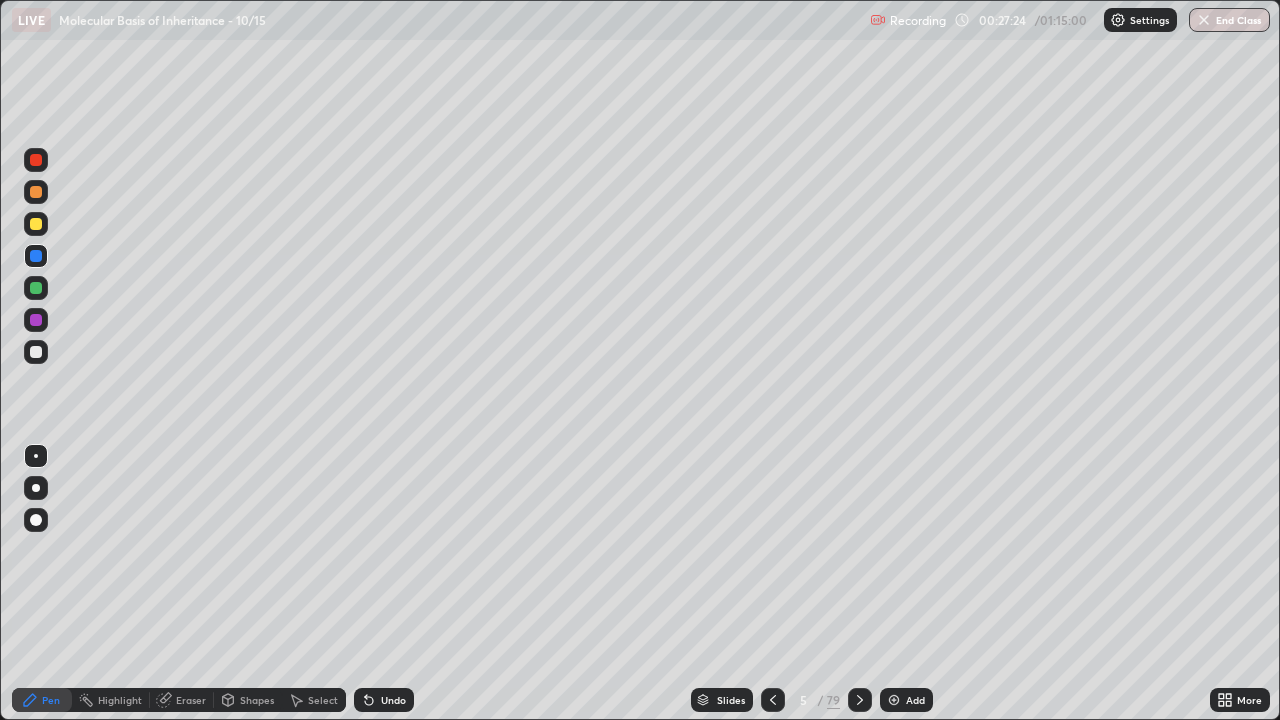 click at bounding box center [36, 352] 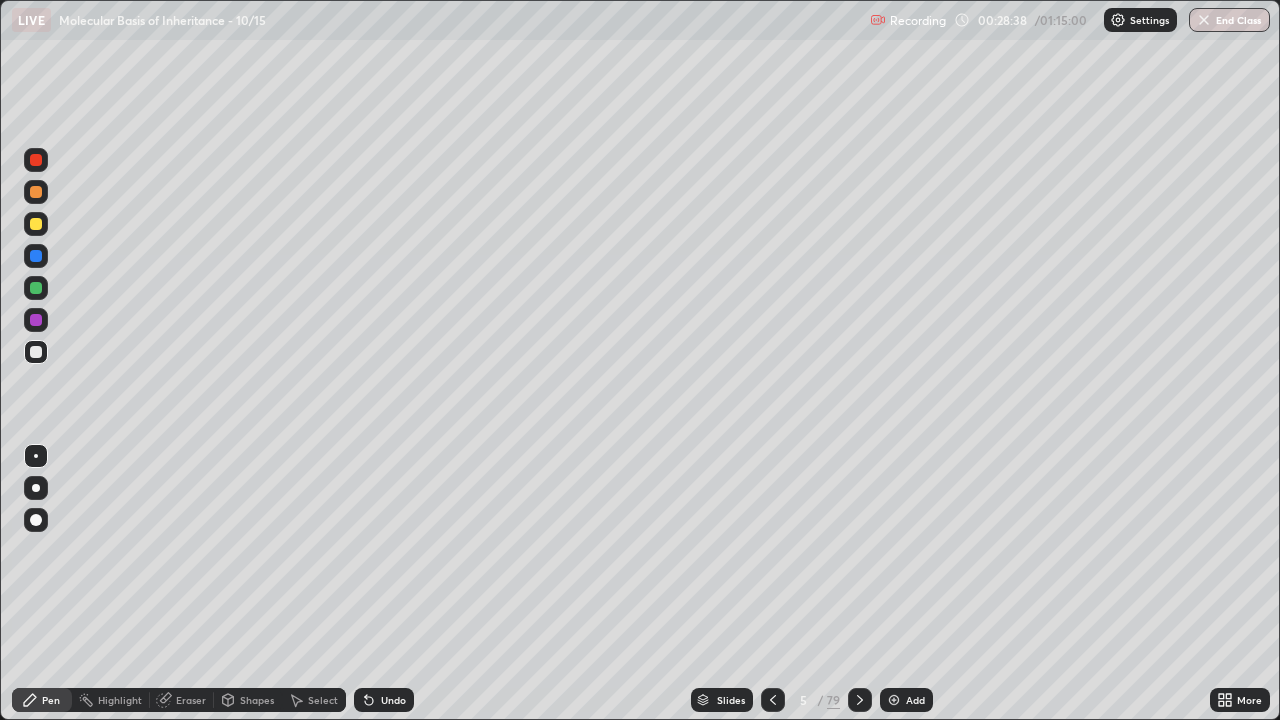 click at bounding box center (36, 160) 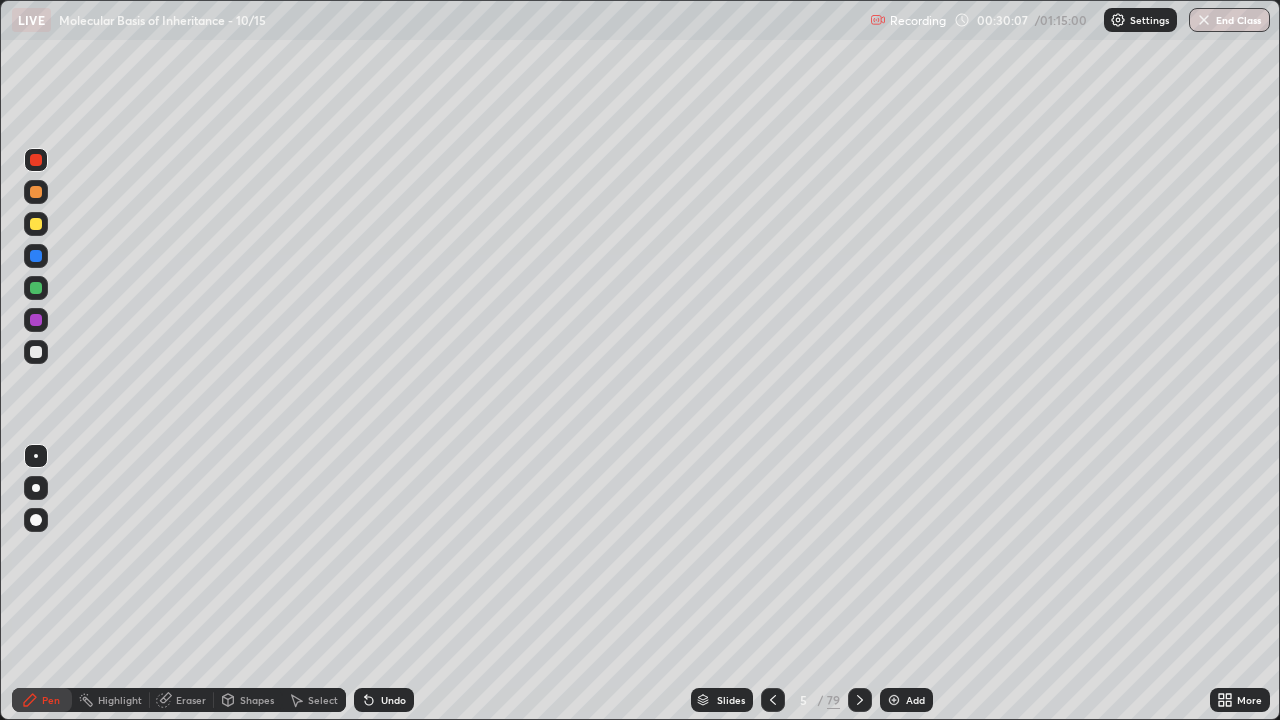 click on "Eraser" at bounding box center [191, 700] 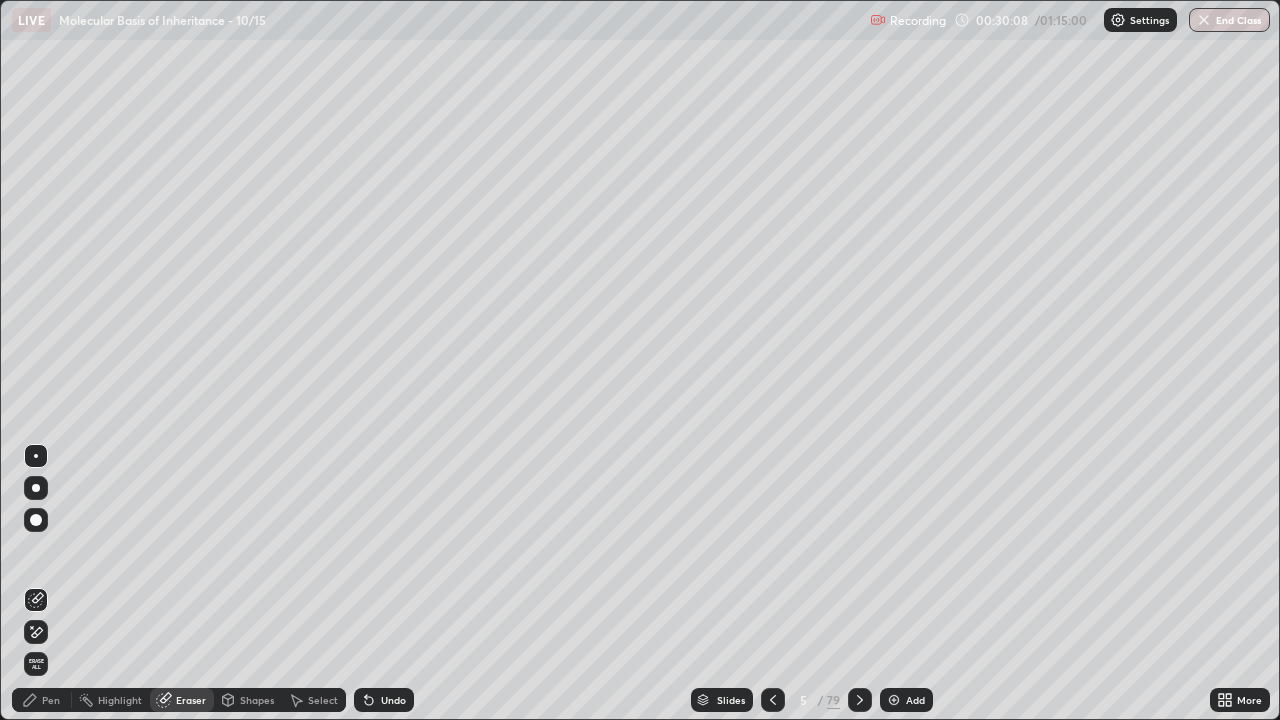 click 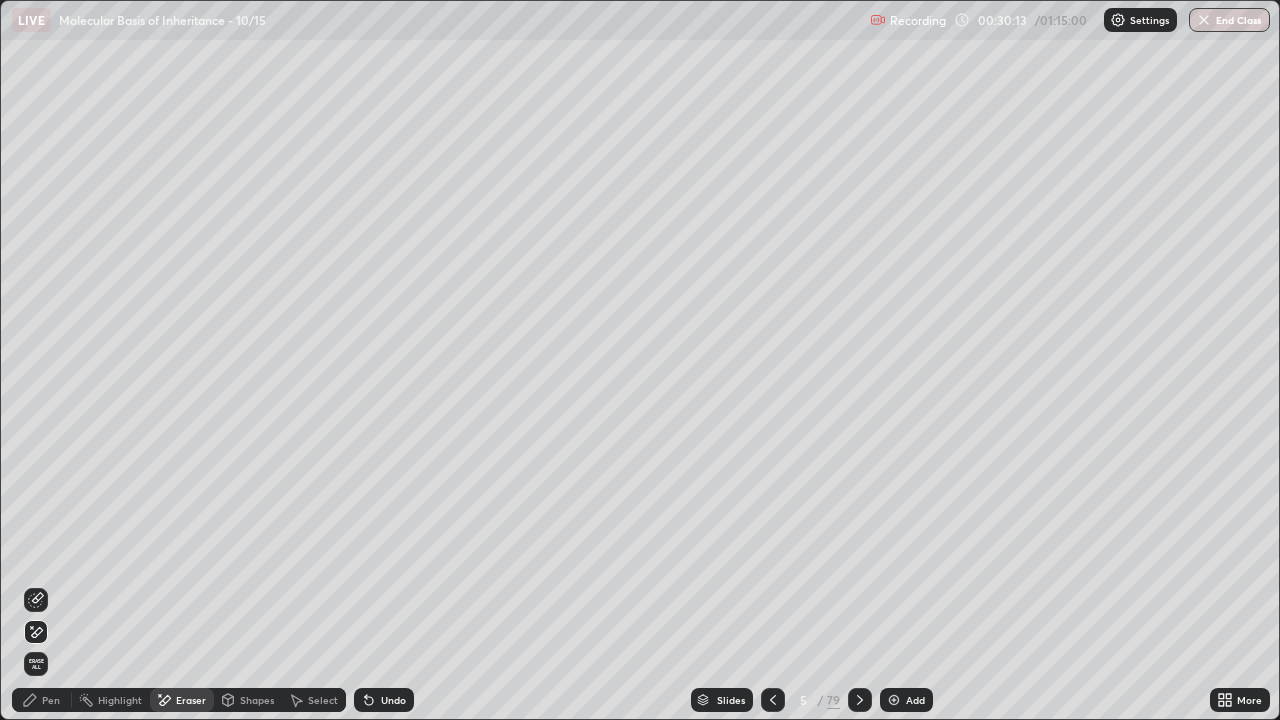 click on "Pen" at bounding box center [51, 700] 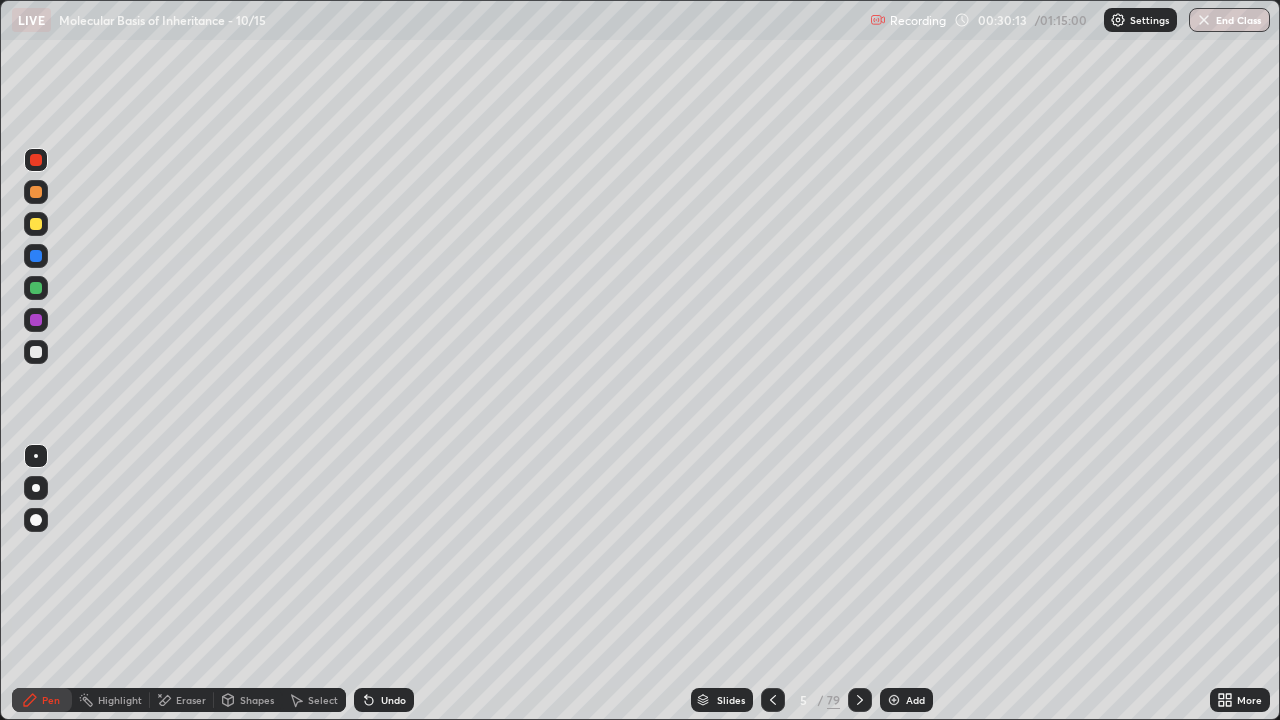 click at bounding box center (36, 352) 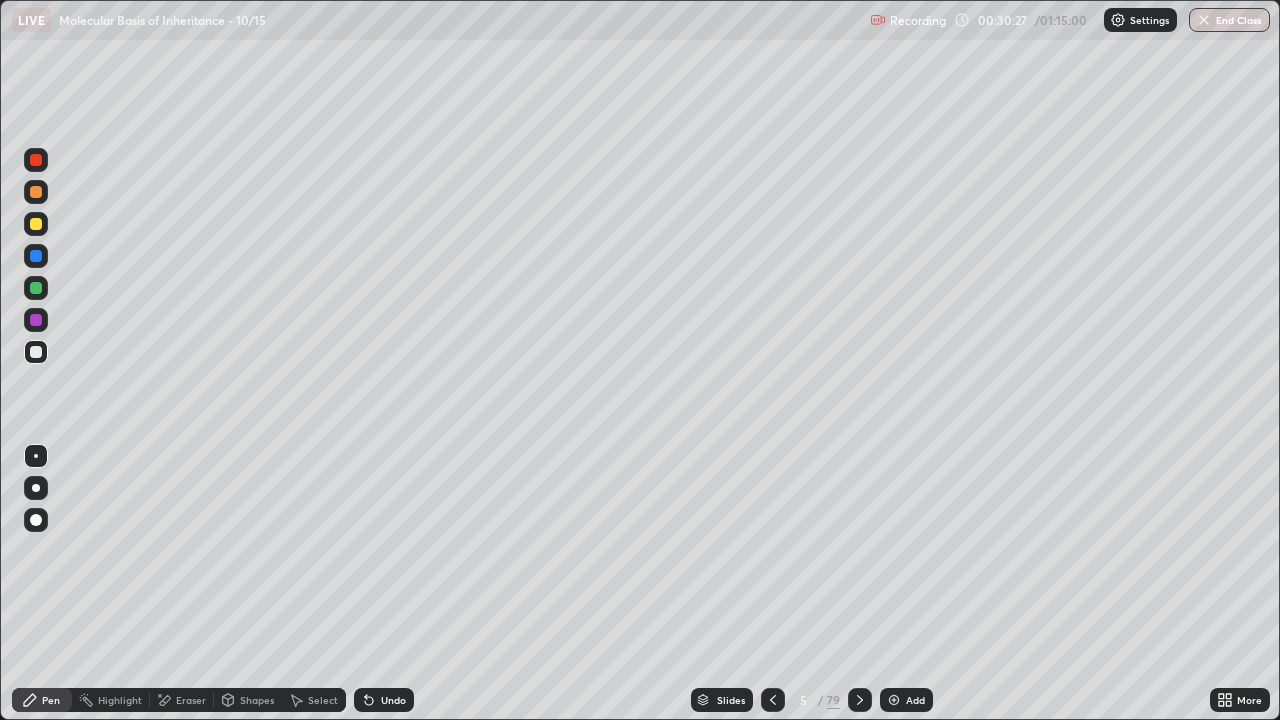 click on "Undo" at bounding box center (393, 700) 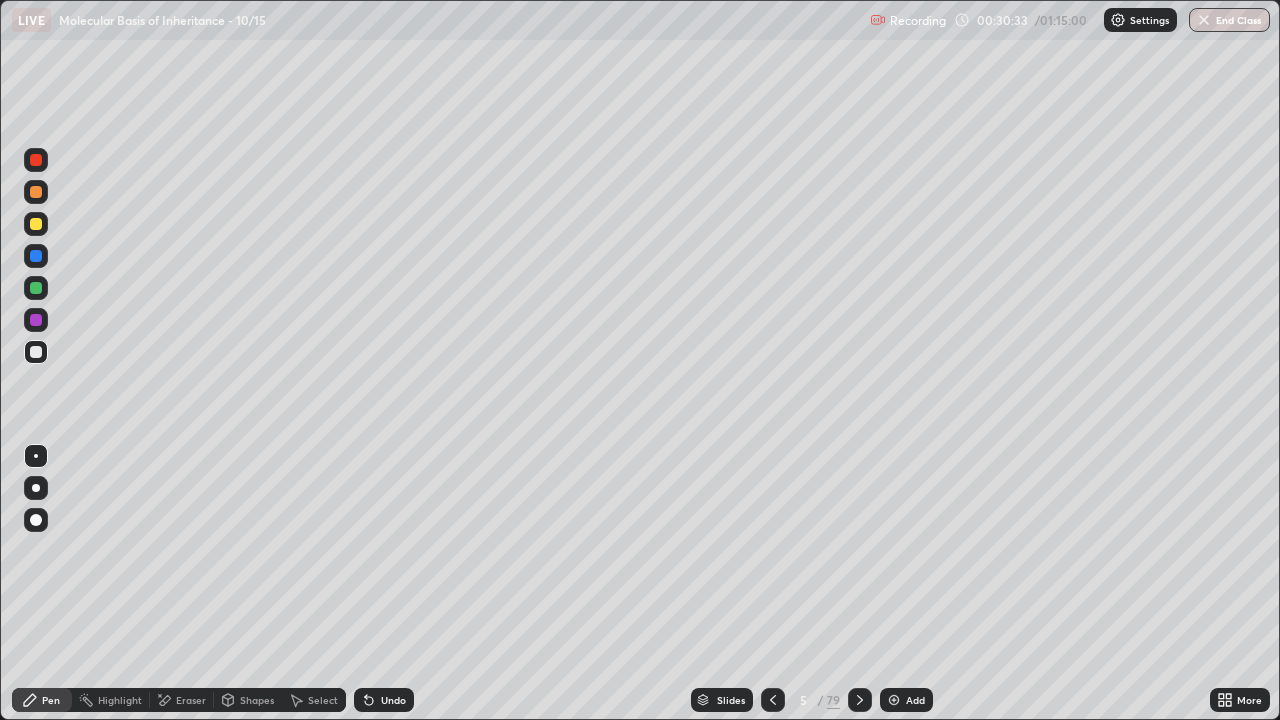 click at bounding box center [36, 256] 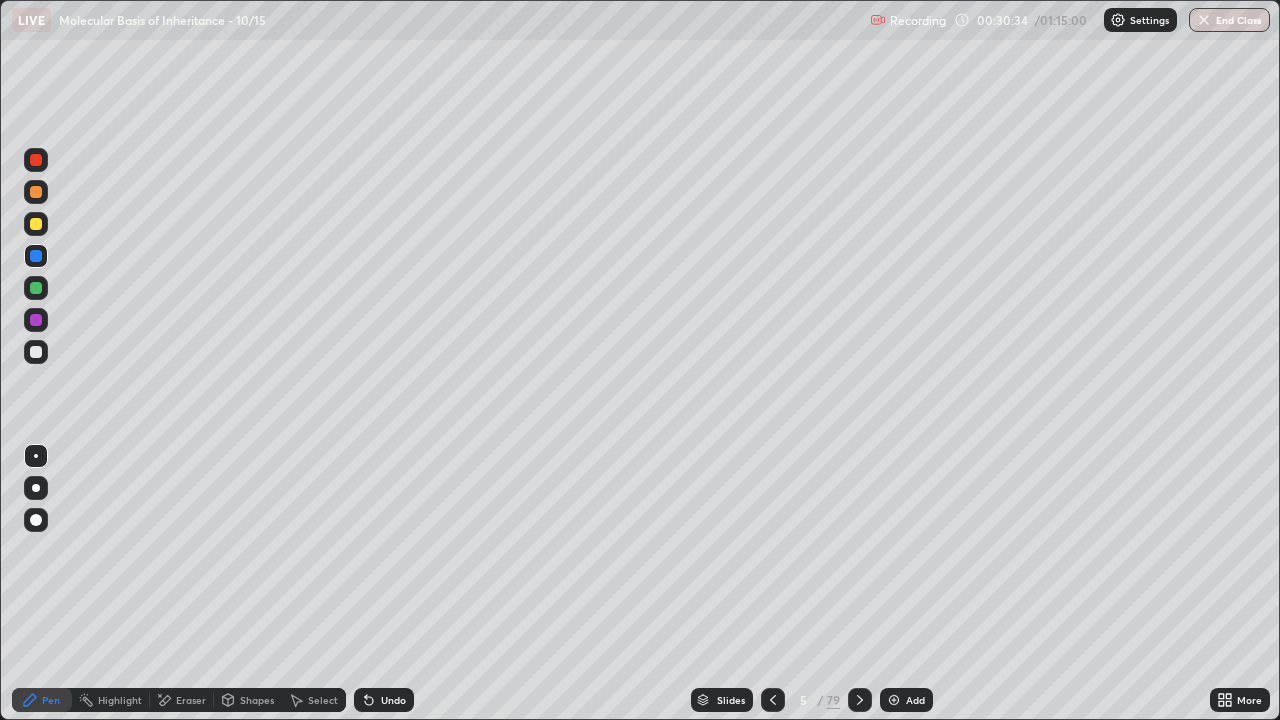click at bounding box center (36, 256) 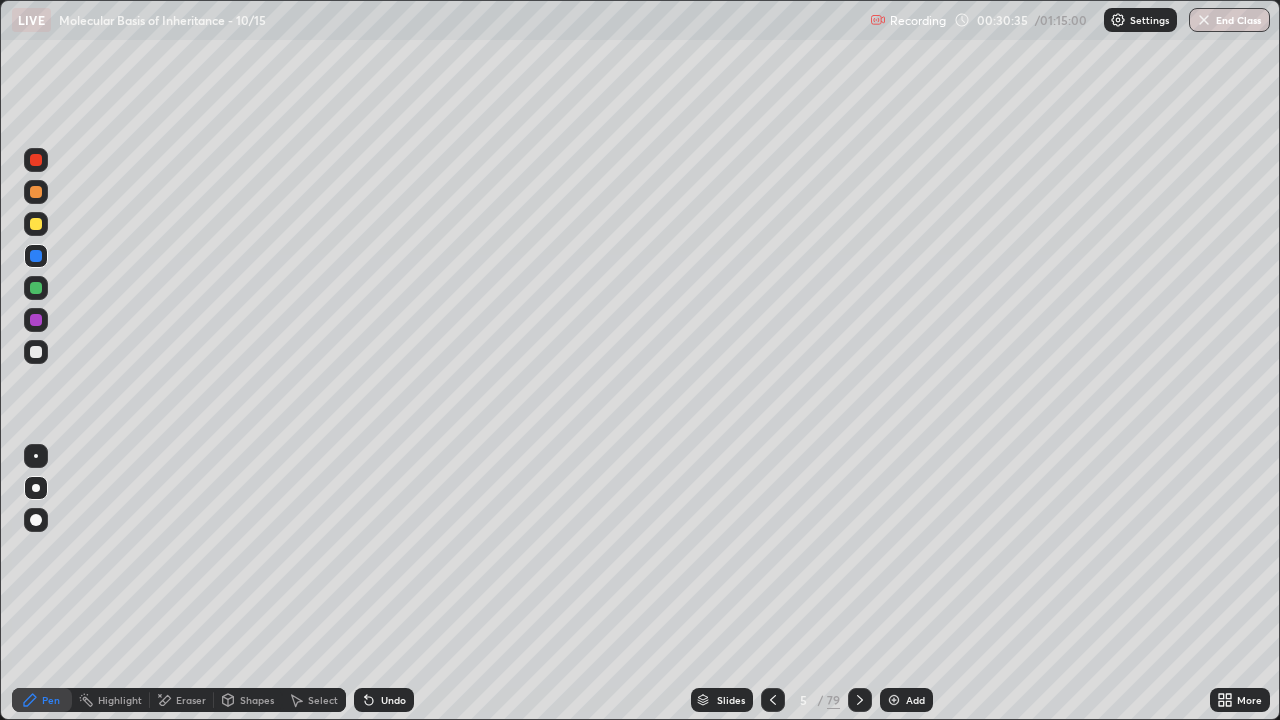 click at bounding box center (36, 224) 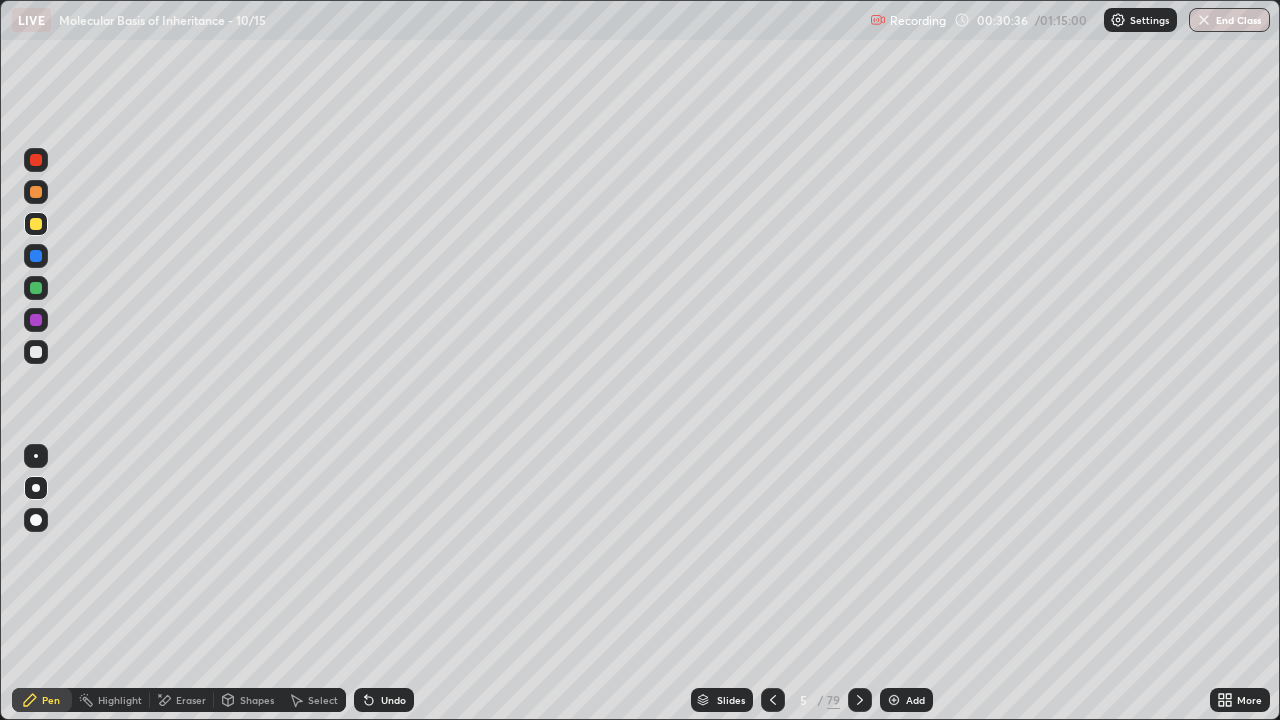 click at bounding box center [36, 224] 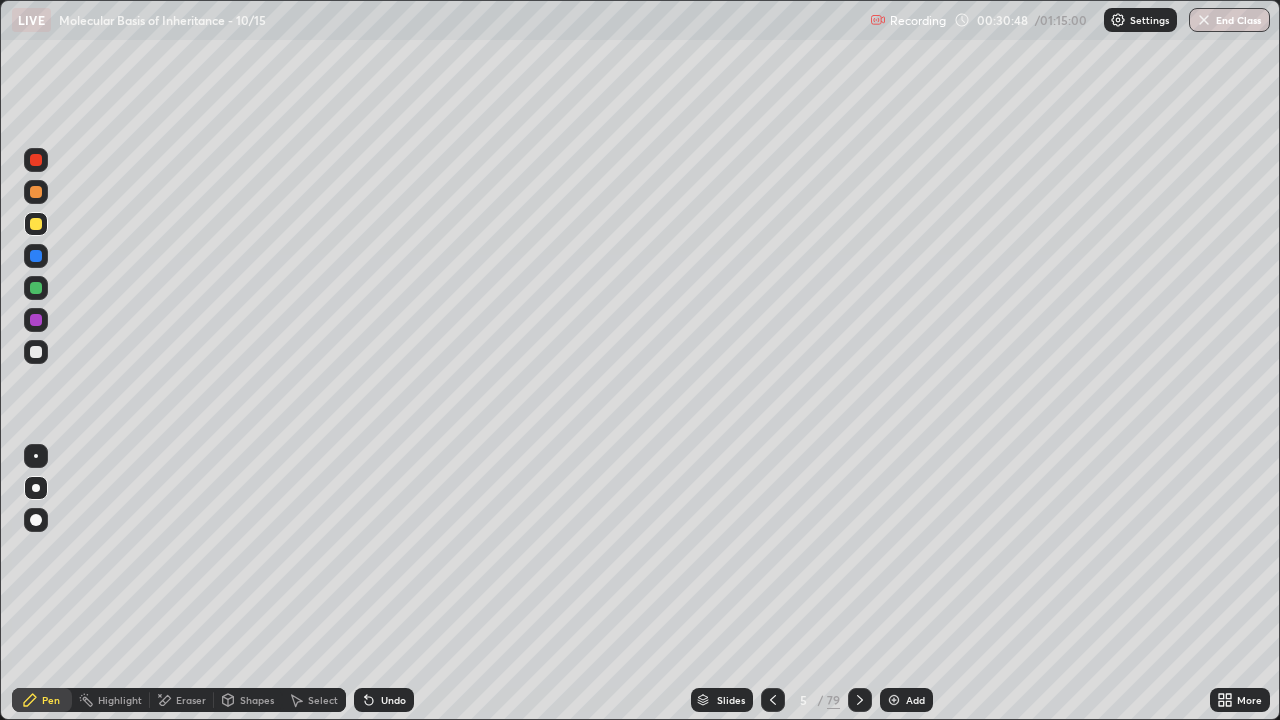 click on "Undo" at bounding box center [393, 700] 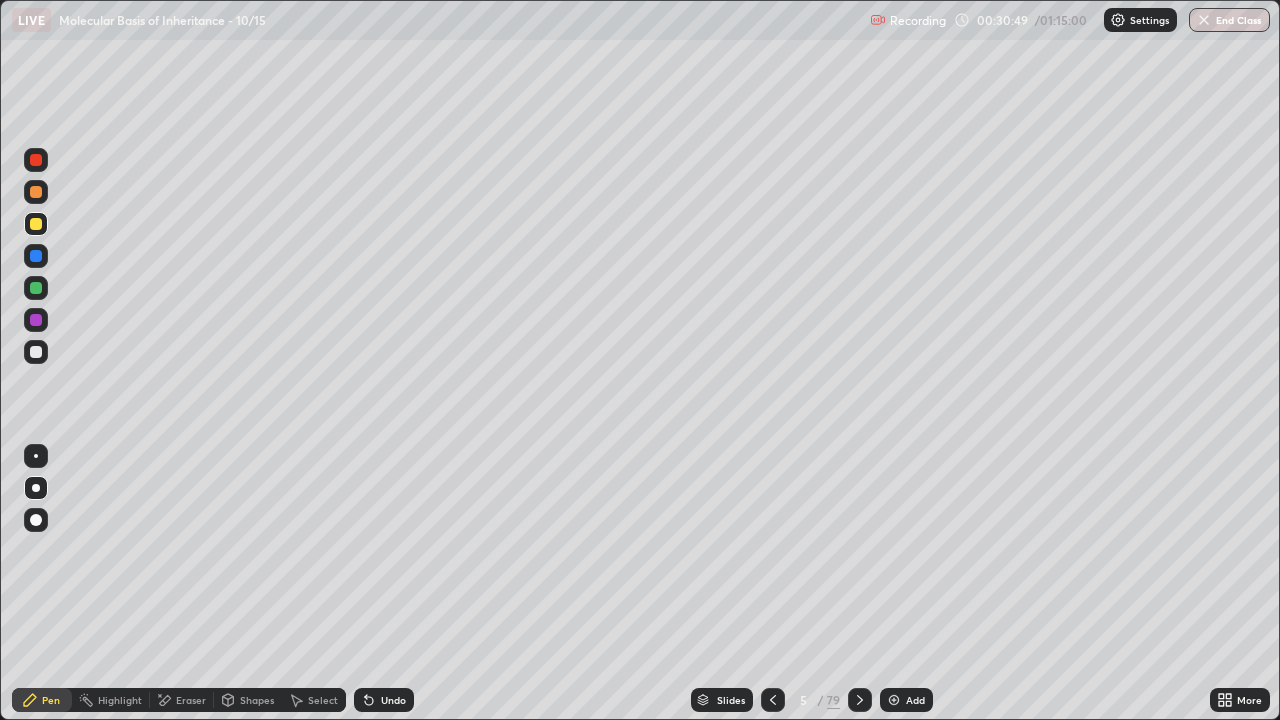 click at bounding box center [36, 160] 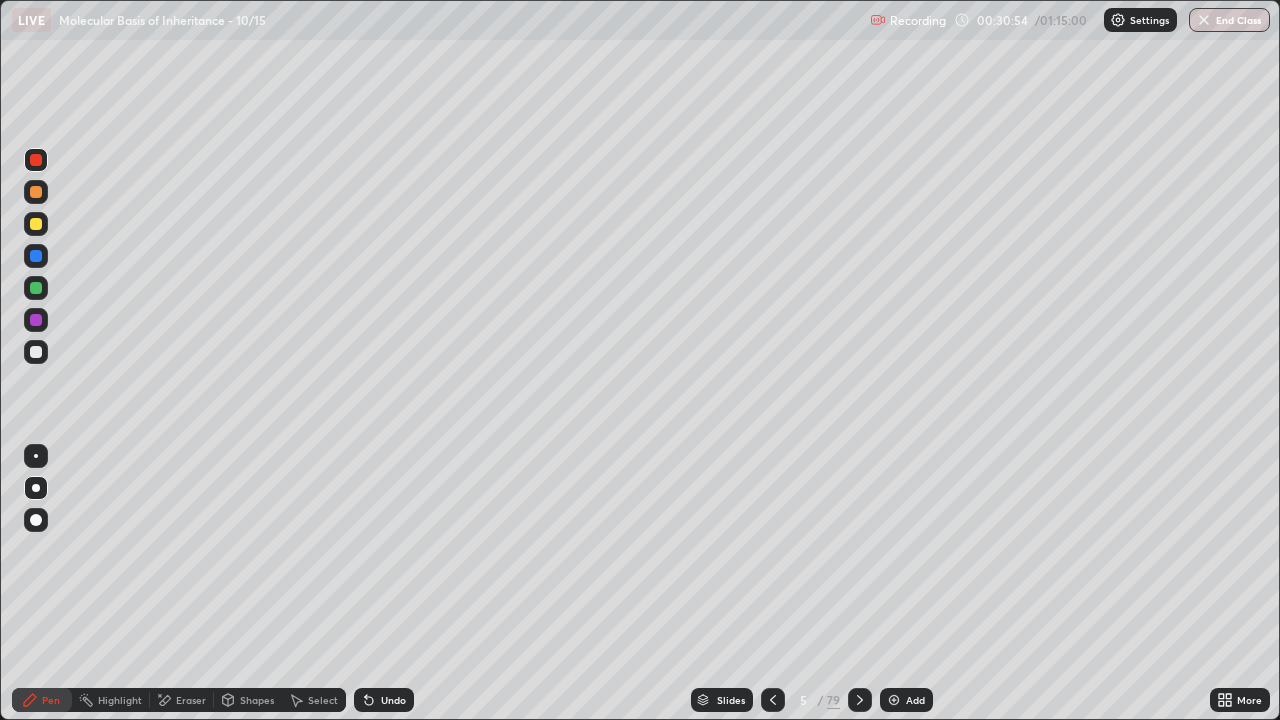click on "Undo" at bounding box center [393, 700] 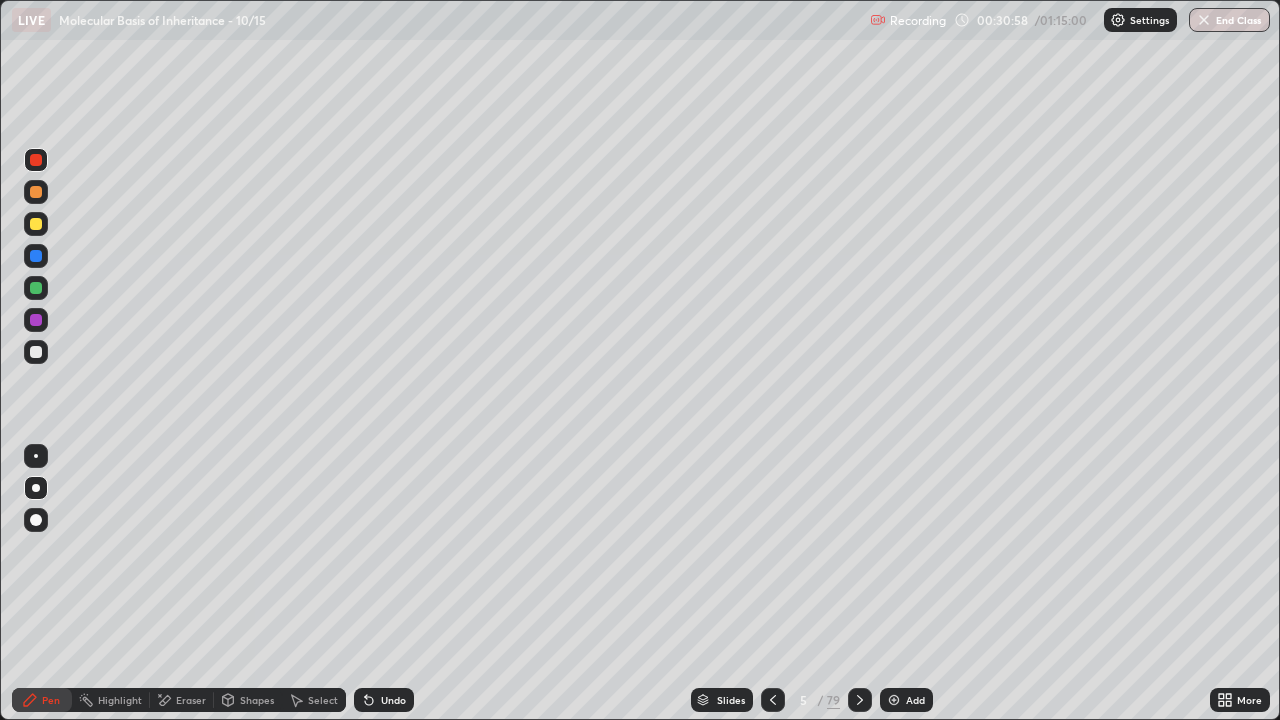 click at bounding box center (36, 352) 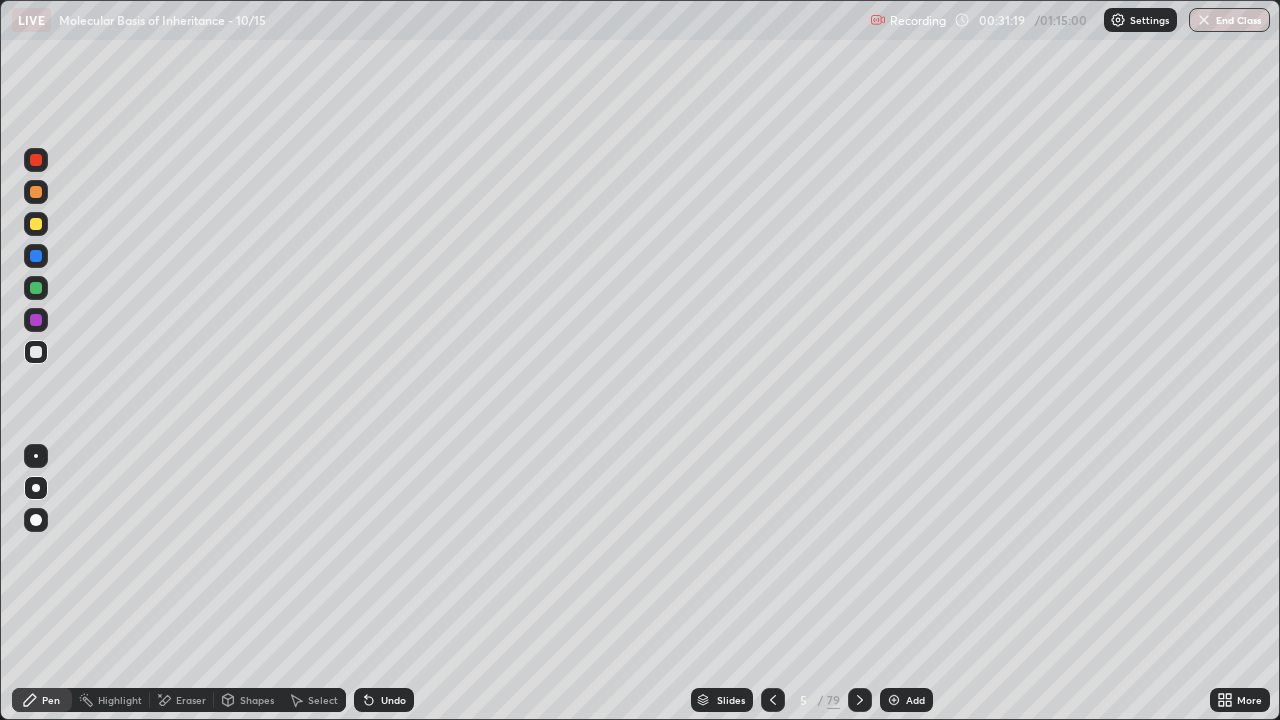 click on "Select" at bounding box center (323, 700) 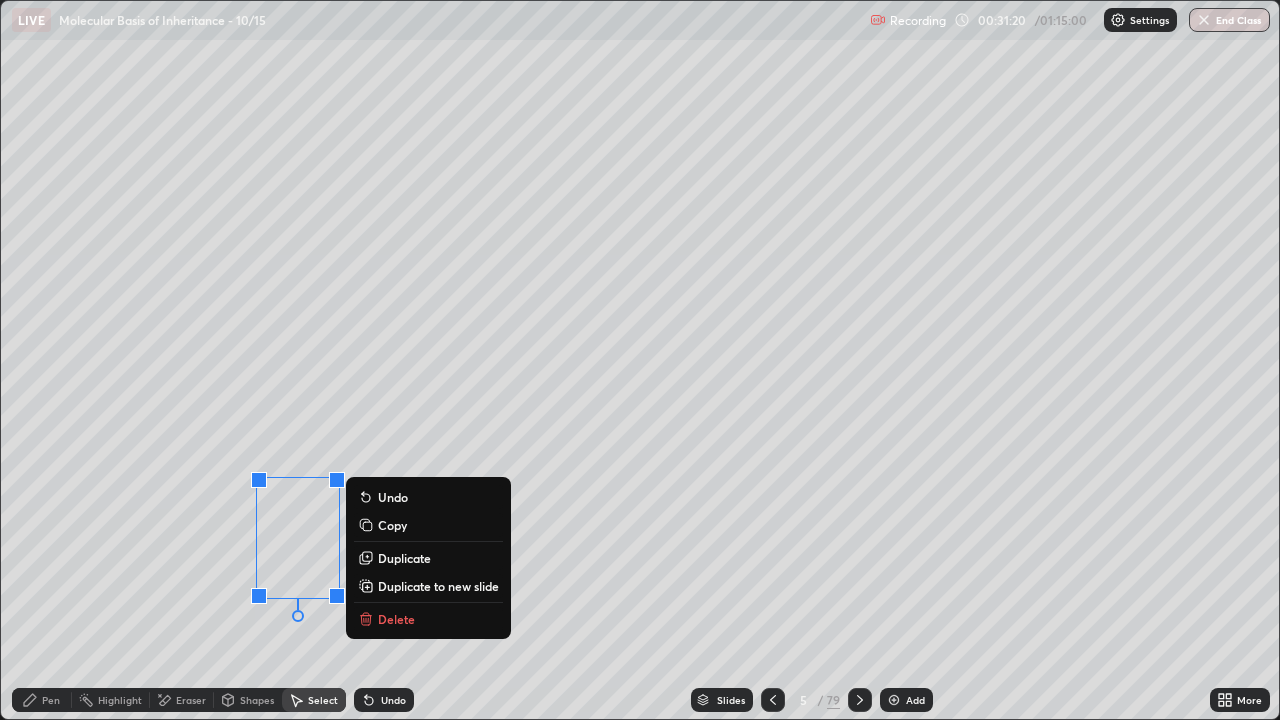click on "Duplicate" at bounding box center [404, 558] 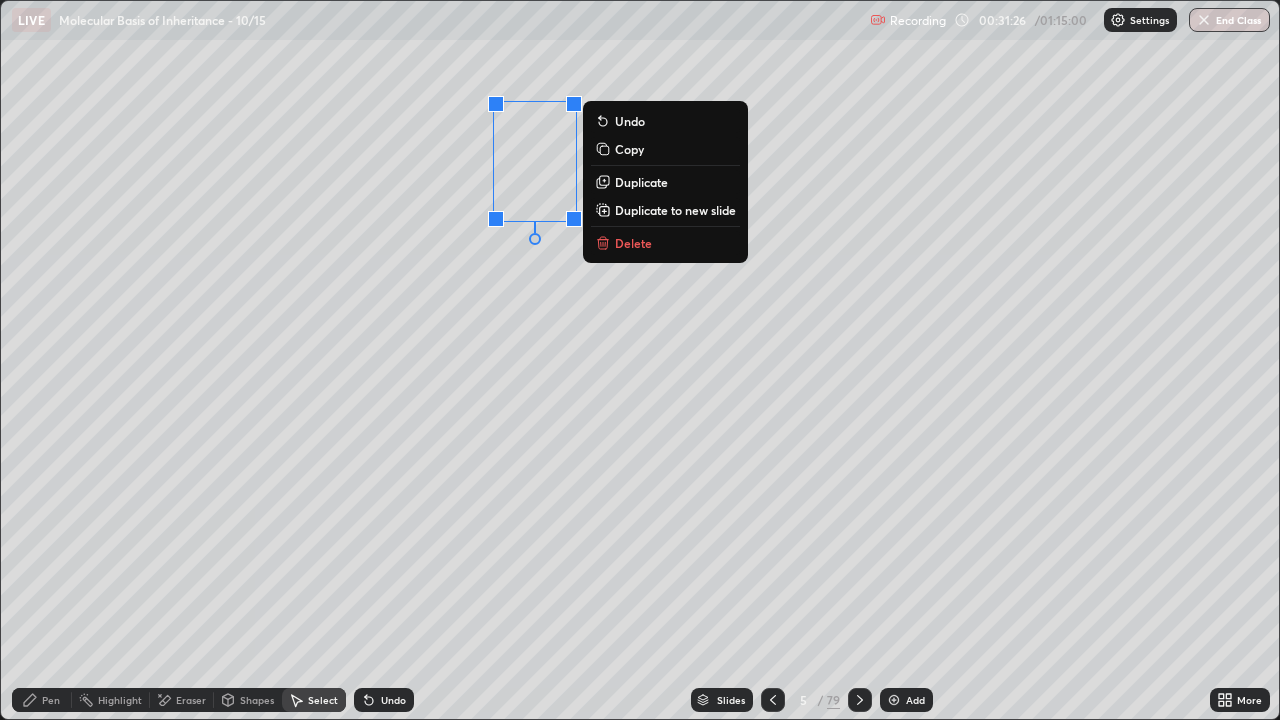 click 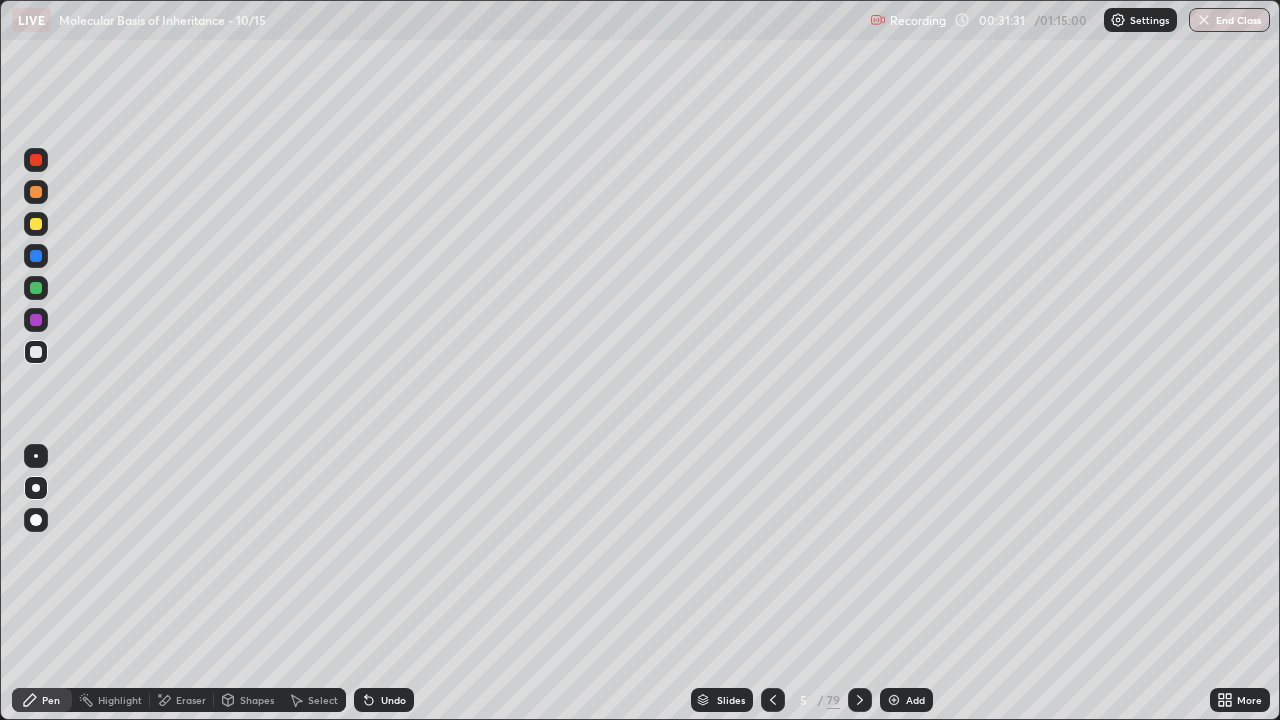 click at bounding box center (36, 352) 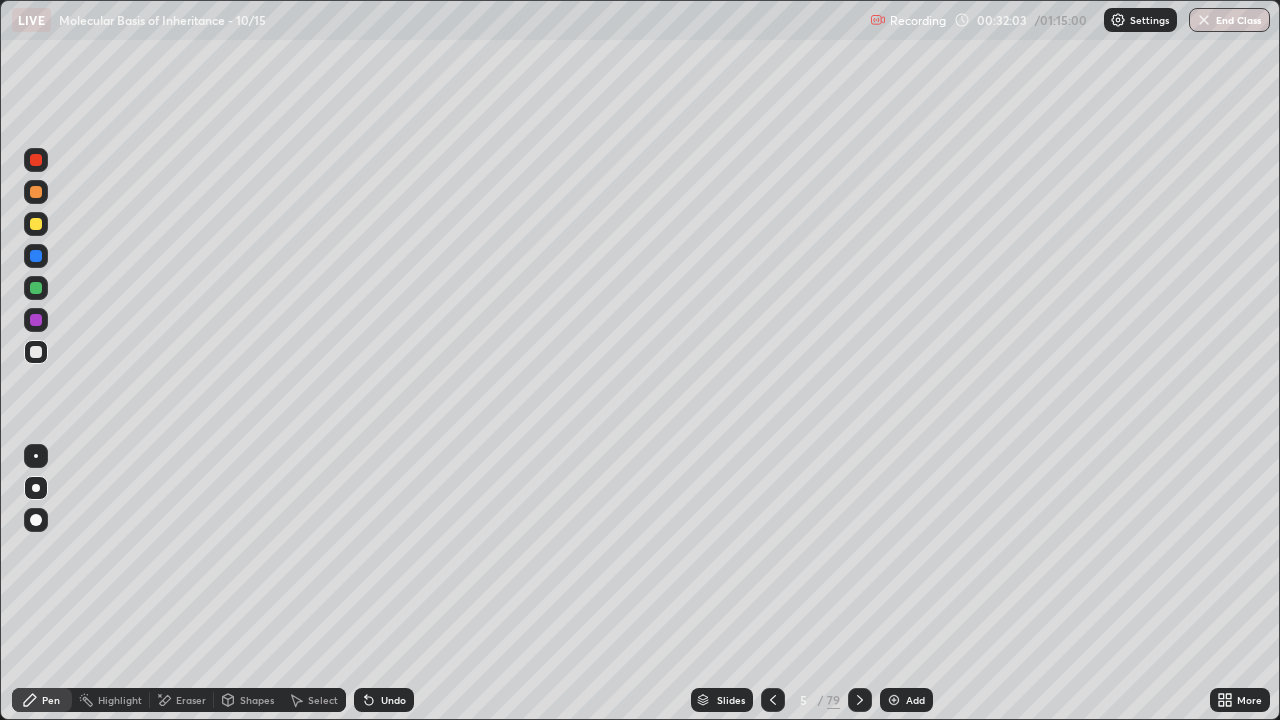 click at bounding box center [36, 288] 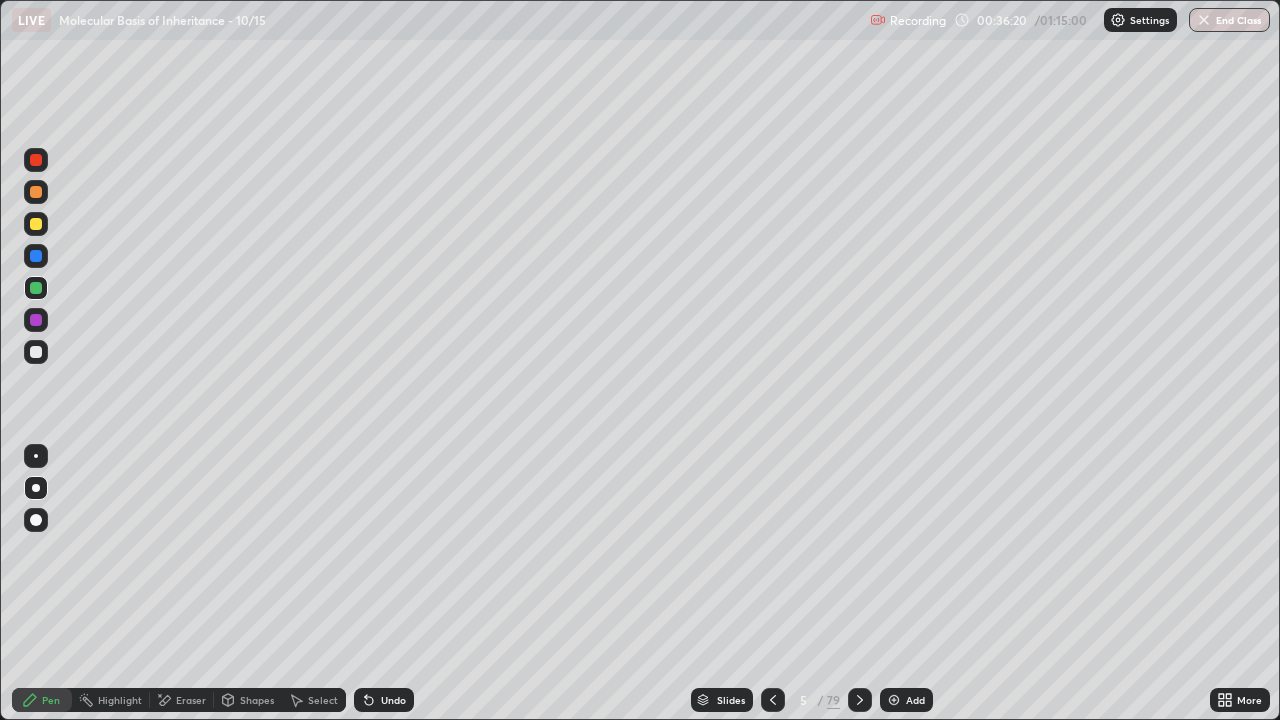 click on "Eraser" at bounding box center [182, 700] 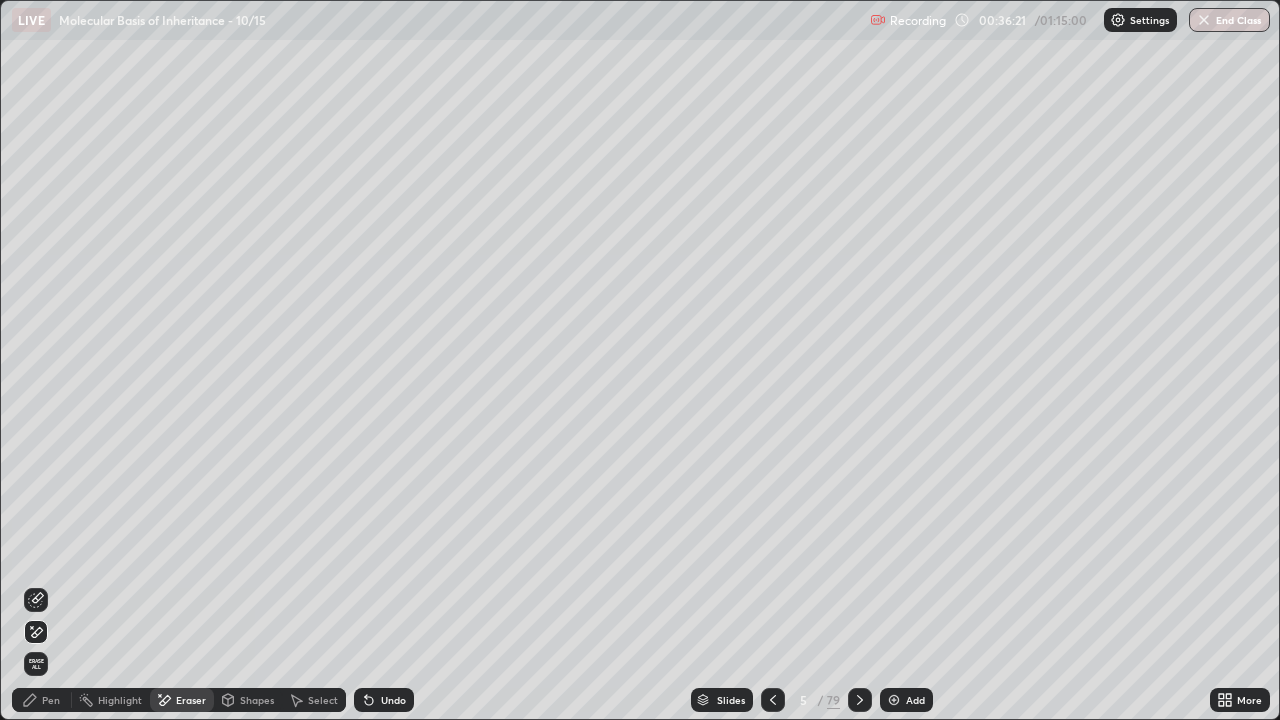 click 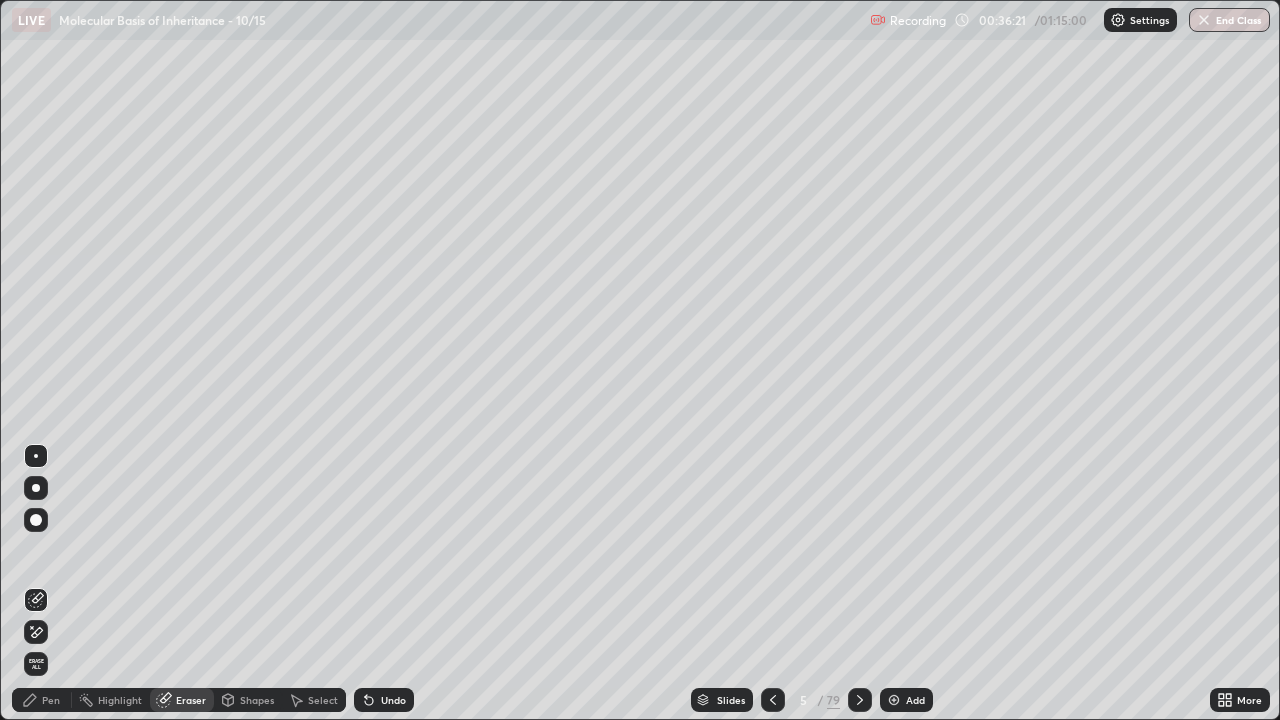 click at bounding box center [36, 632] 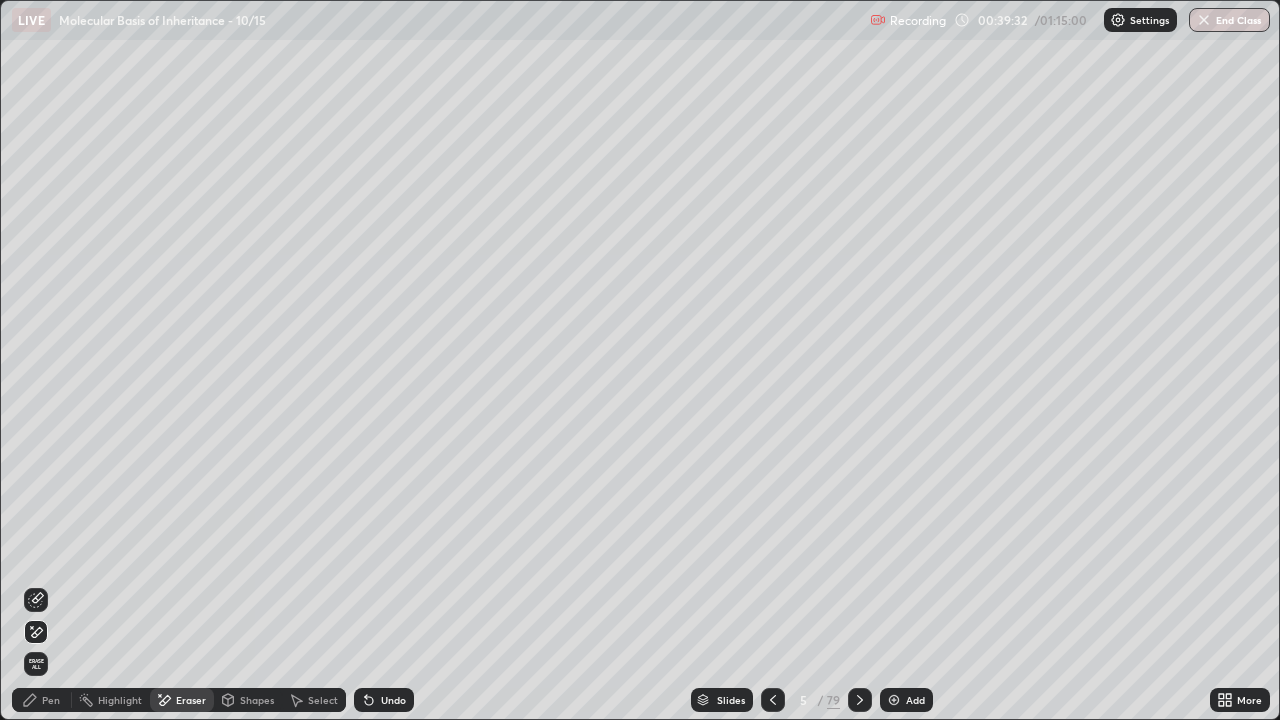 click on "Slides" at bounding box center (731, 700) 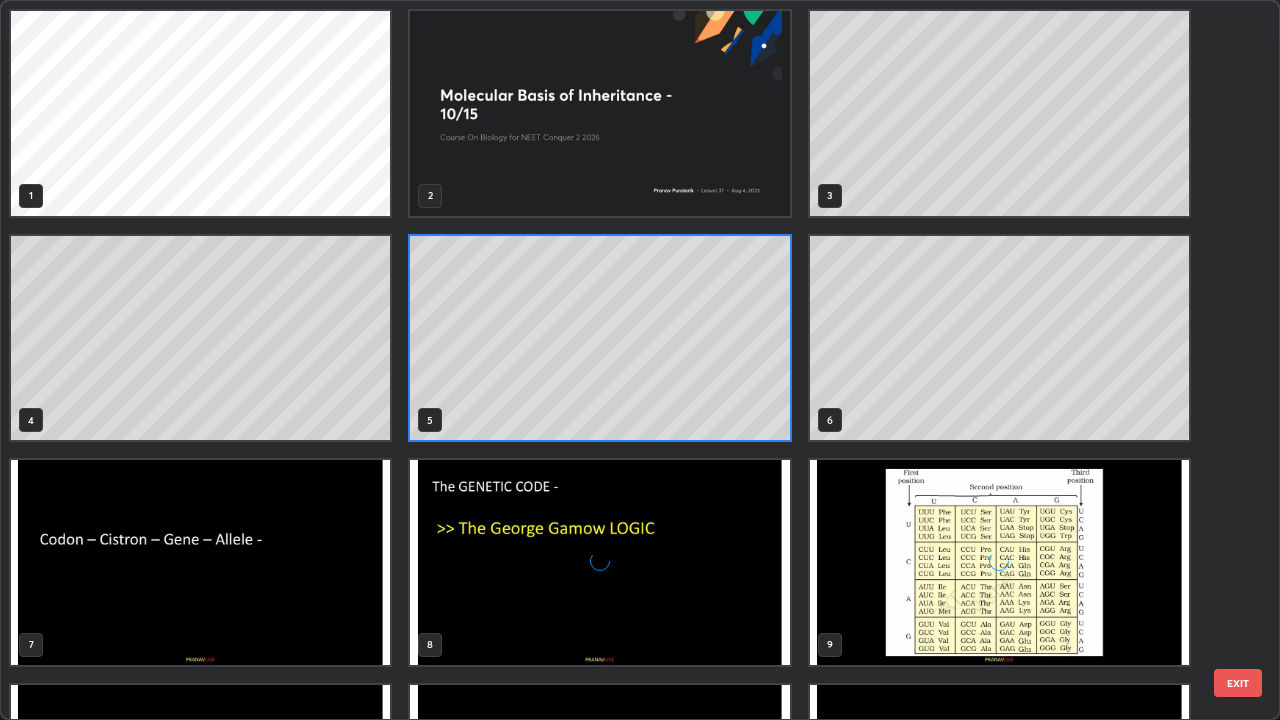 scroll, scrollTop: 7, scrollLeft: 11, axis: both 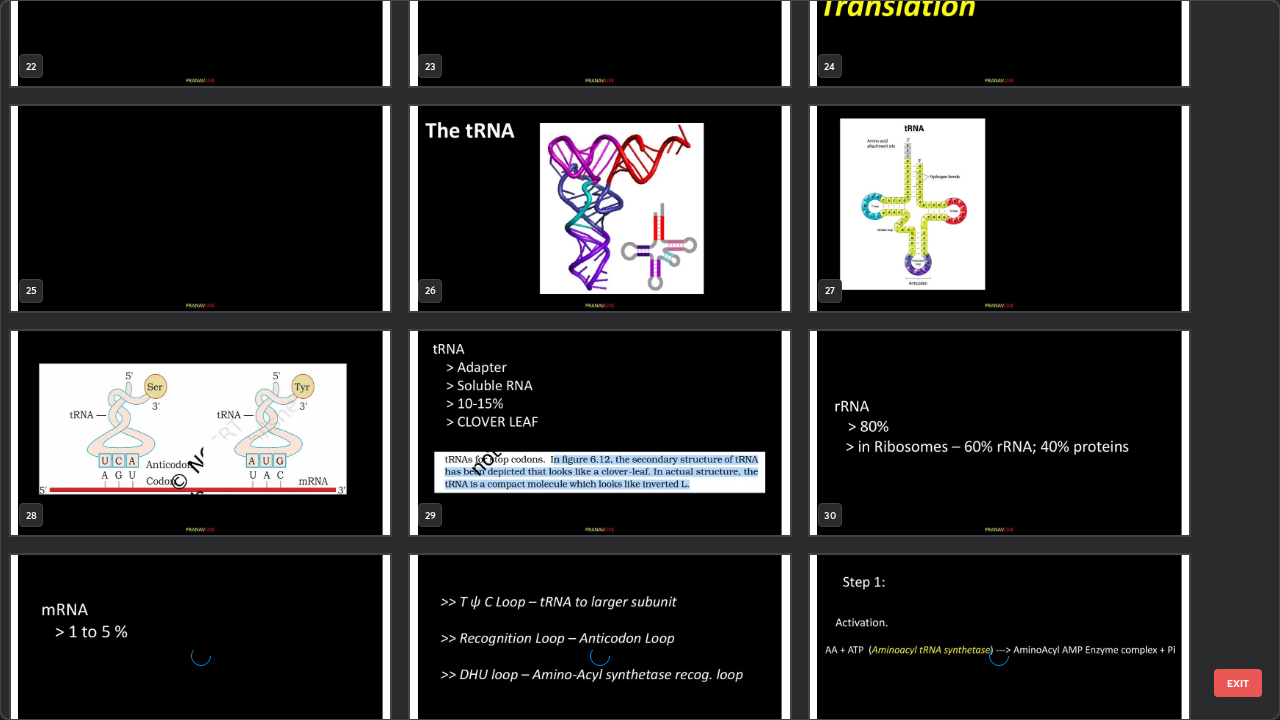 click at bounding box center [599, 433] 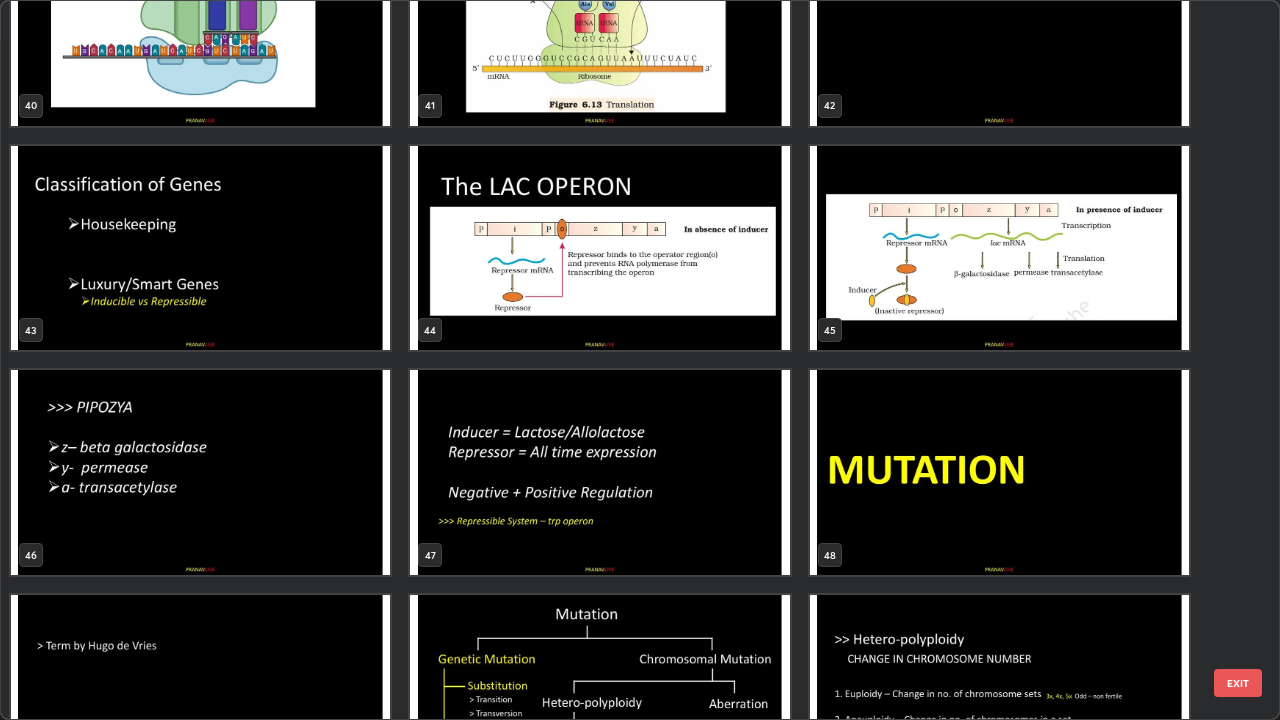 scroll, scrollTop: 3012, scrollLeft: 0, axis: vertical 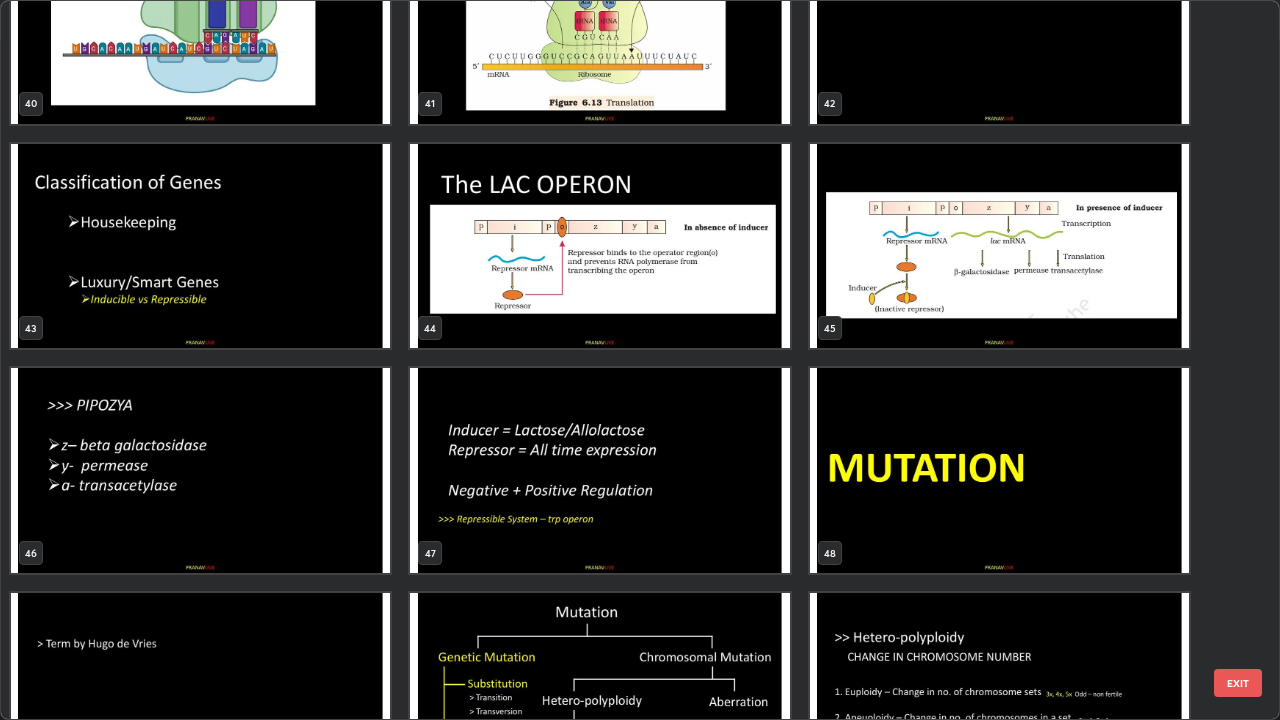 click at bounding box center [200, 470] 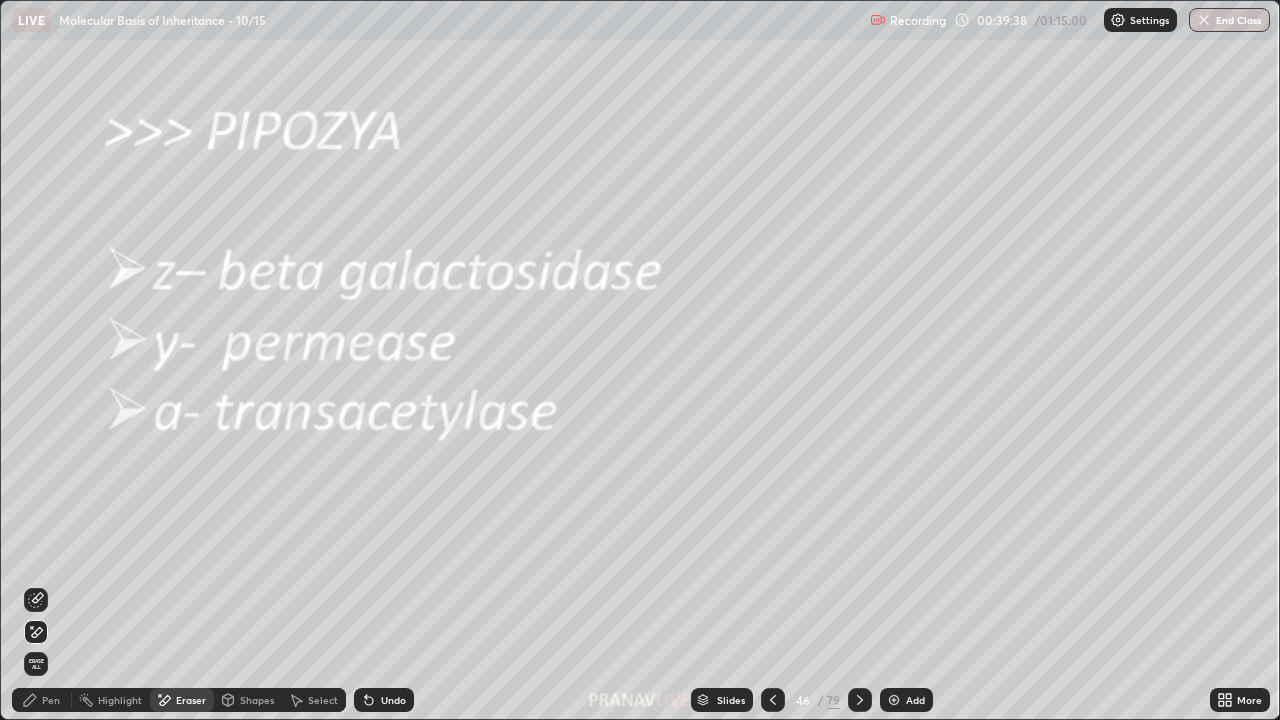 click at bounding box center (200, 470) 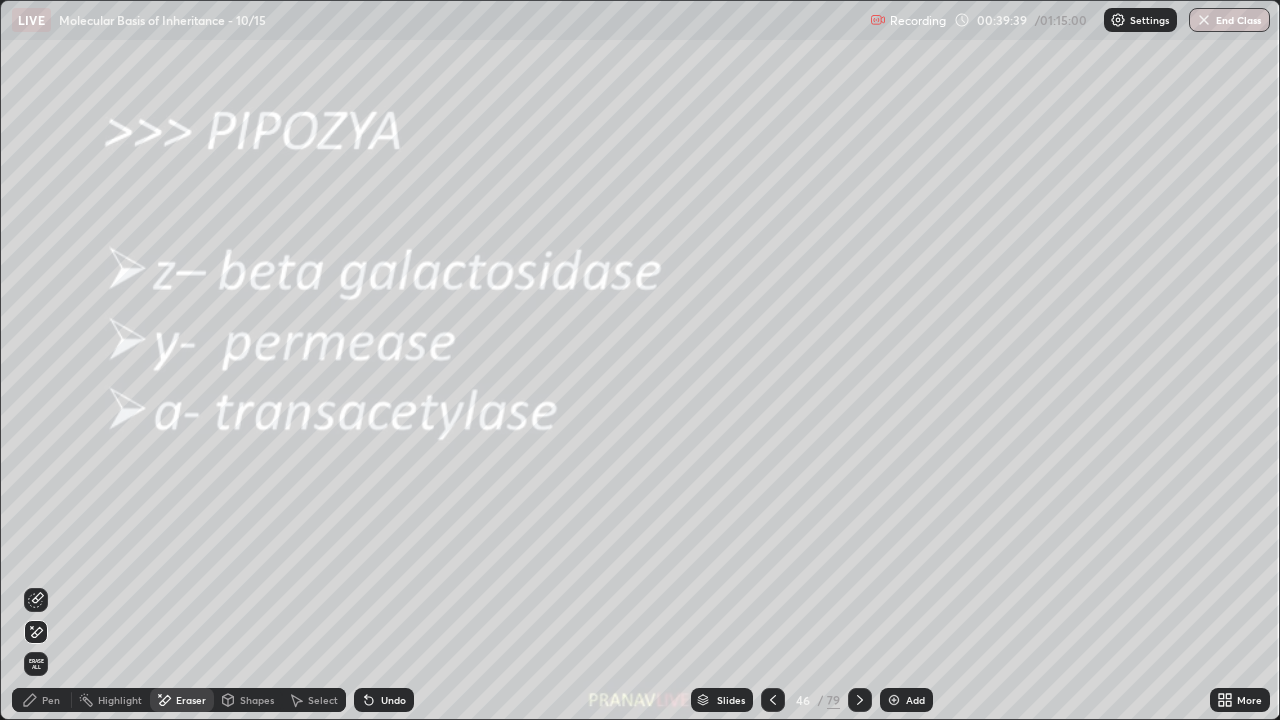 click at bounding box center [200, 470] 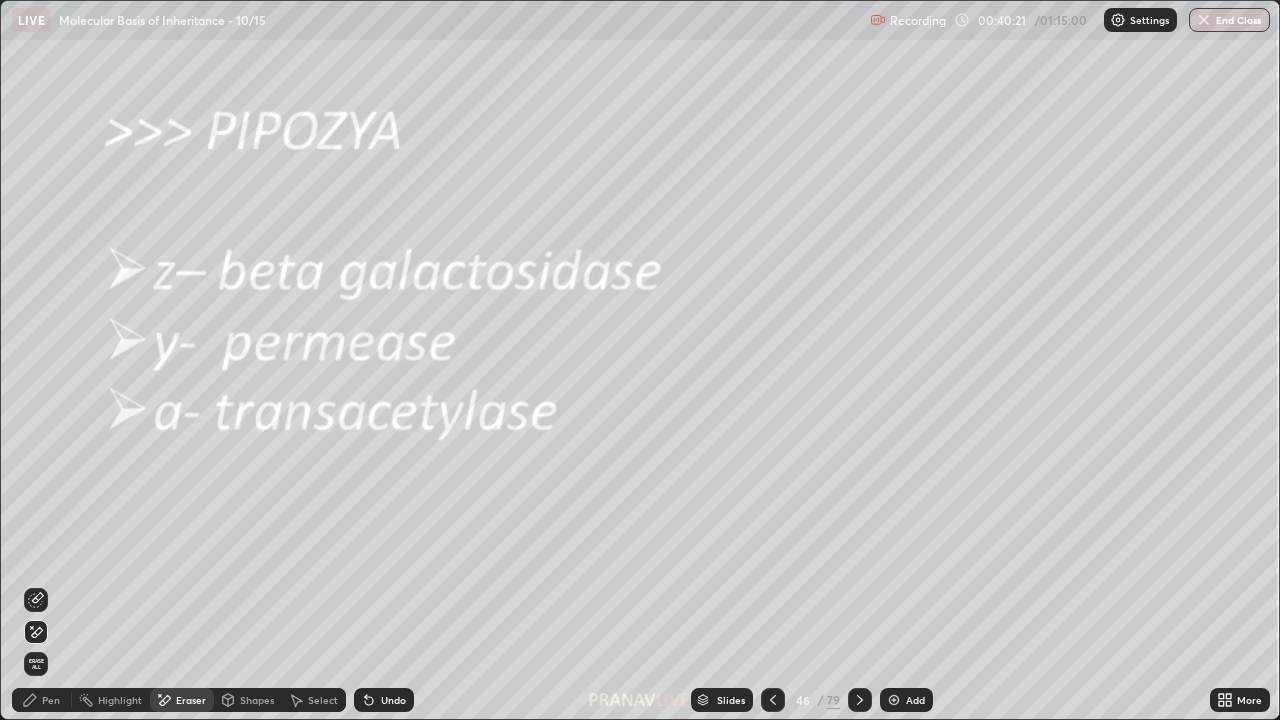 click on "Pen" at bounding box center [42, 700] 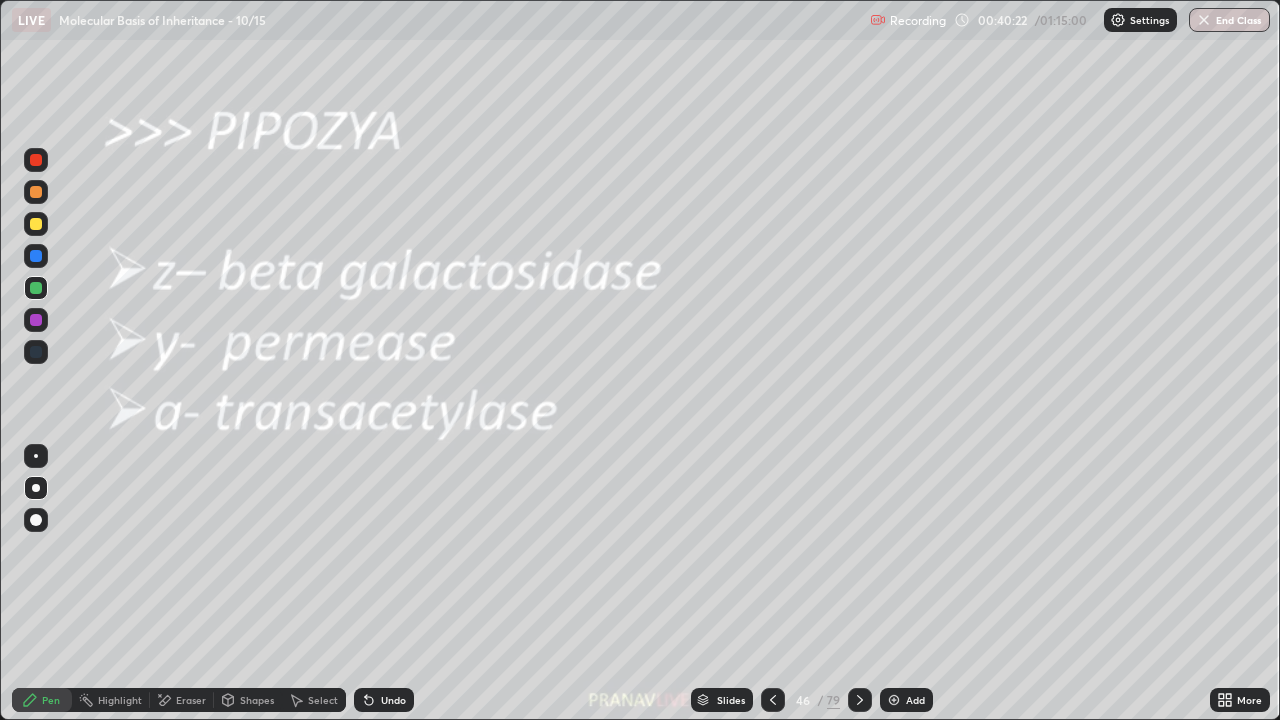 click at bounding box center [36, 288] 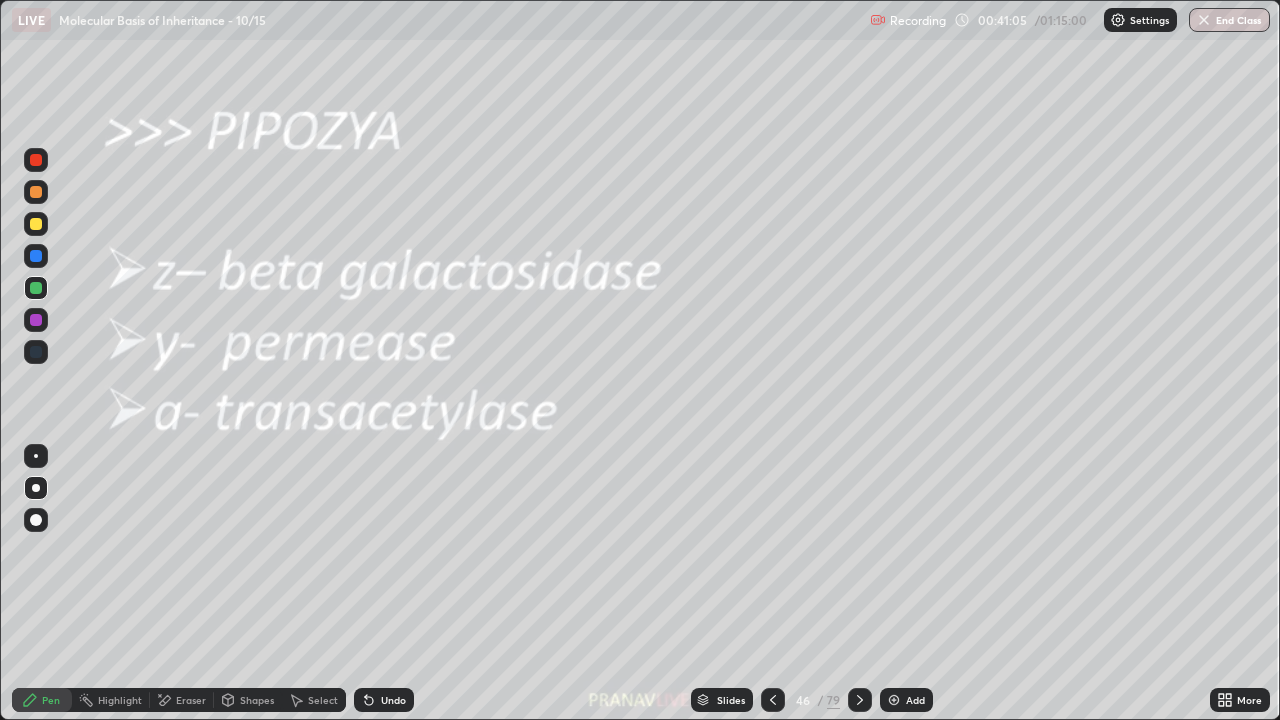 click 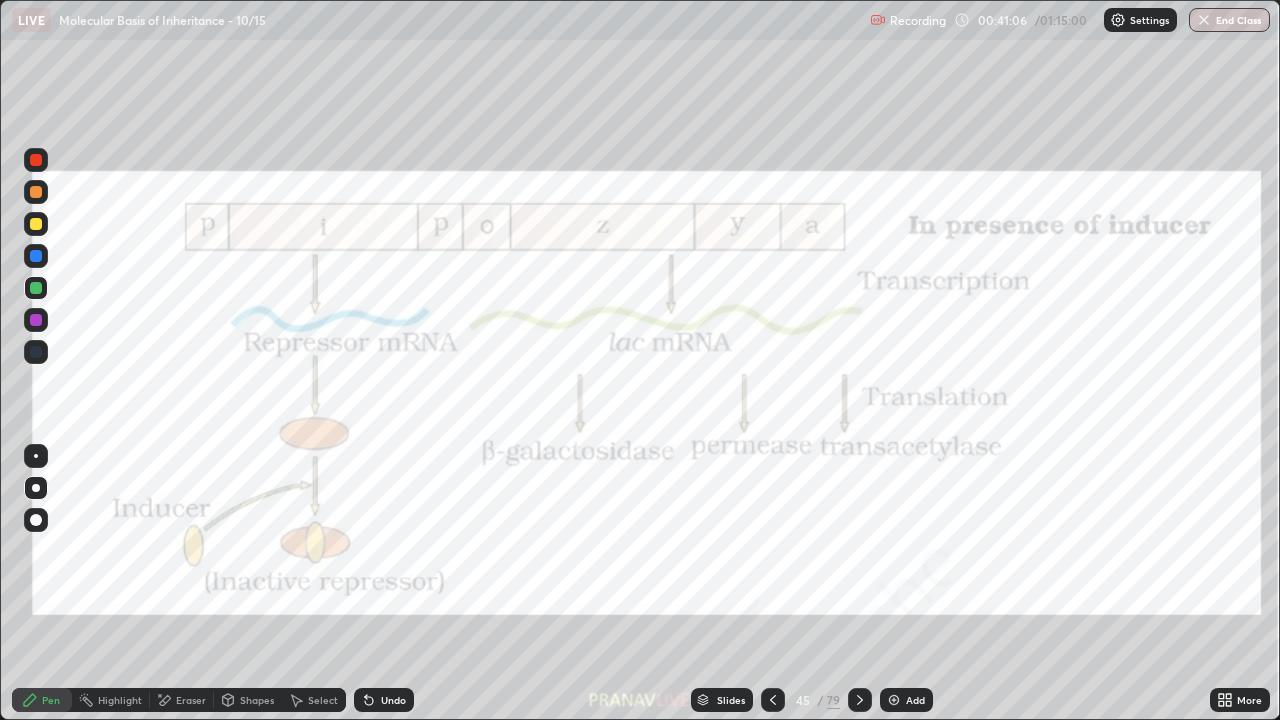 click on "Slides" at bounding box center [722, 700] 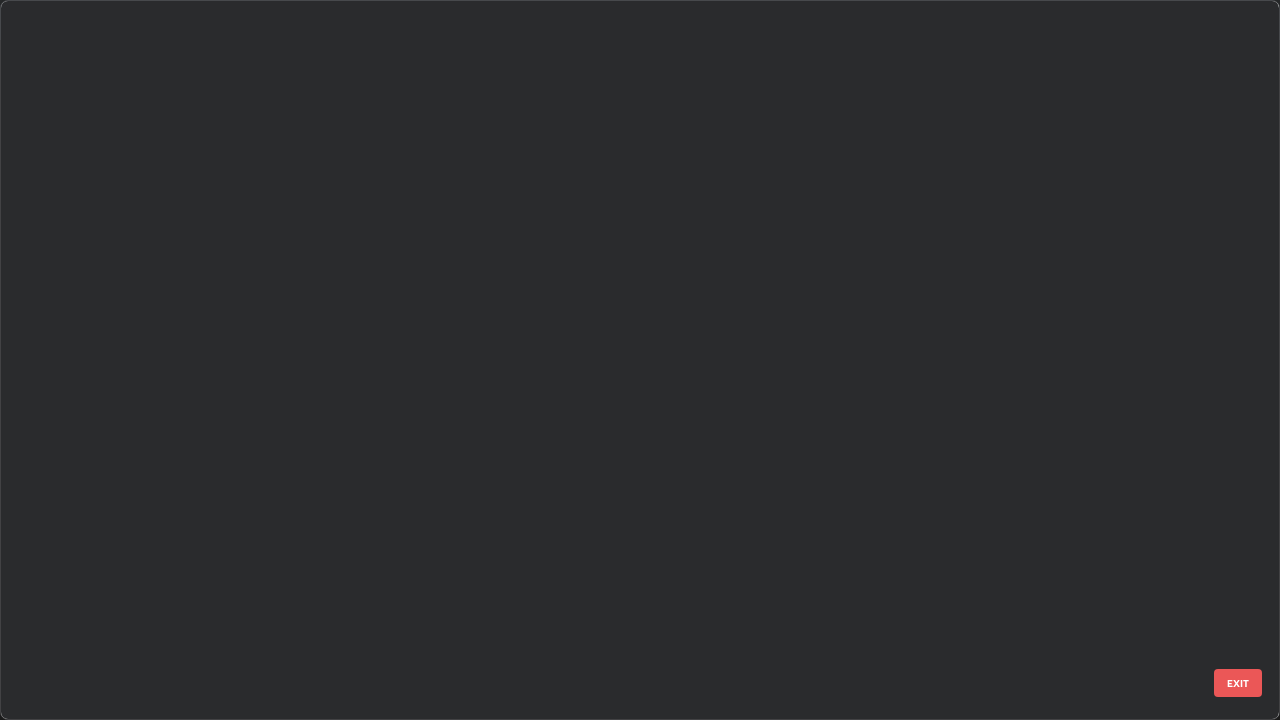 scroll, scrollTop: 2651, scrollLeft: 0, axis: vertical 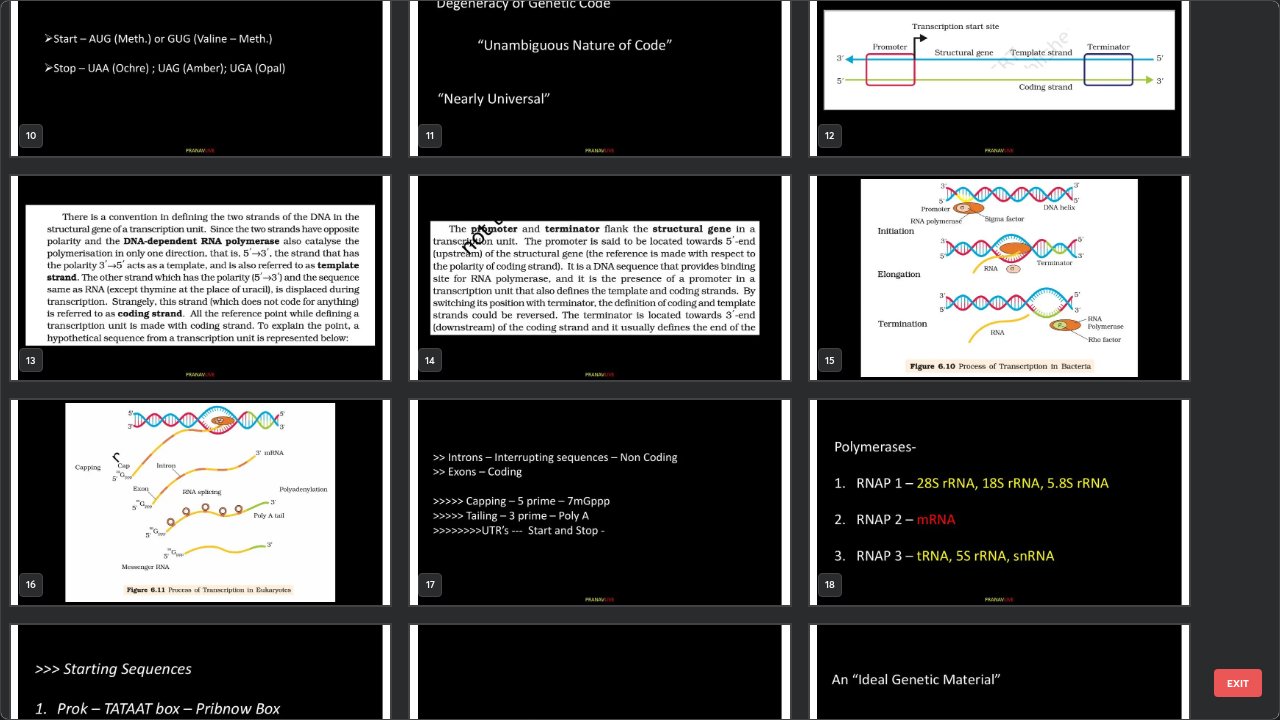 click on "4 5 6 7 8 9 10 11 12 13 14 15 16 17 18 19 20 21" at bounding box center [622, 360] 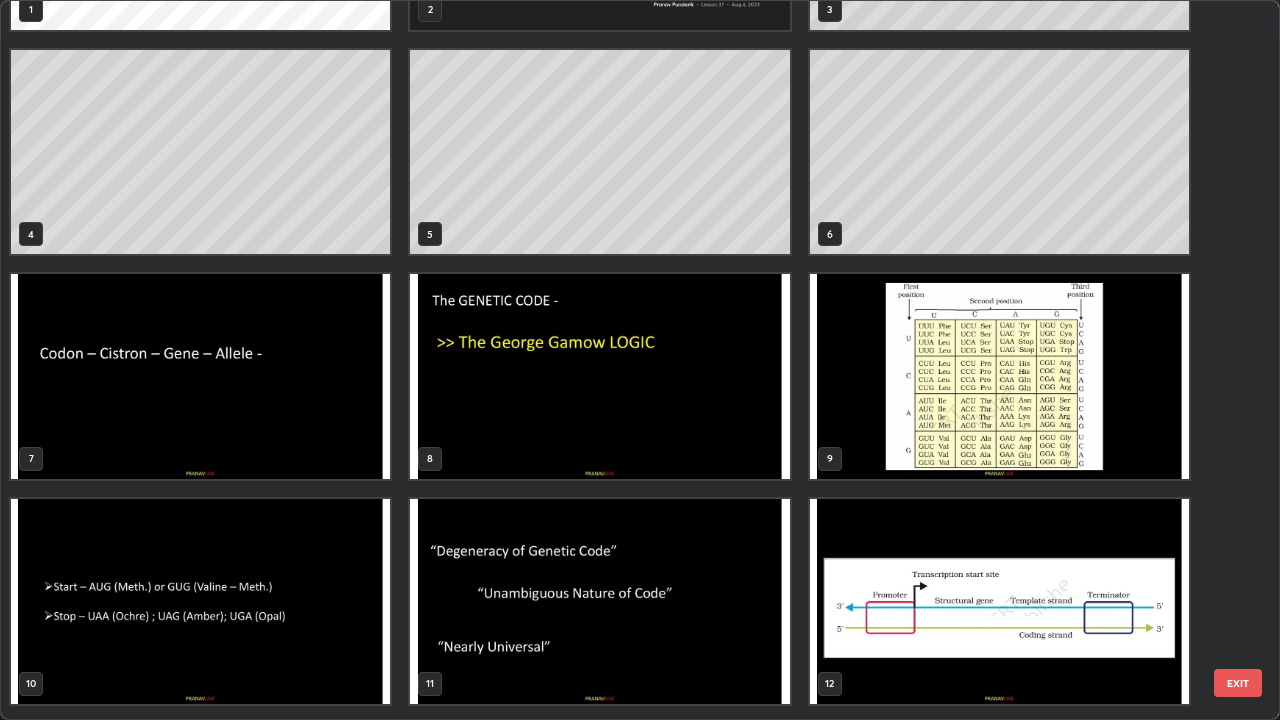 scroll, scrollTop: 0, scrollLeft: 0, axis: both 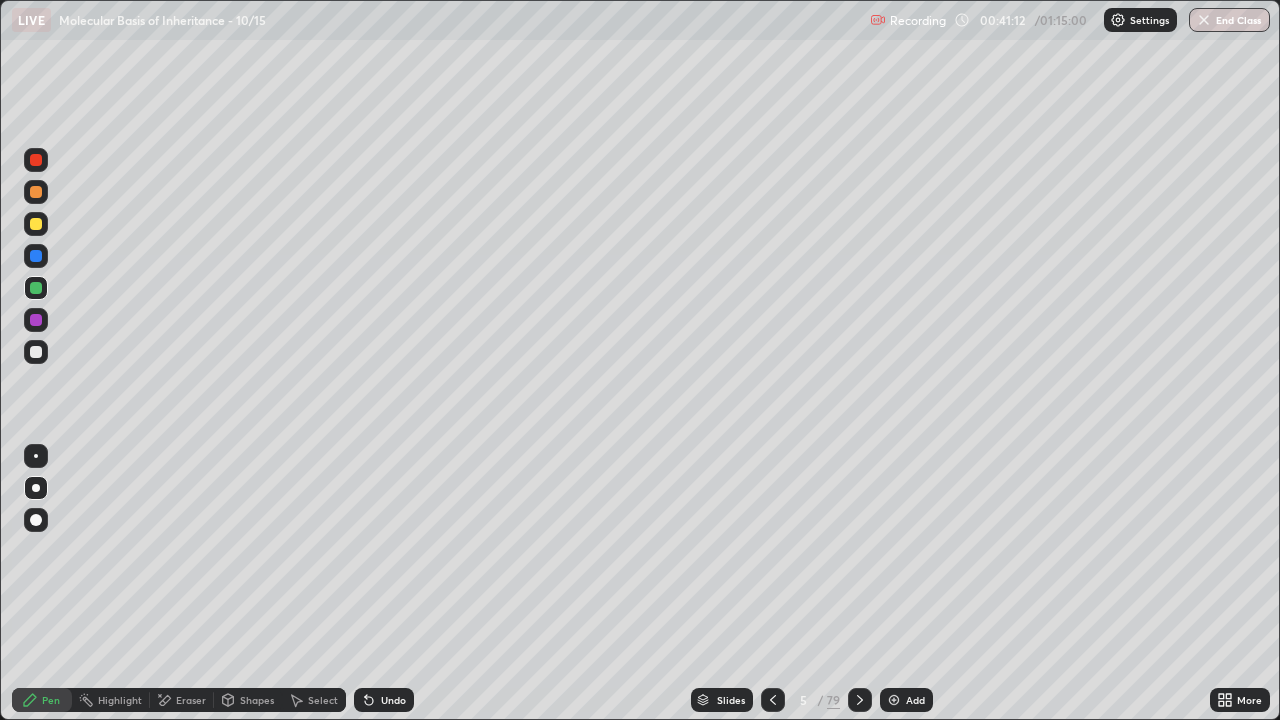 click at bounding box center [36, 352] 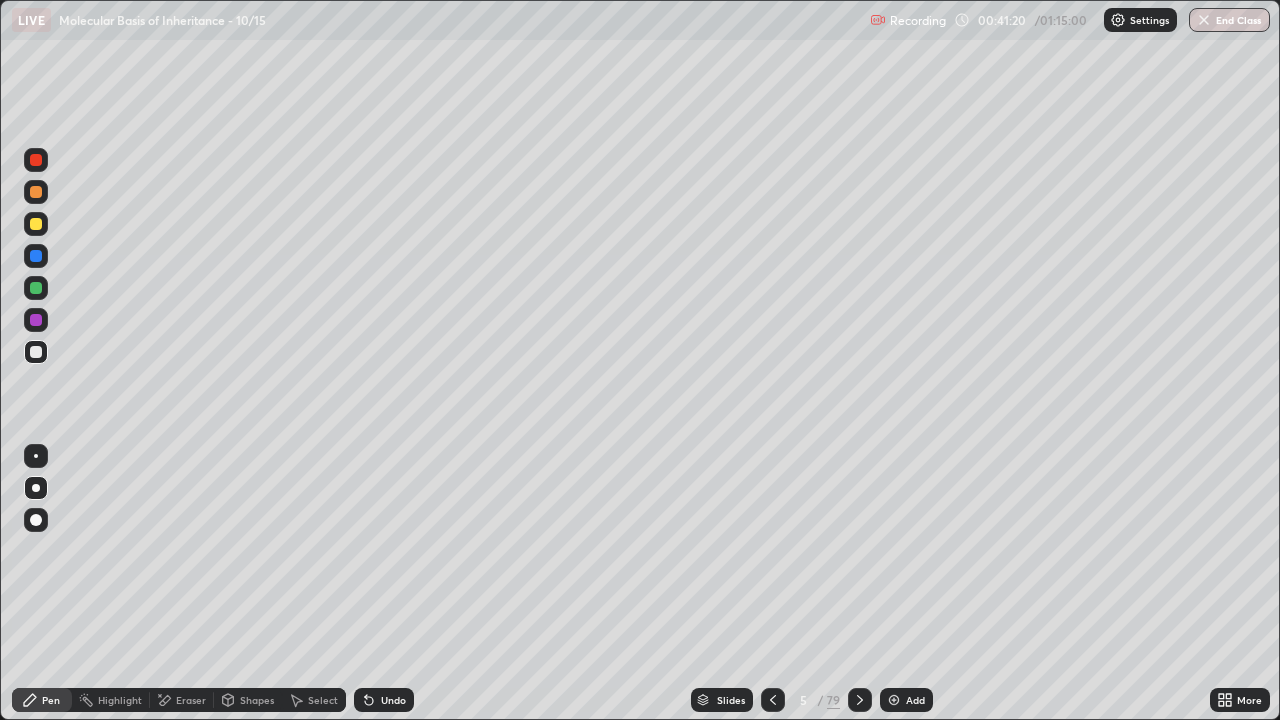 click at bounding box center (36, 320) 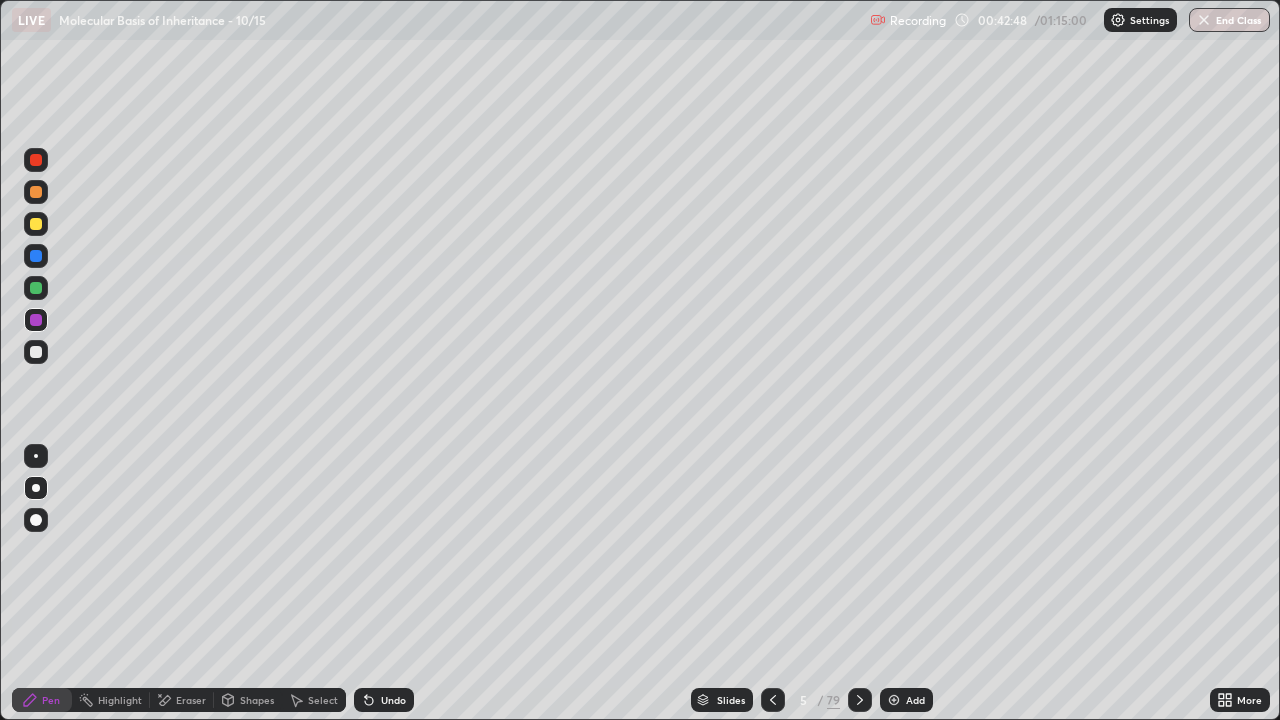 click at bounding box center (36, 352) 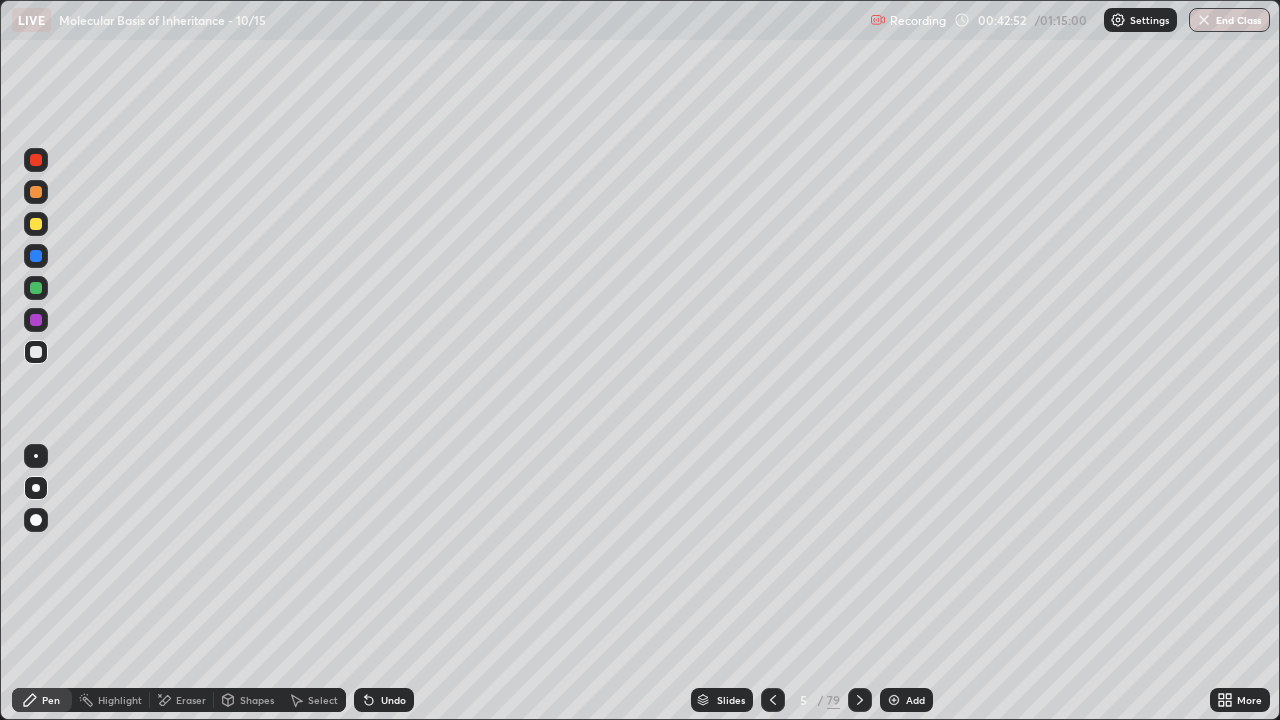 click at bounding box center [36, 320] 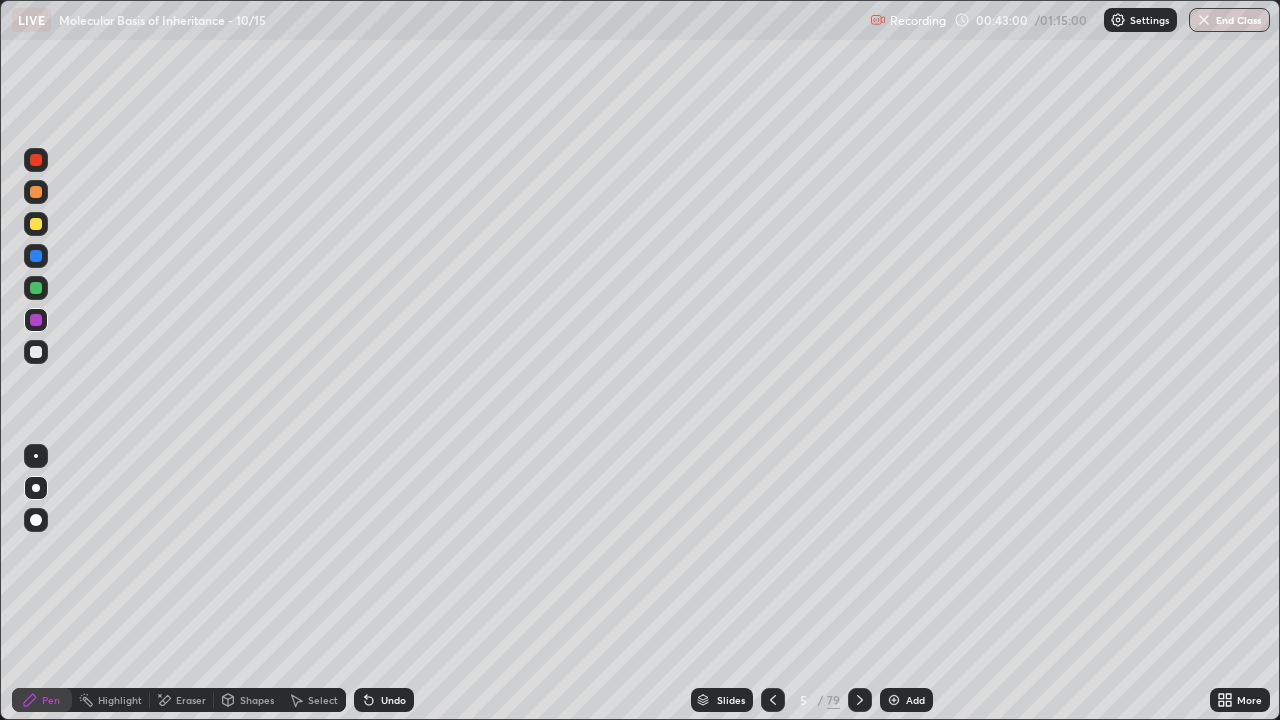 click at bounding box center [36, 352] 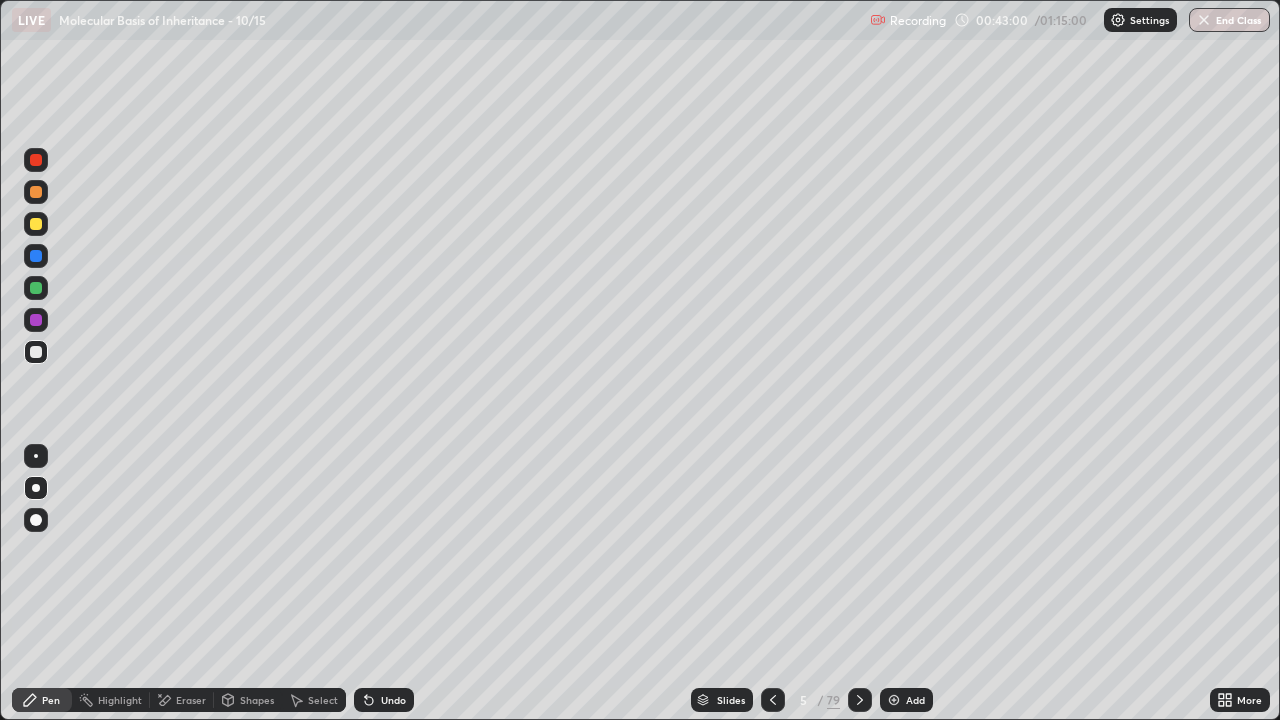 click at bounding box center (36, 352) 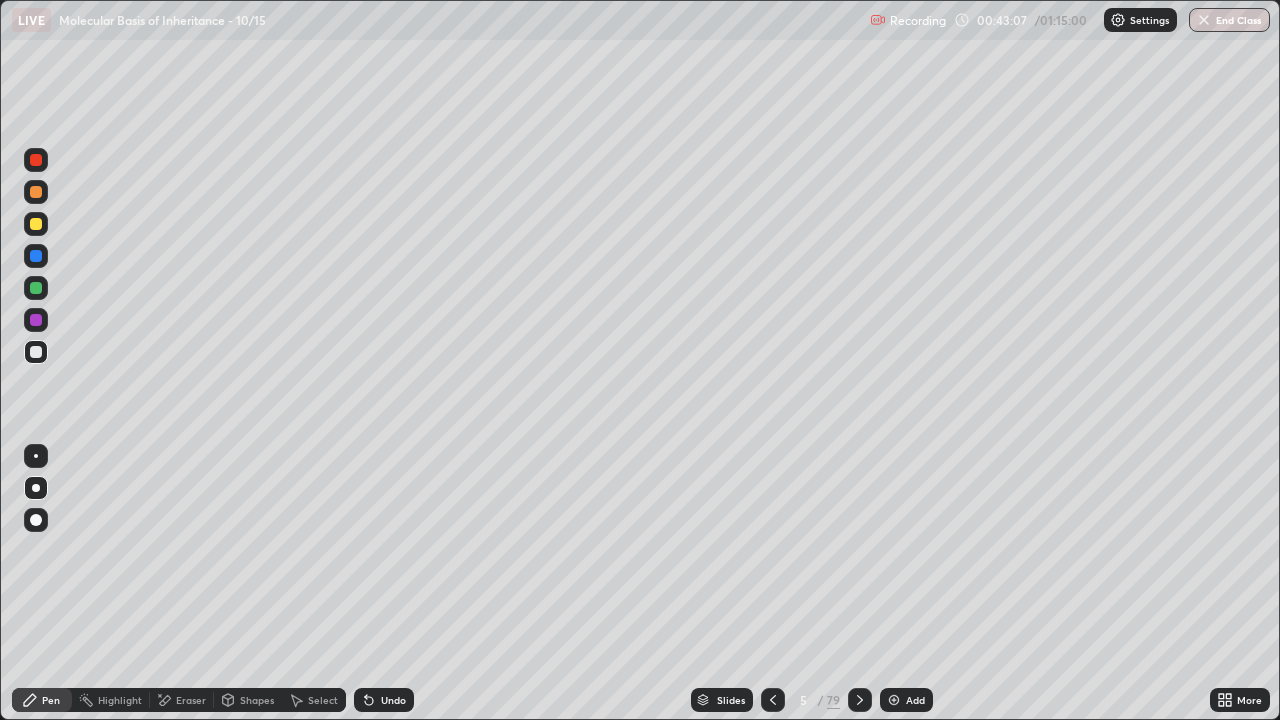 click at bounding box center [36, 320] 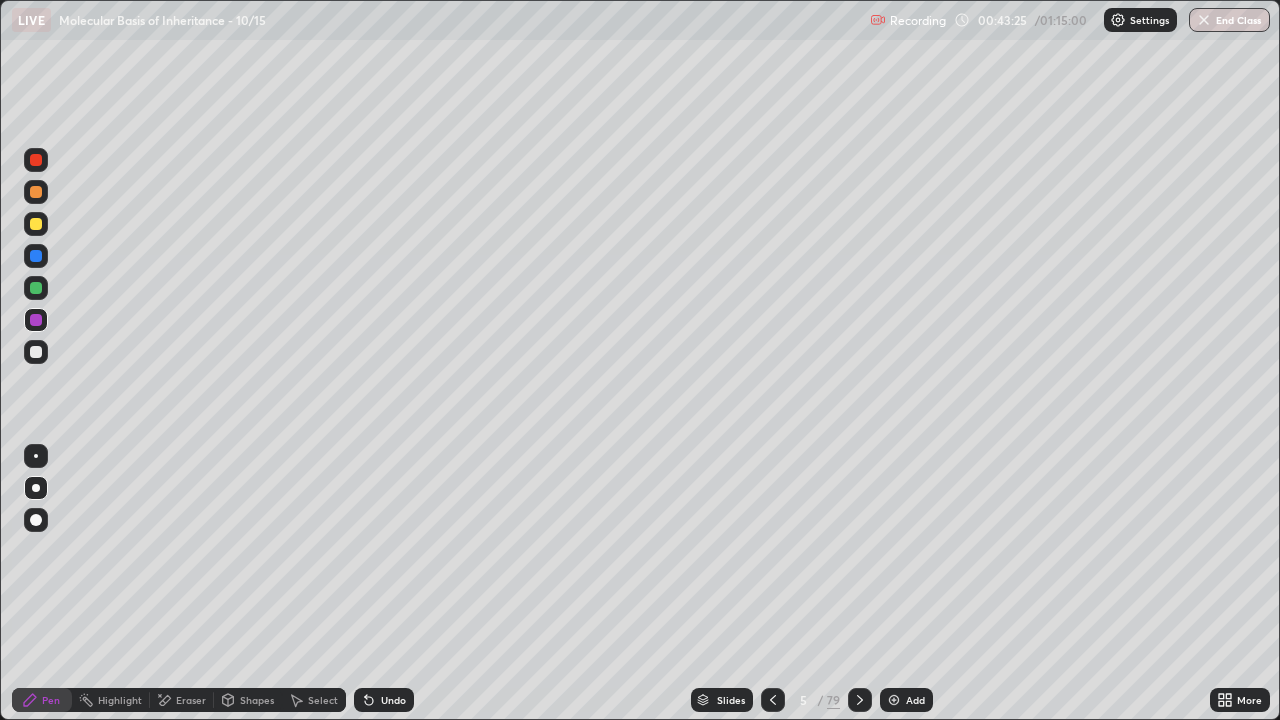 click on "Select" at bounding box center (314, 700) 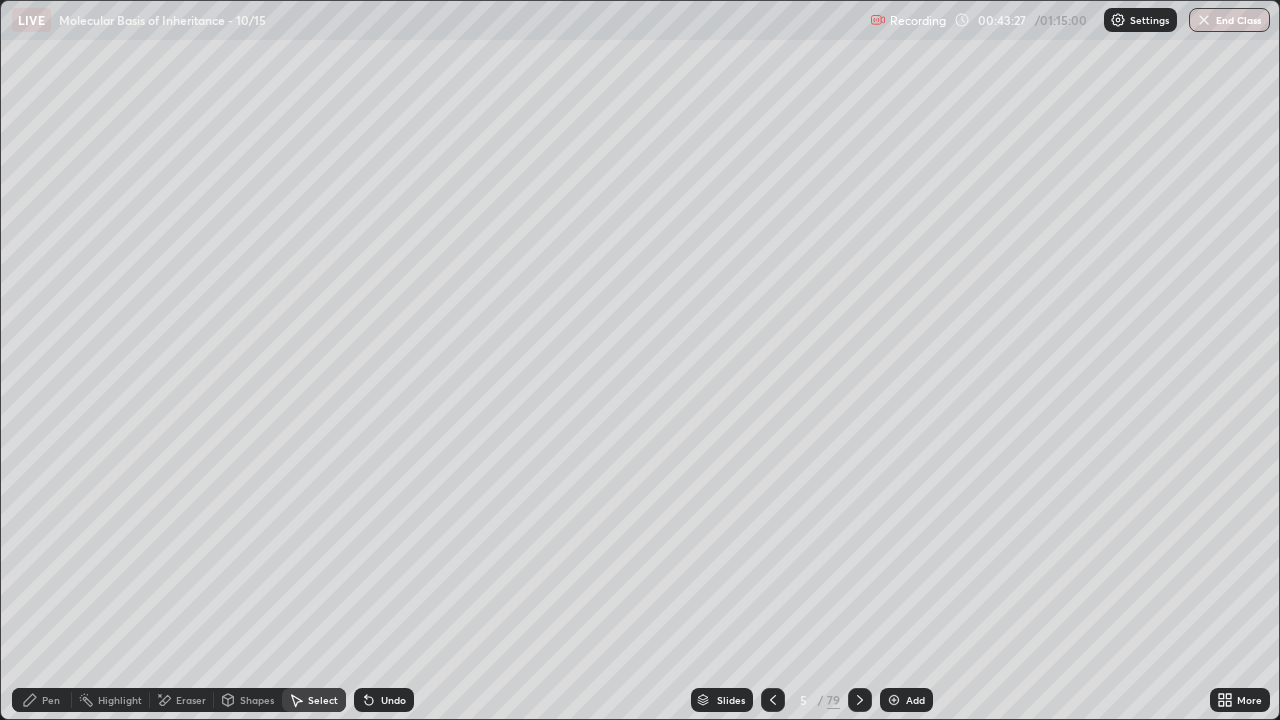 click 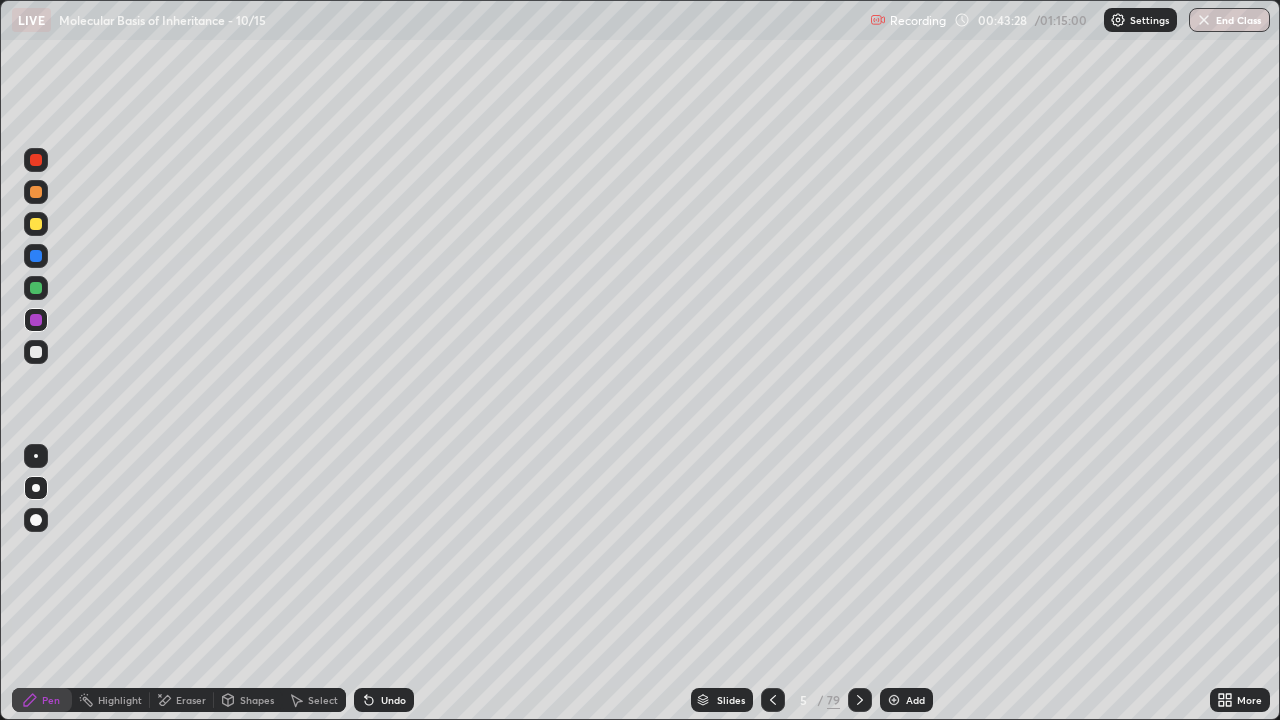 click at bounding box center (36, 320) 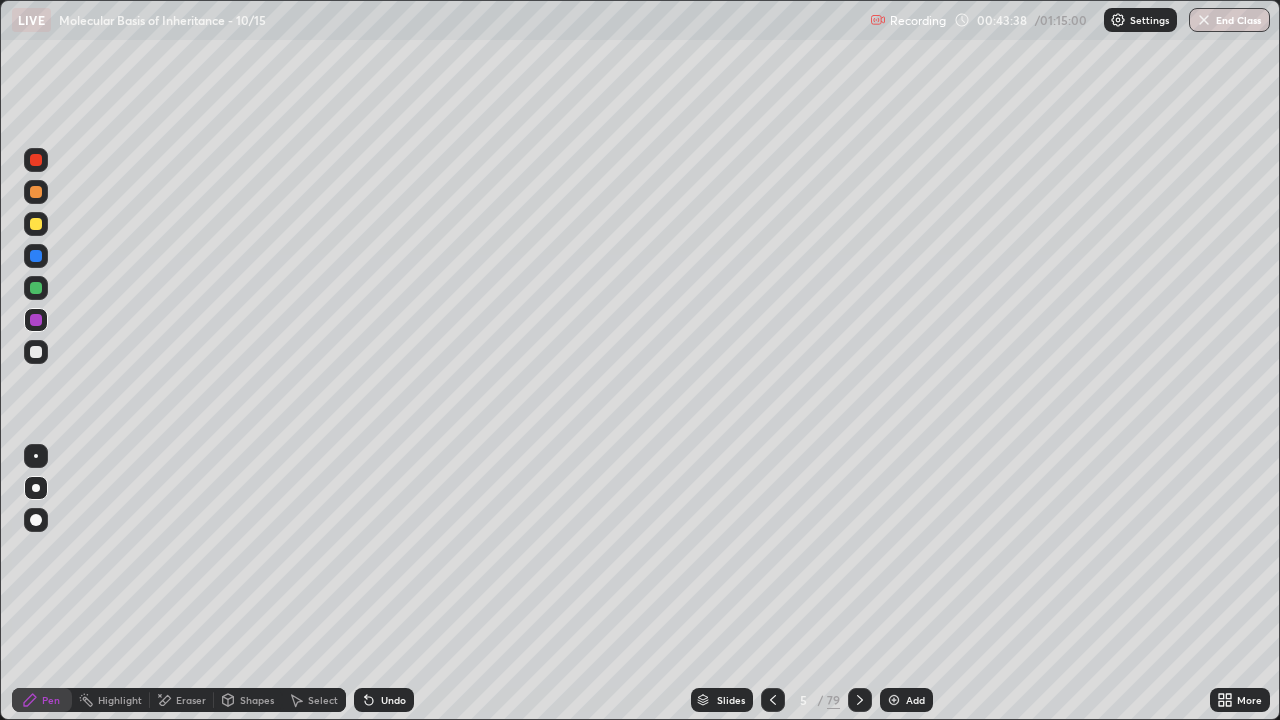 click on "Select" at bounding box center (314, 700) 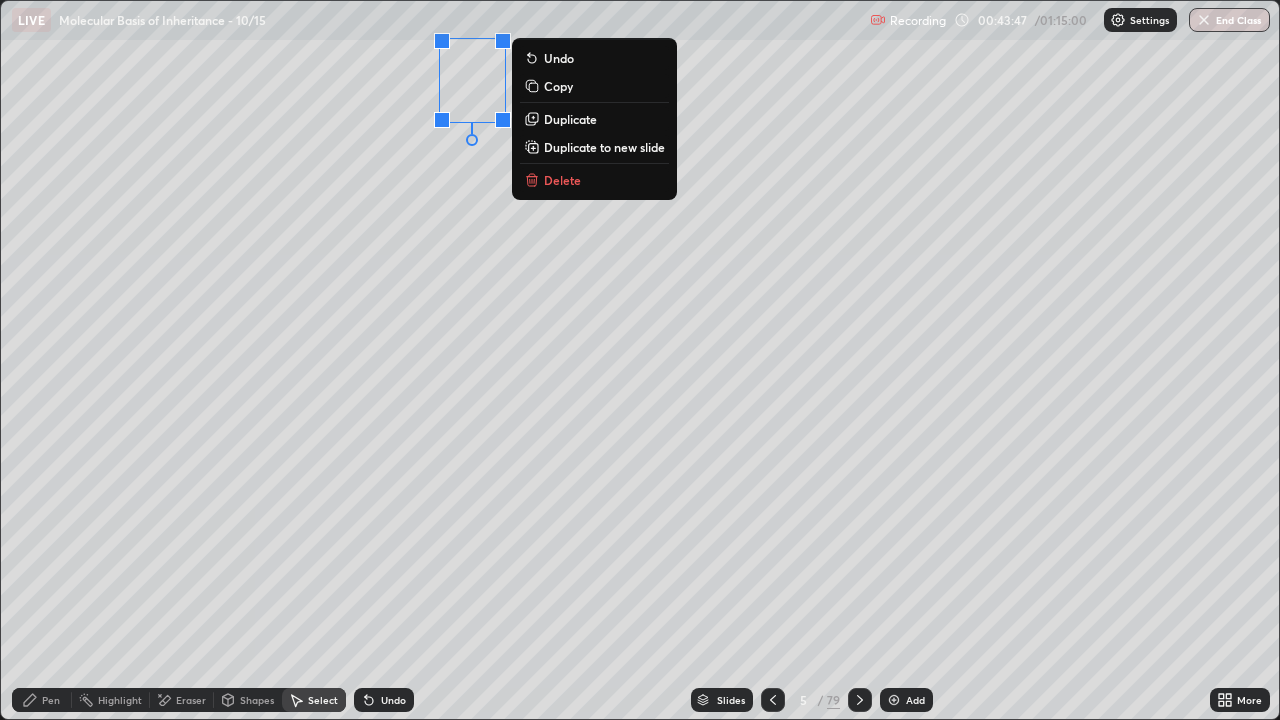 click 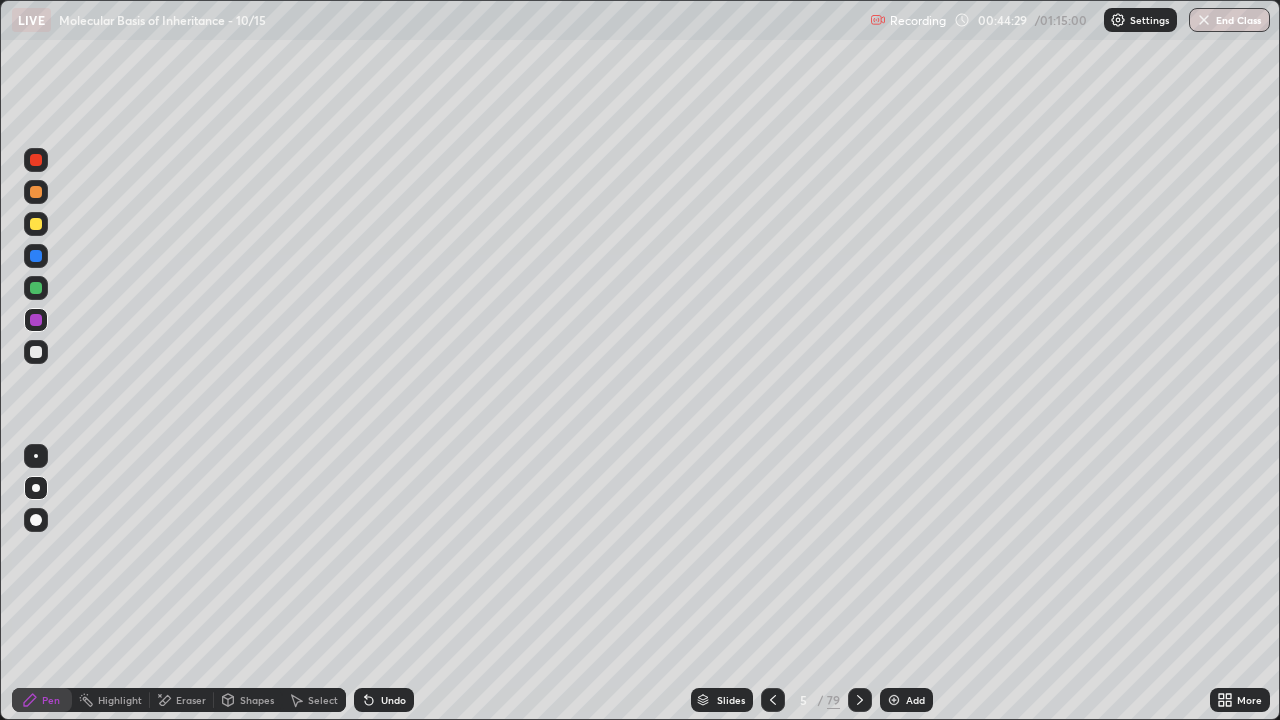 click at bounding box center [36, 160] 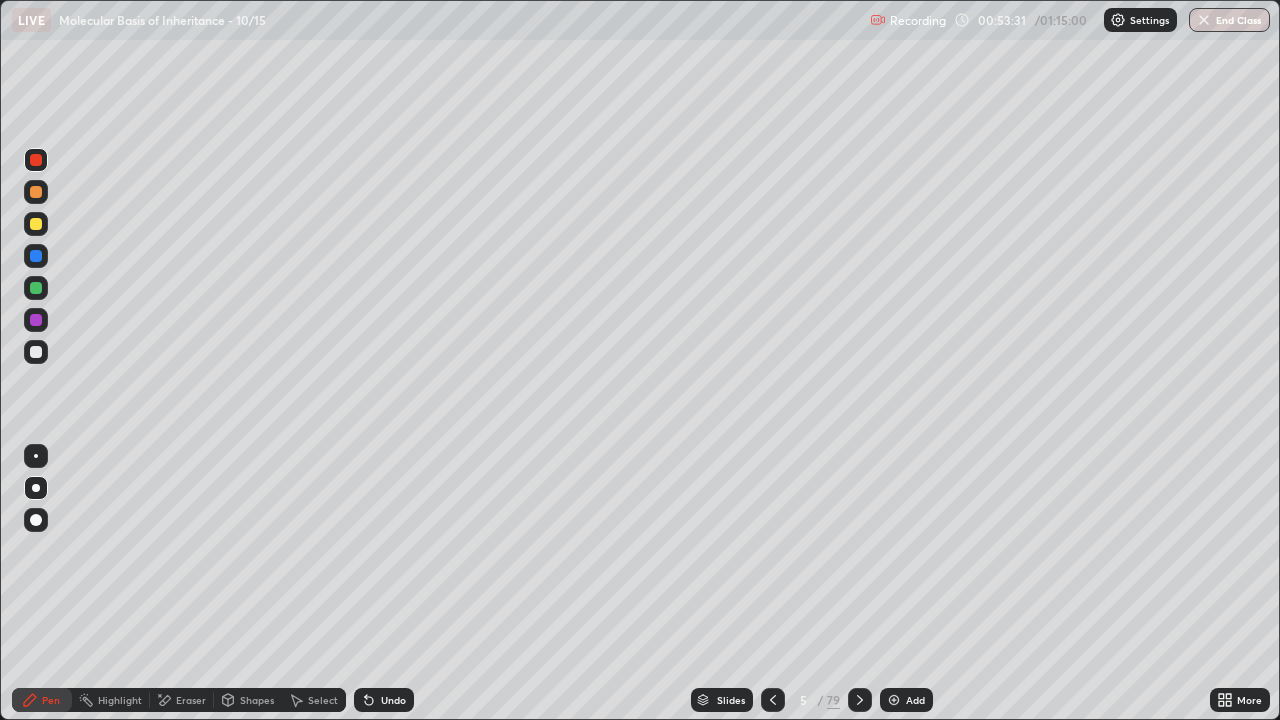 click on "Slides" at bounding box center [731, 700] 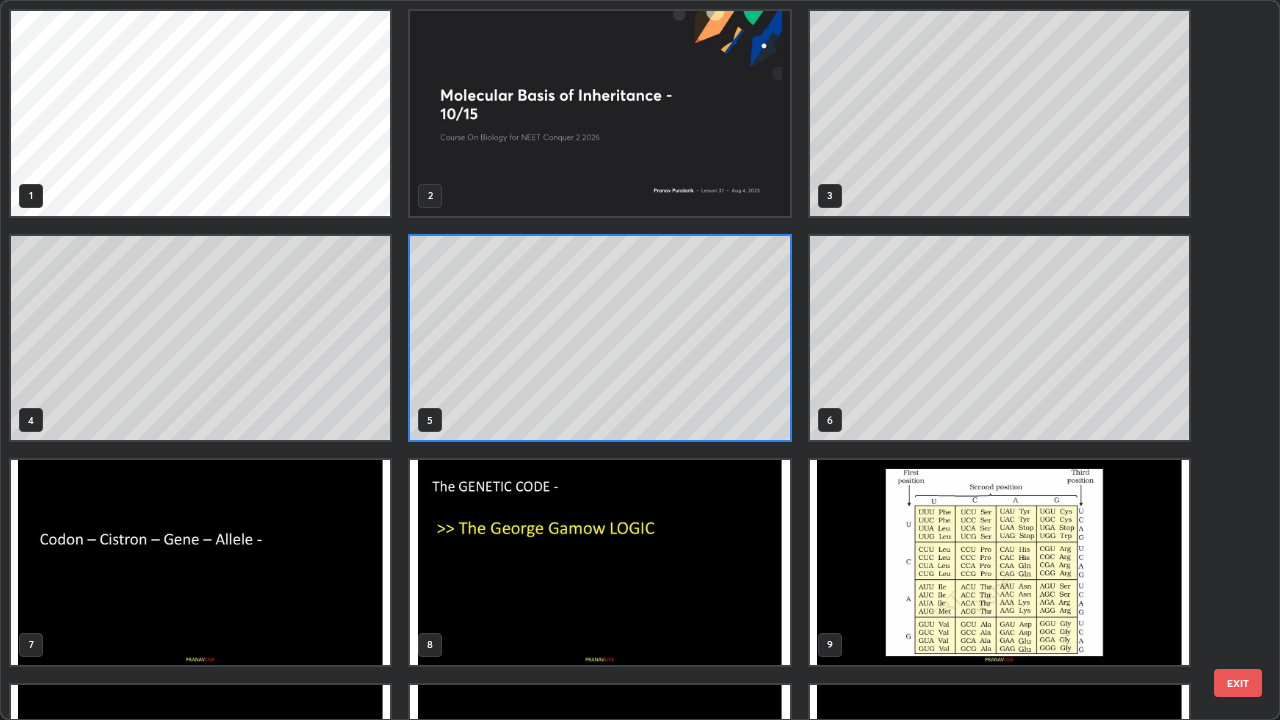 scroll, scrollTop: 7, scrollLeft: 11, axis: both 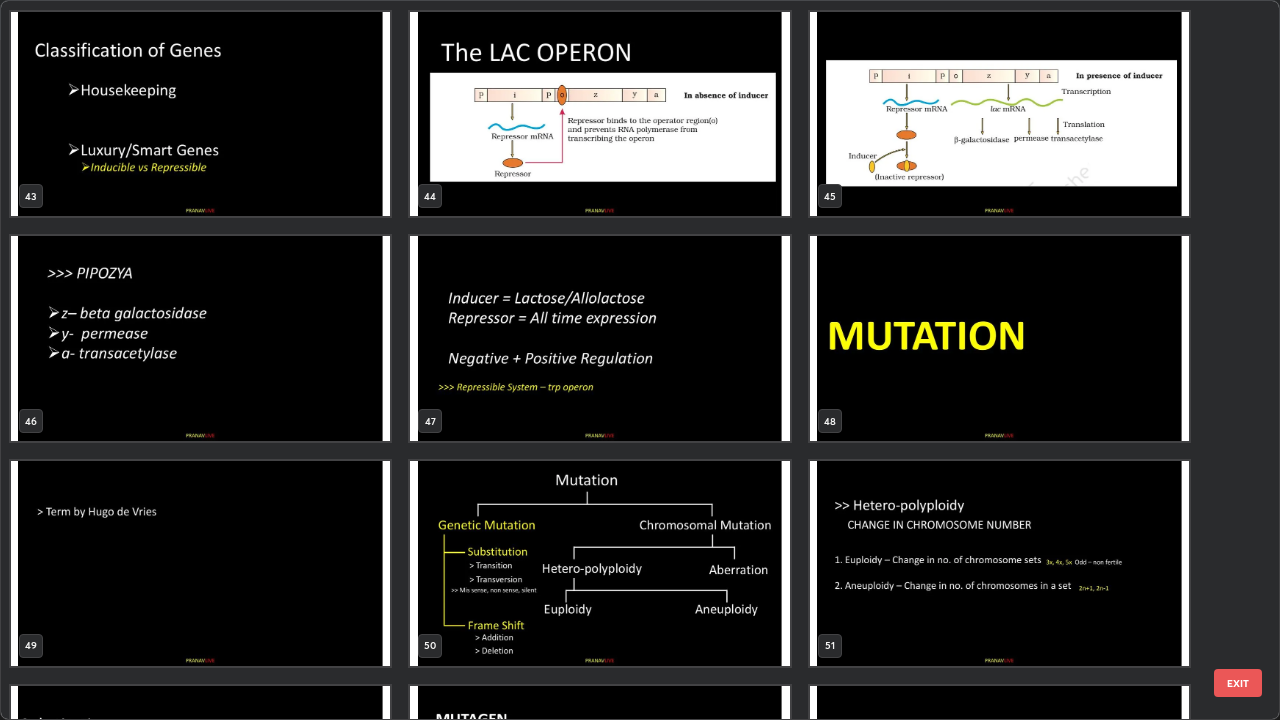 click at bounding box center (599, 338) 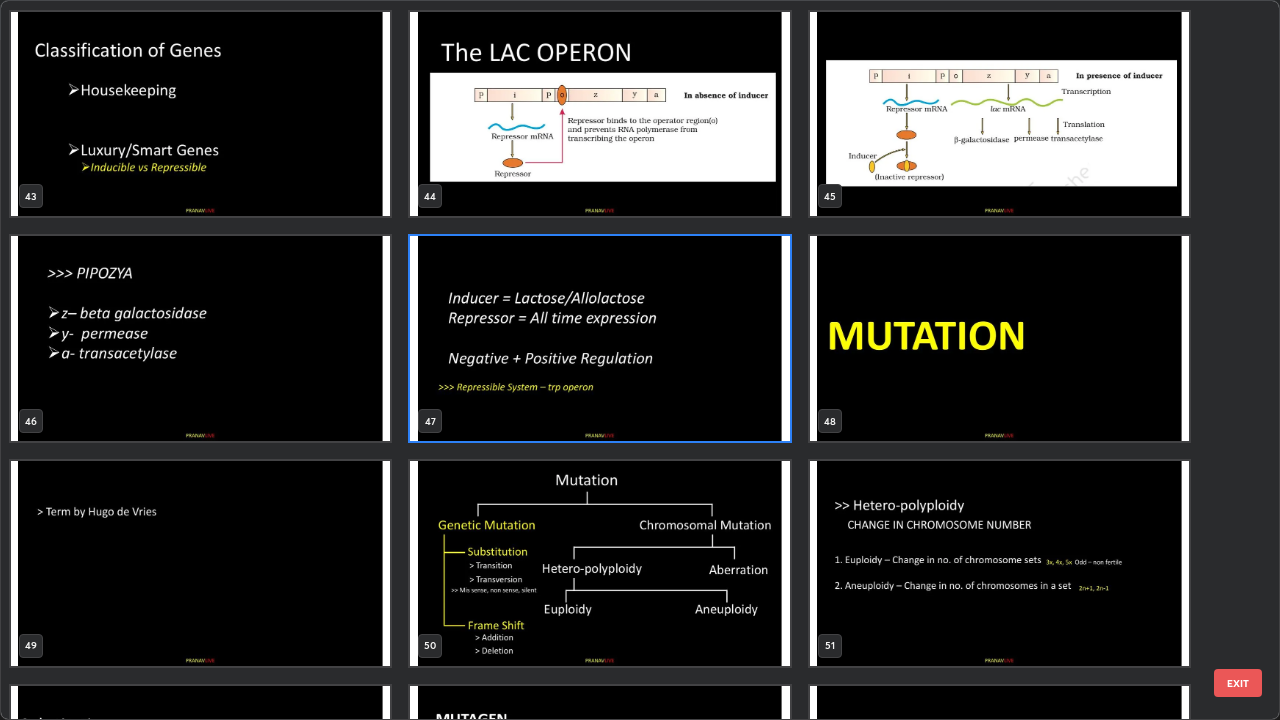 click at bounding box center (599, 338) 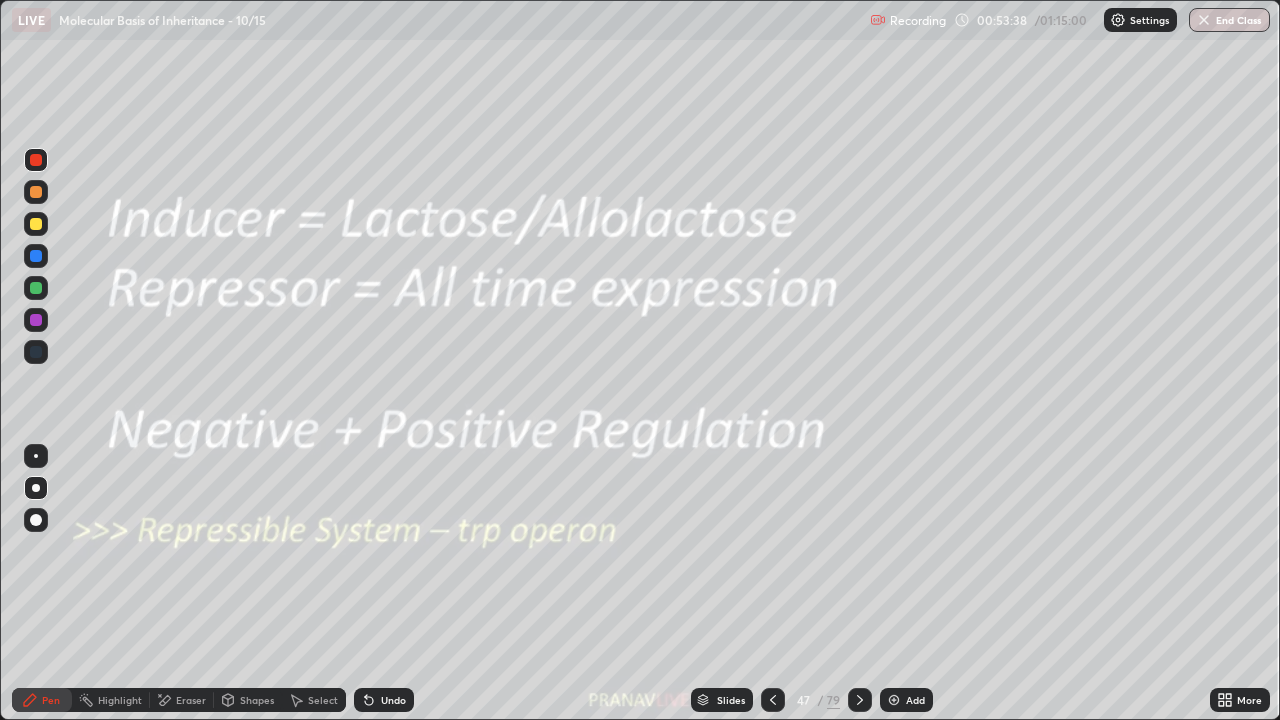 click at bounding box center (599, 338) 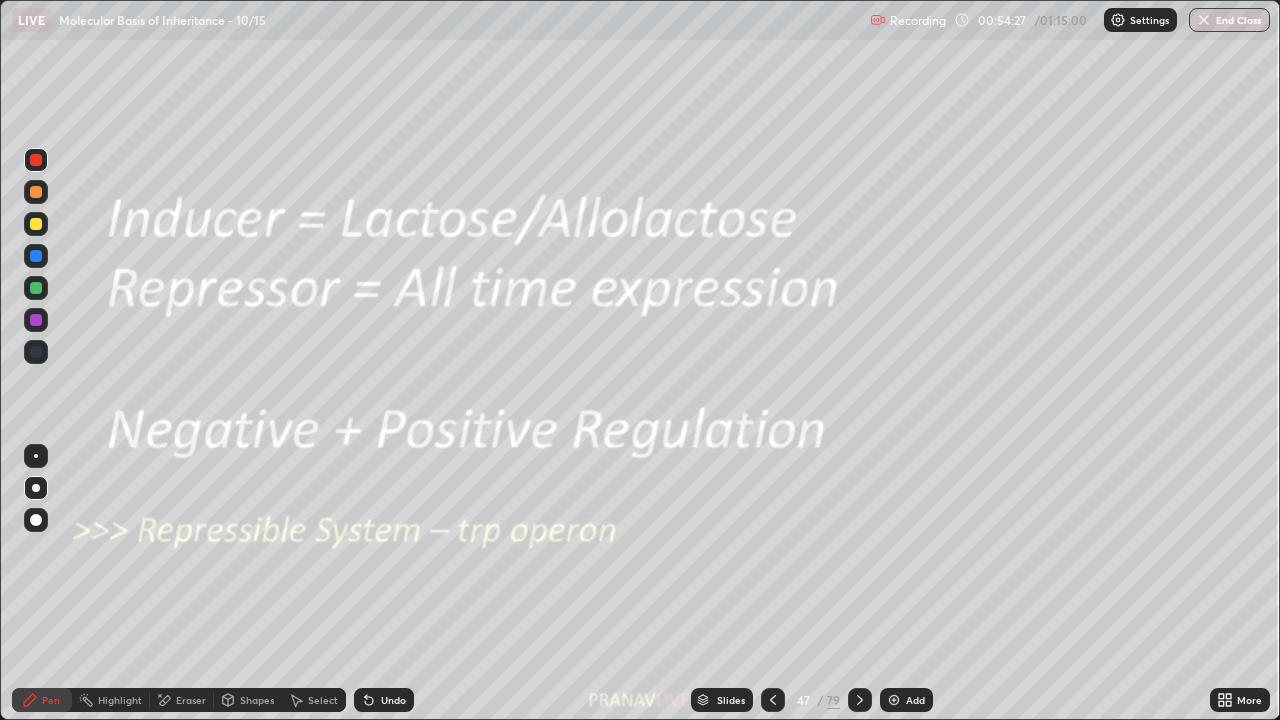 click on "Slides" at bounding box center [731, 700] 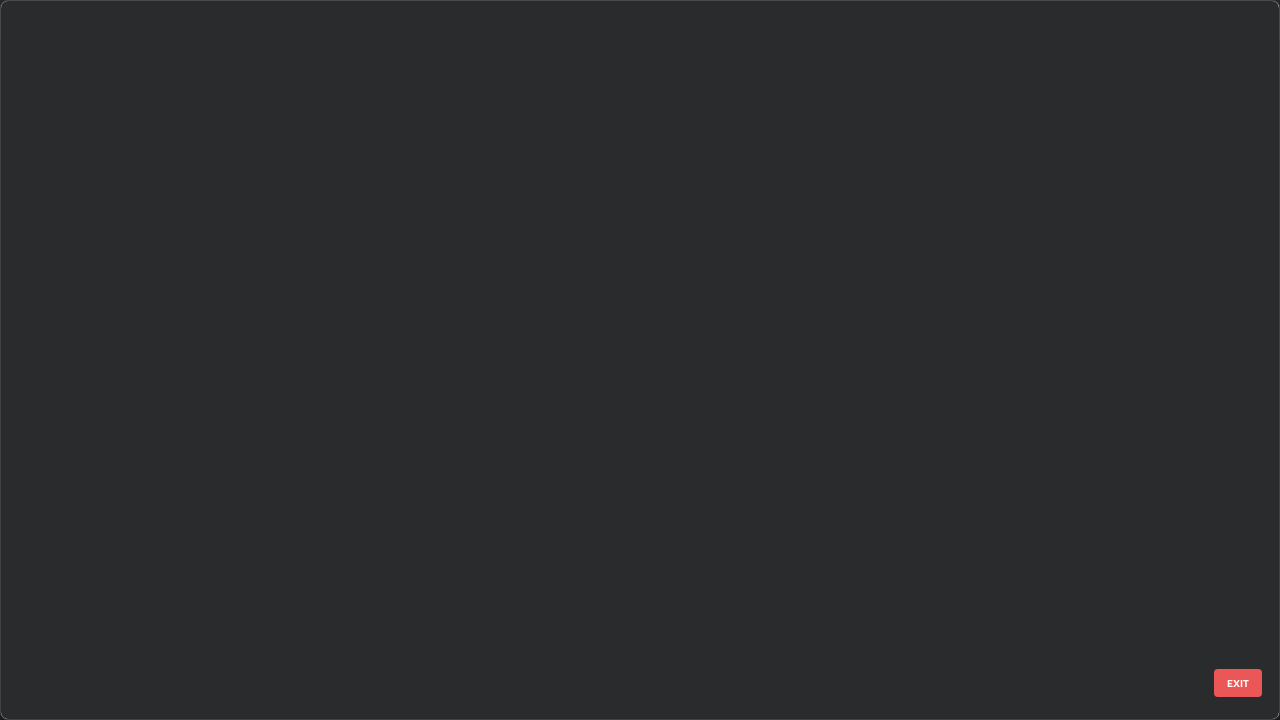 scroll, scrollTop: 2876, scrollLeft: 0, axis: vertical 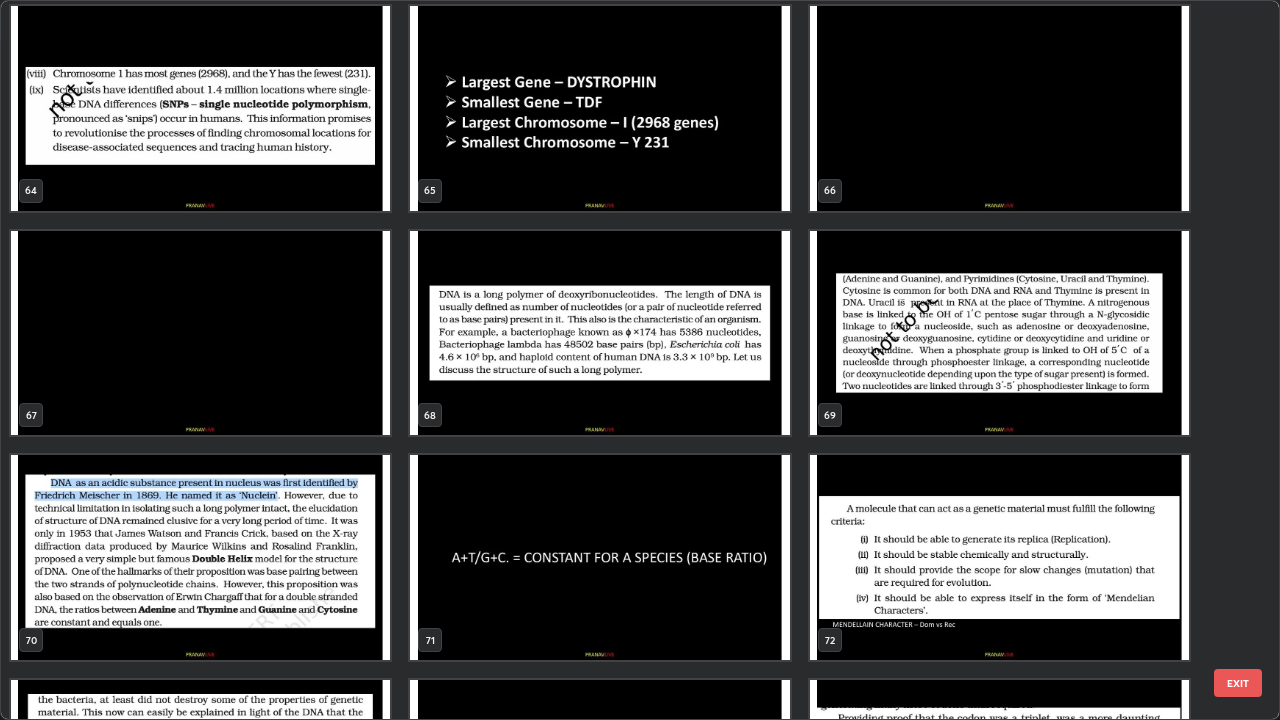 click at bounding box center [599, 333] 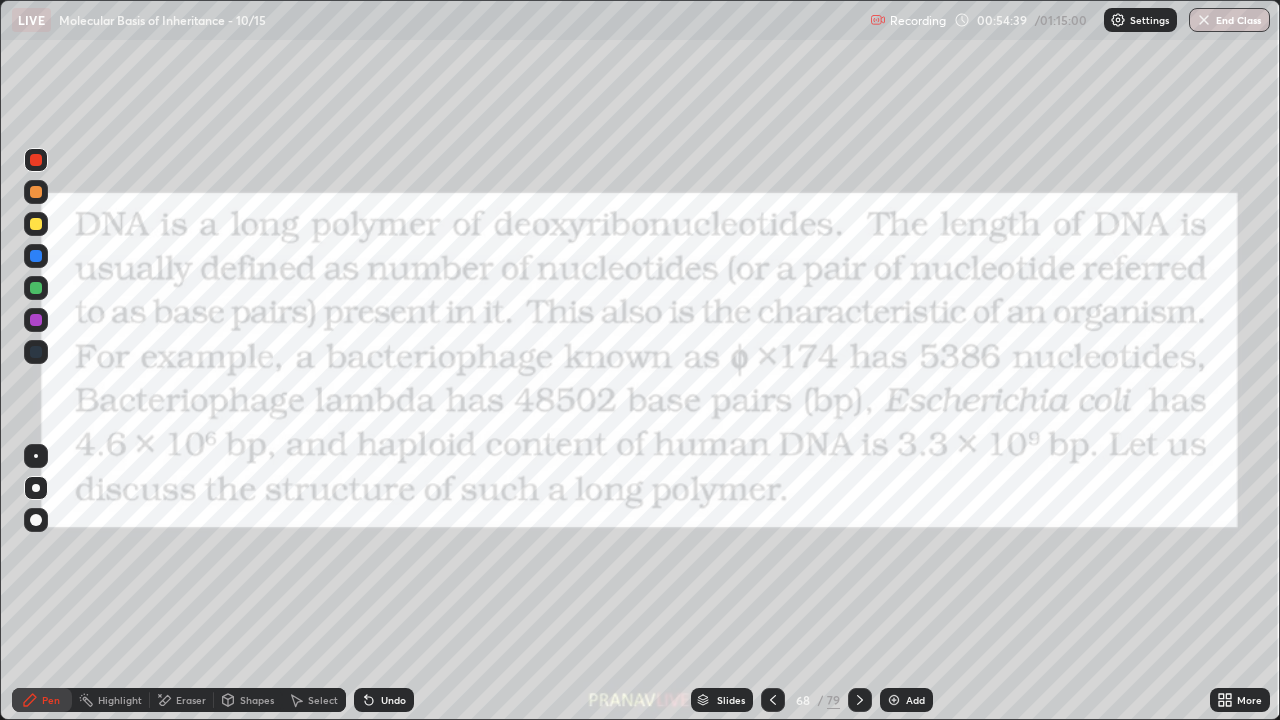 click at bounding box center [599, 333] 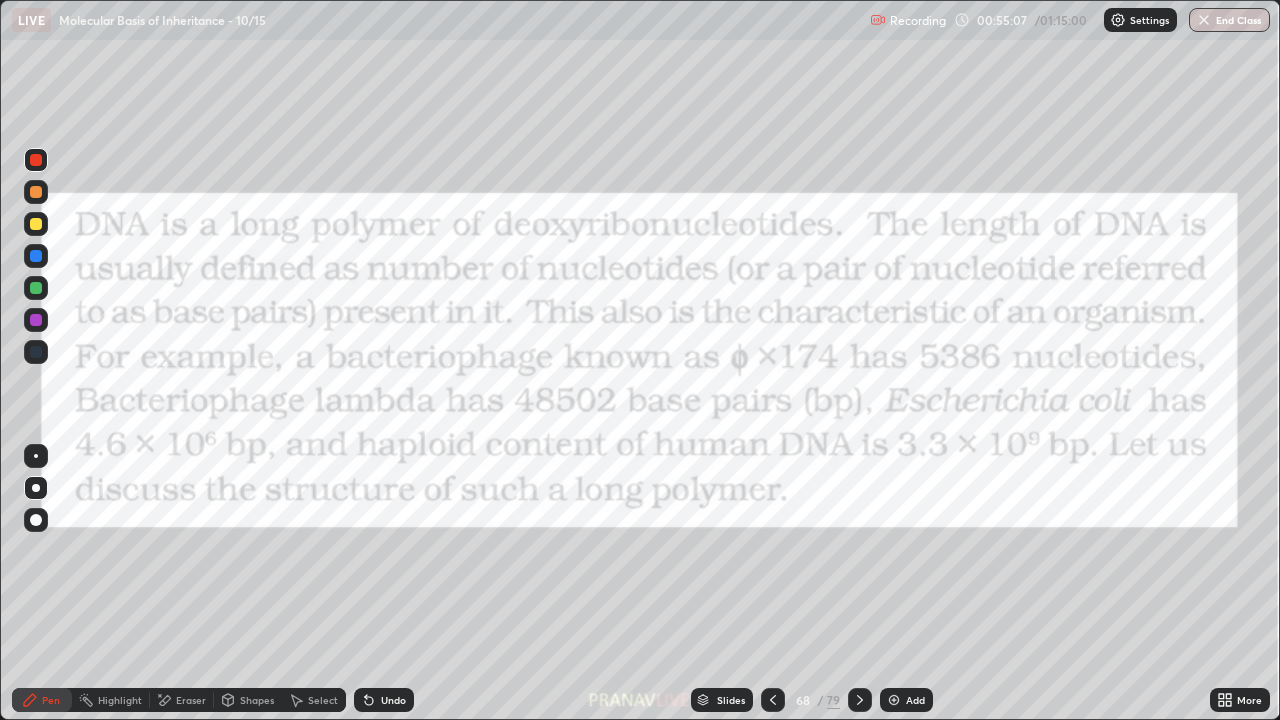click 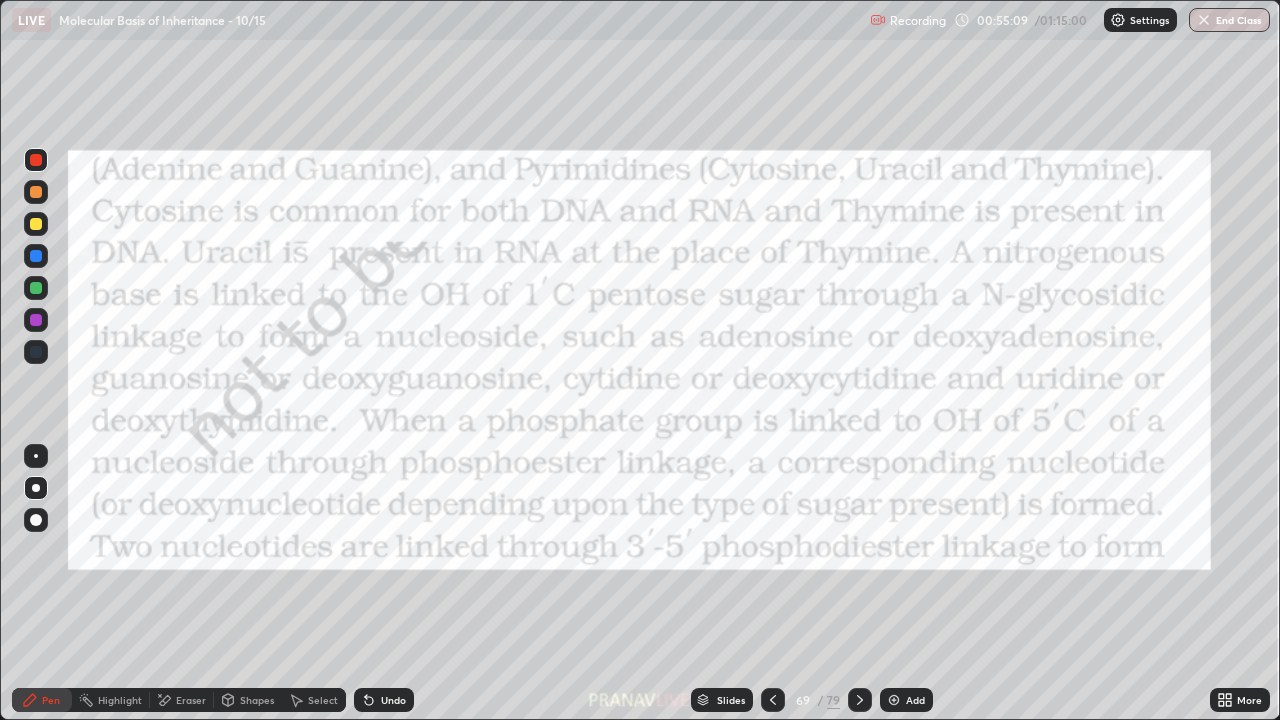 click 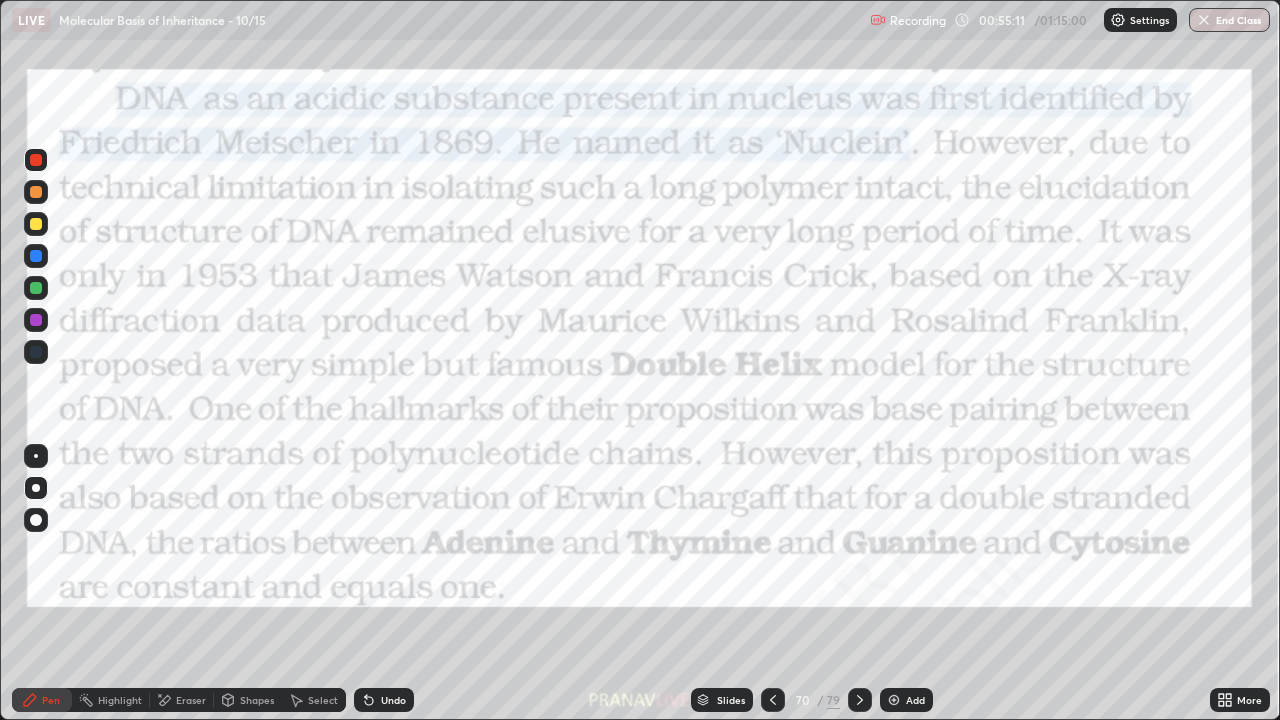 click at bounding box center (36, 160) 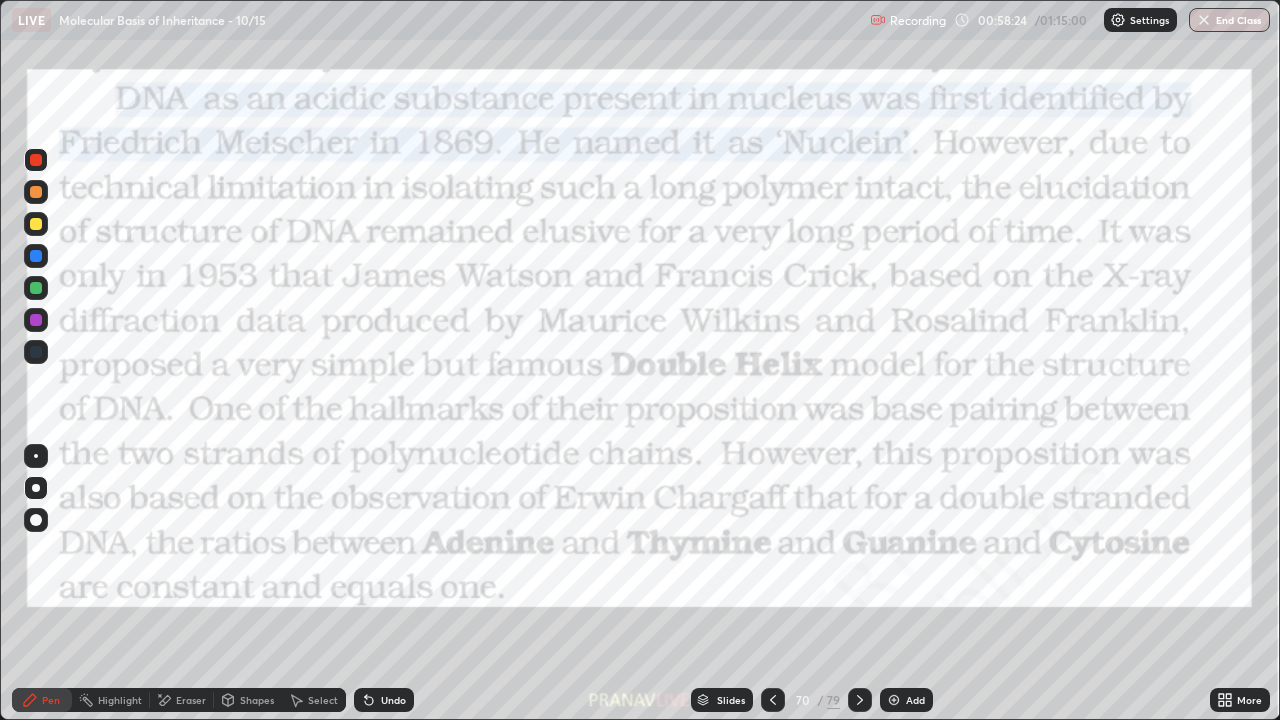 click 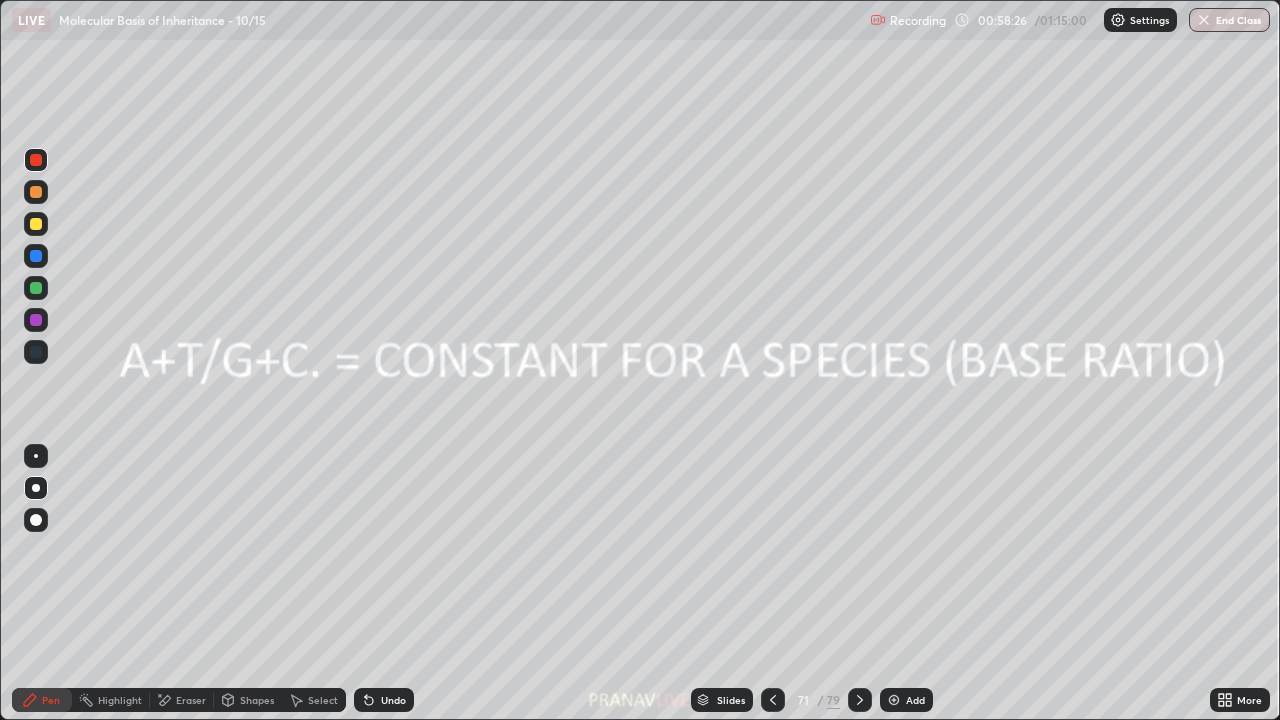 click at bounding box center [36, 224] 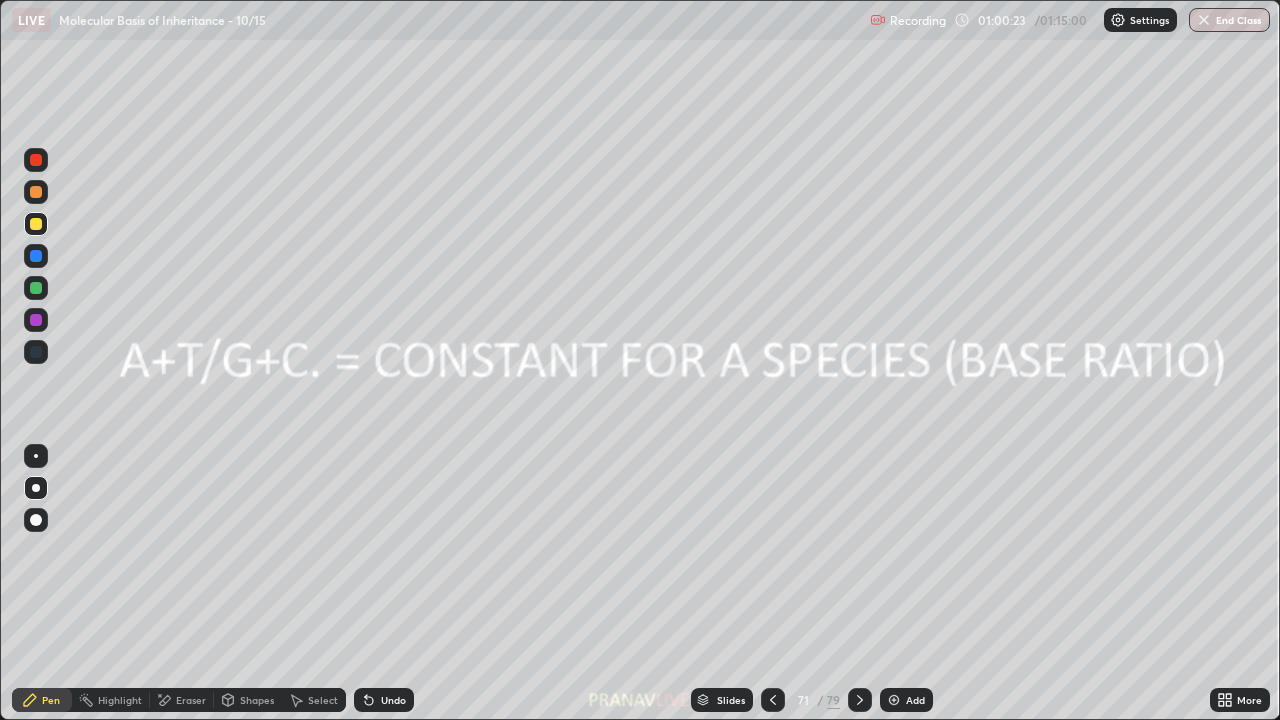 click on "End Class" at bounding box center (1229, 20) 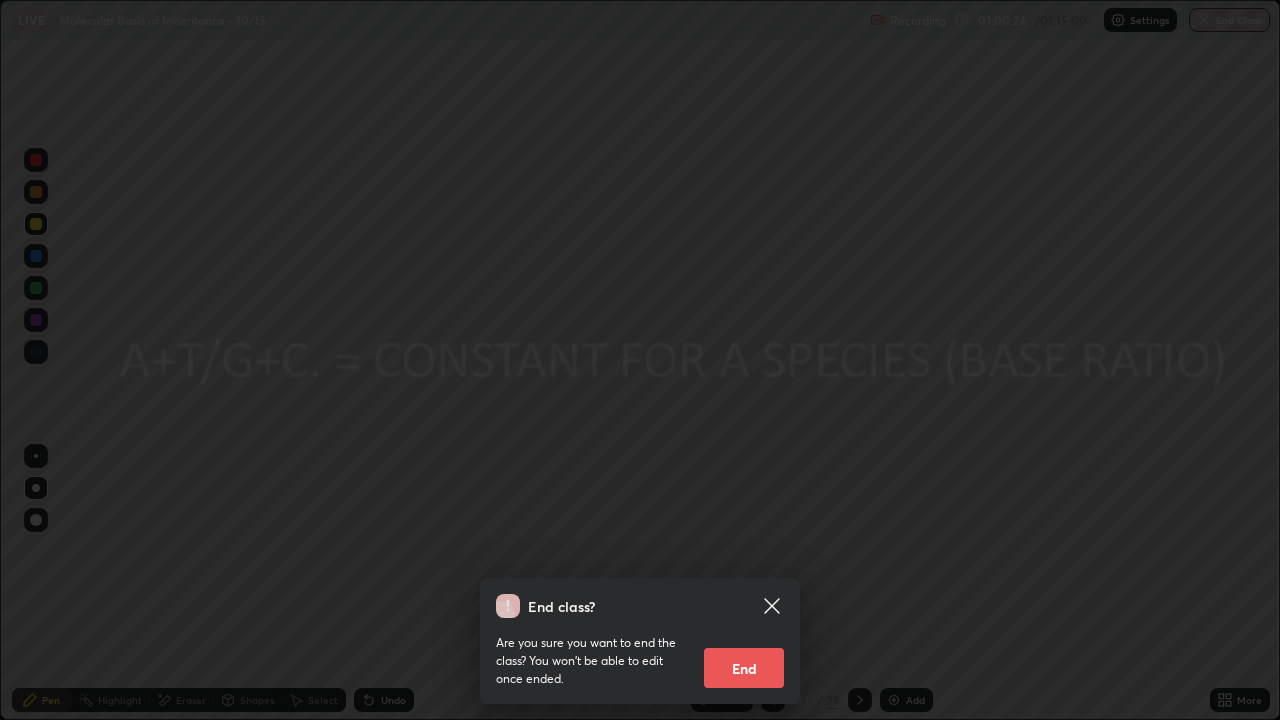 click on "End" at bounding box center [744, 668] 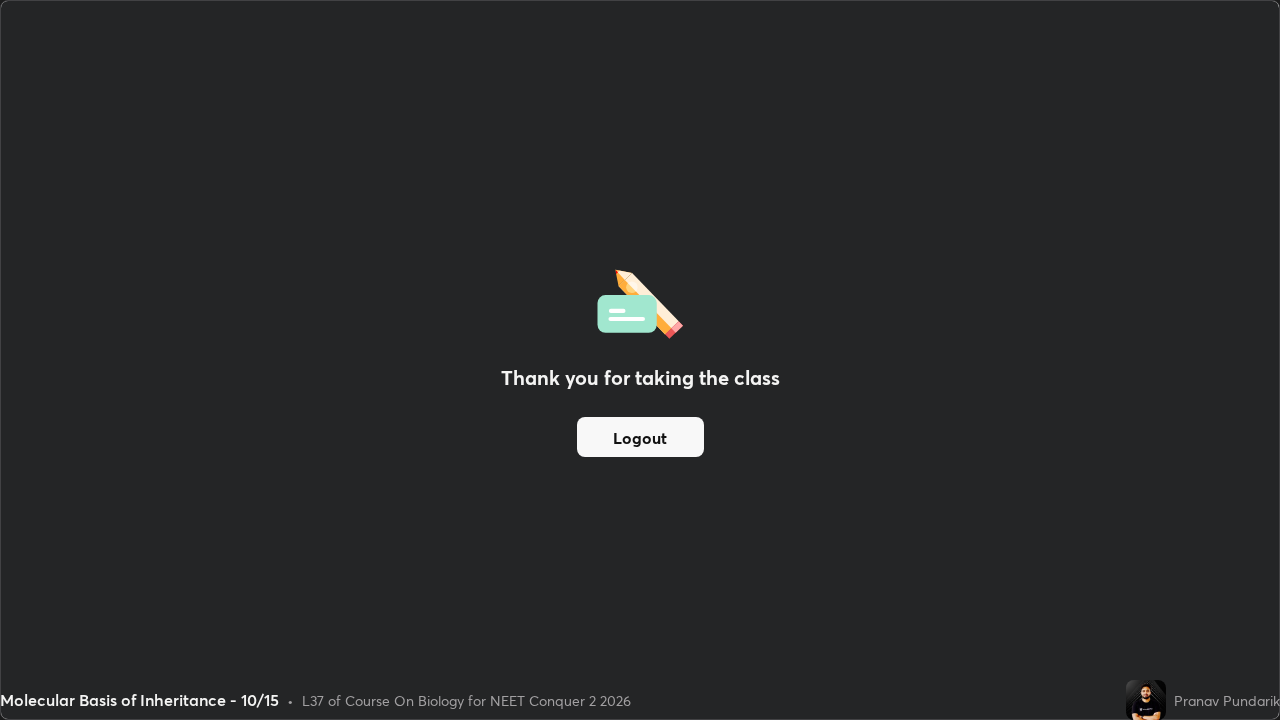click on "Logout" at bounding box center [640, 437] 